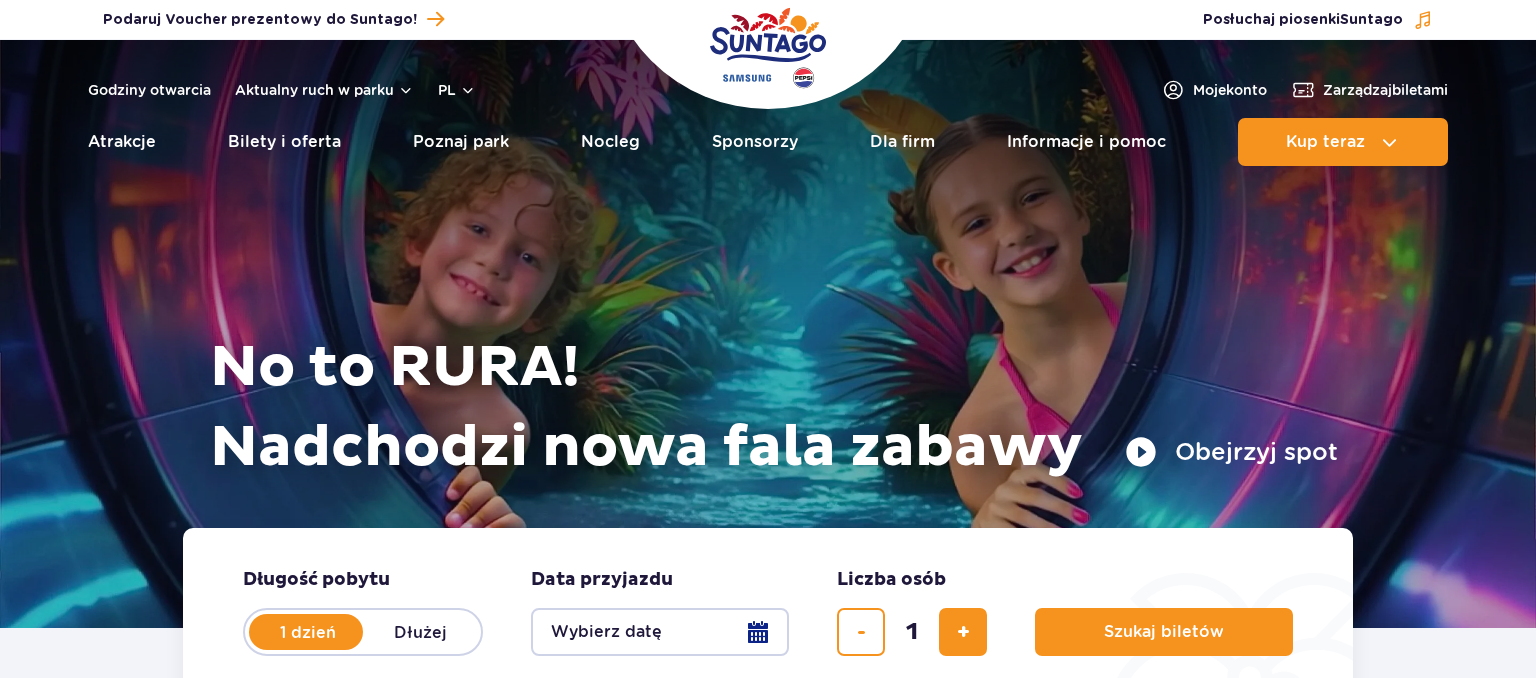 scroll, scrollTop: 0, scrollLeft: 0, axis: both 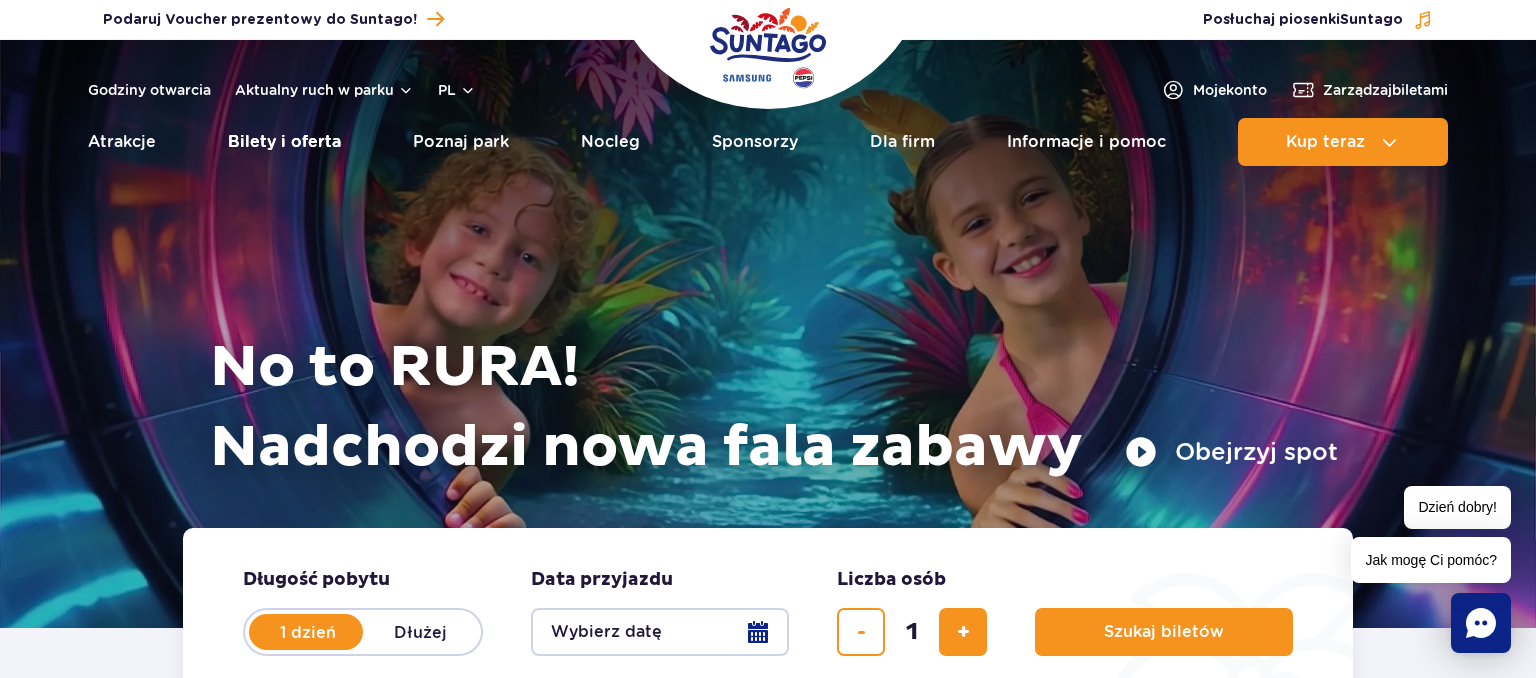 click on "Bilety i oferta" at bounding box center (284, 142) 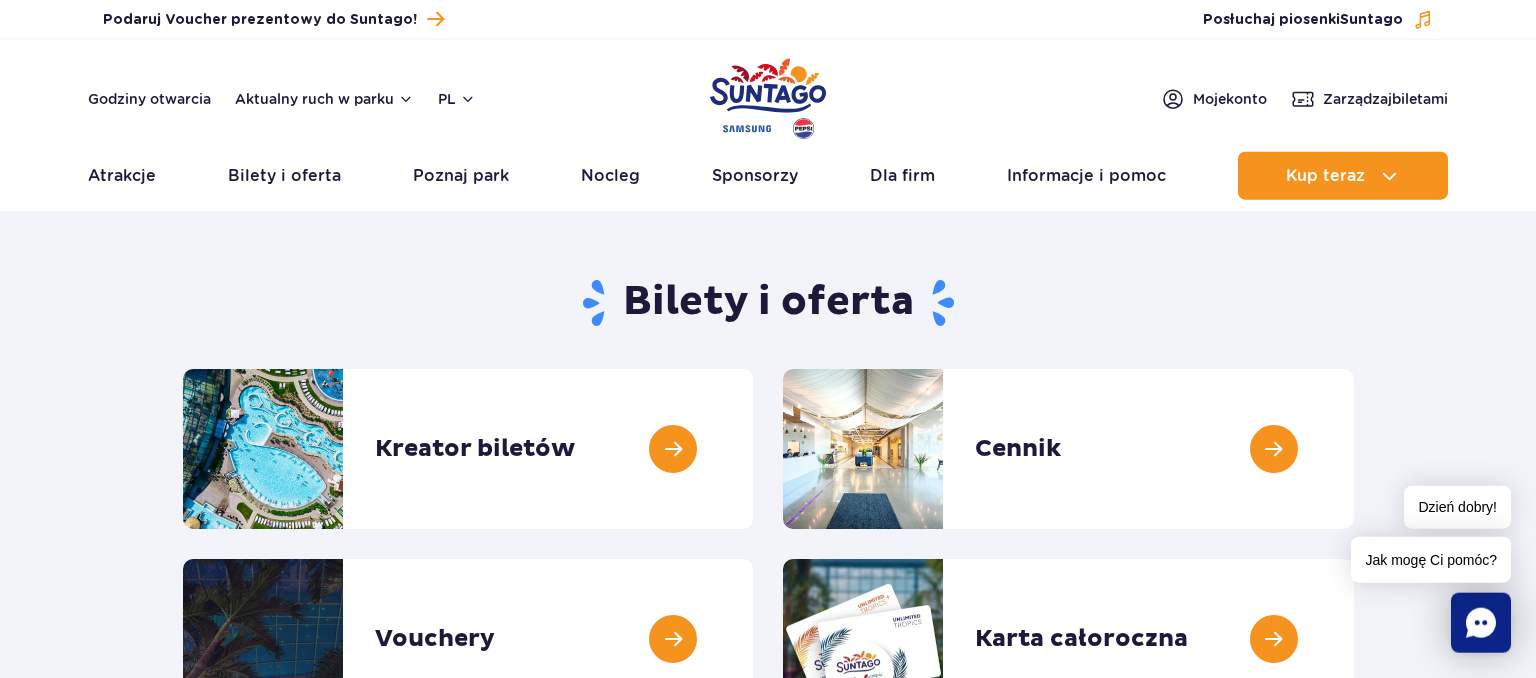 scroll, scrollTop: 0, scrollLeft: 0, axis: both 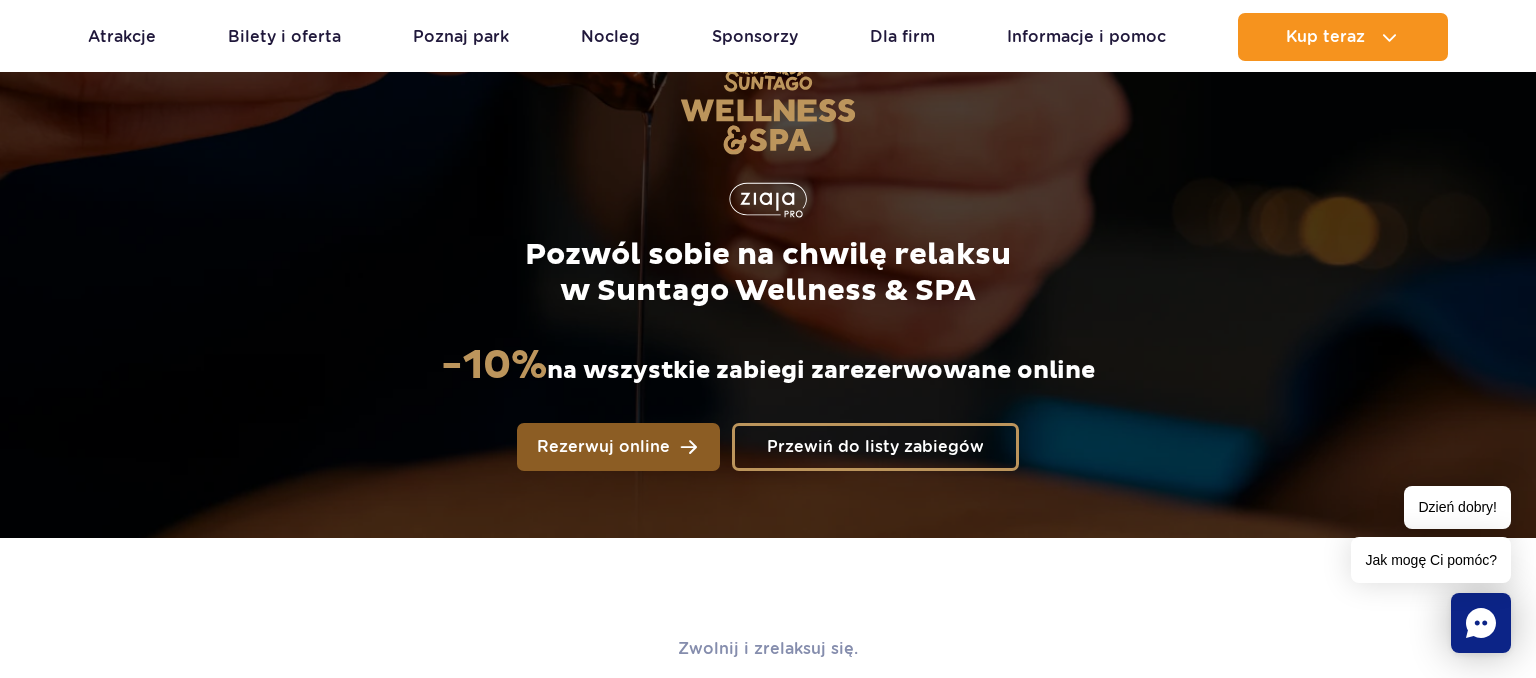 click on "Rezerwuj online" at bounding box center [603, 447] 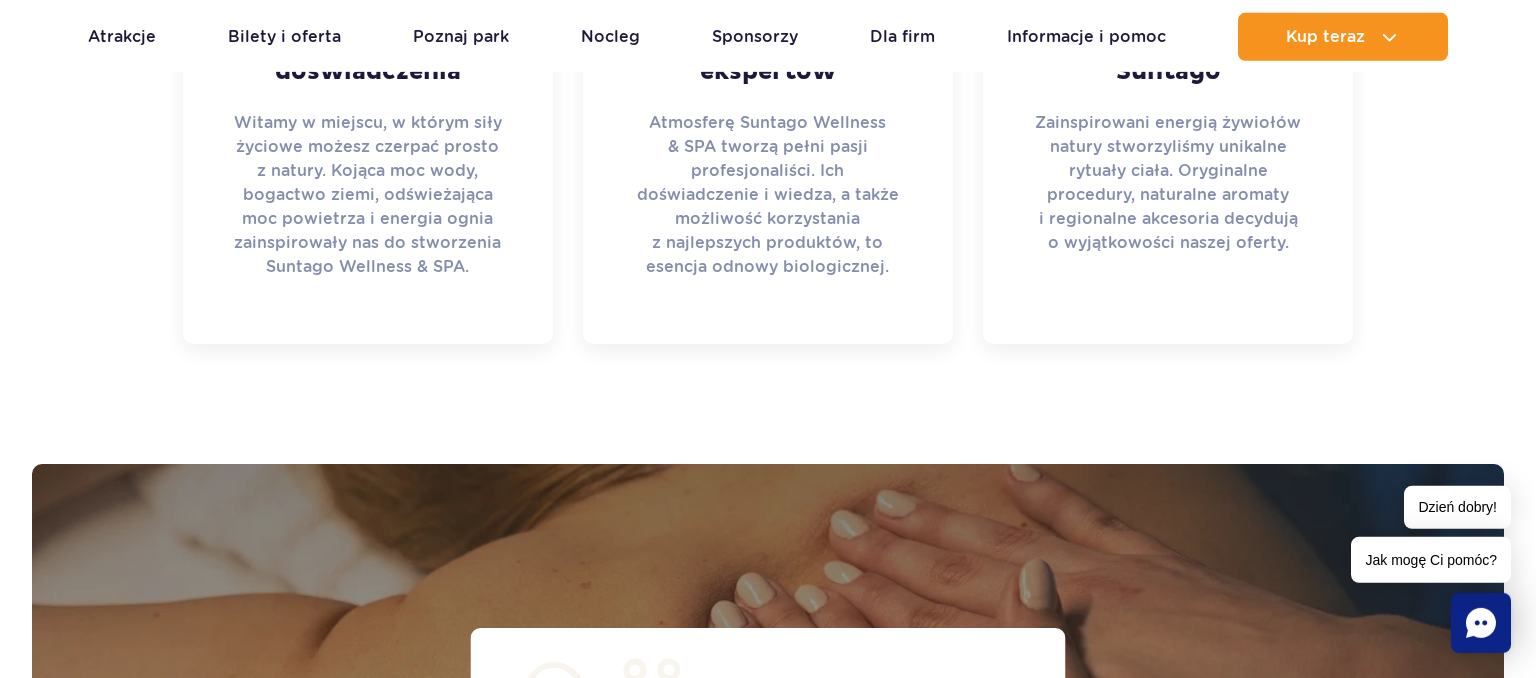 scroll, scrollTop: 1161, scrollLeft: 0, axis: vertical 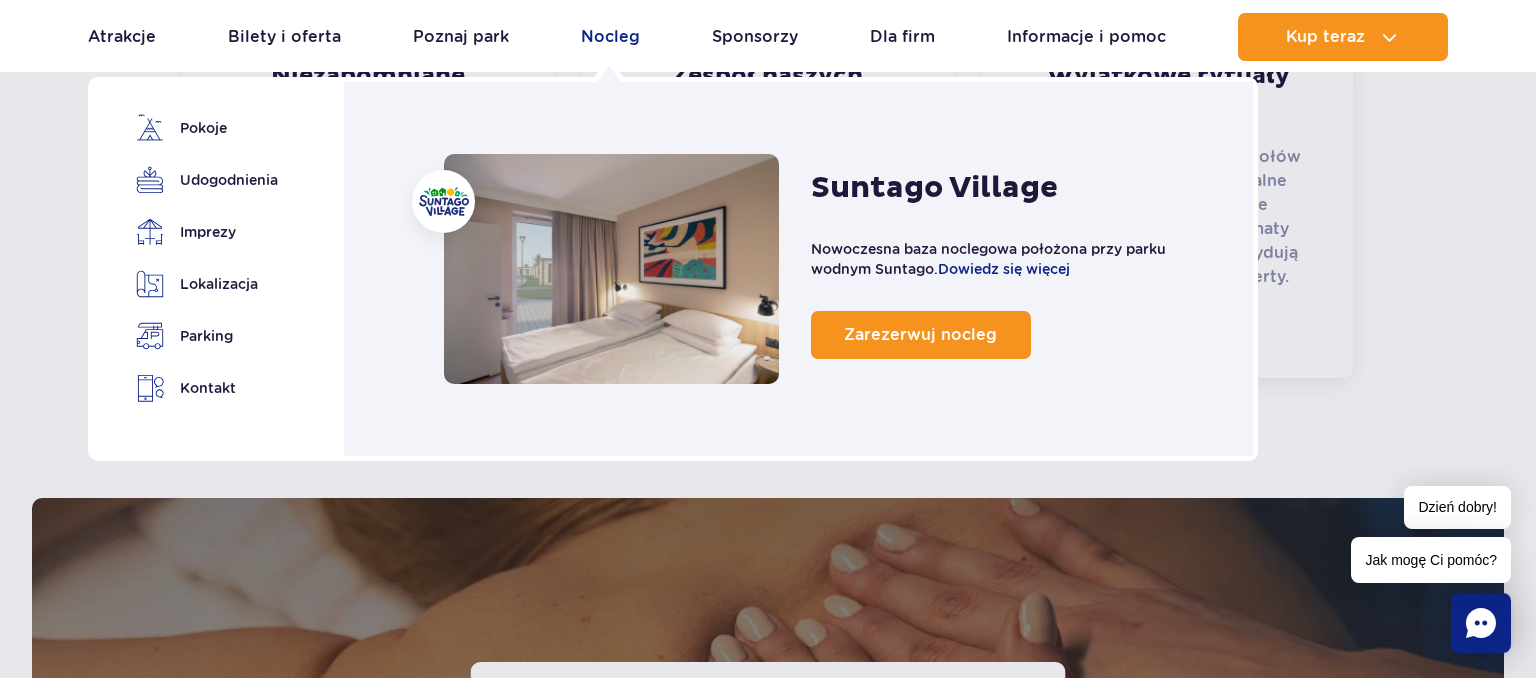 click on "Nocleg" at bounding box center (610, 37) 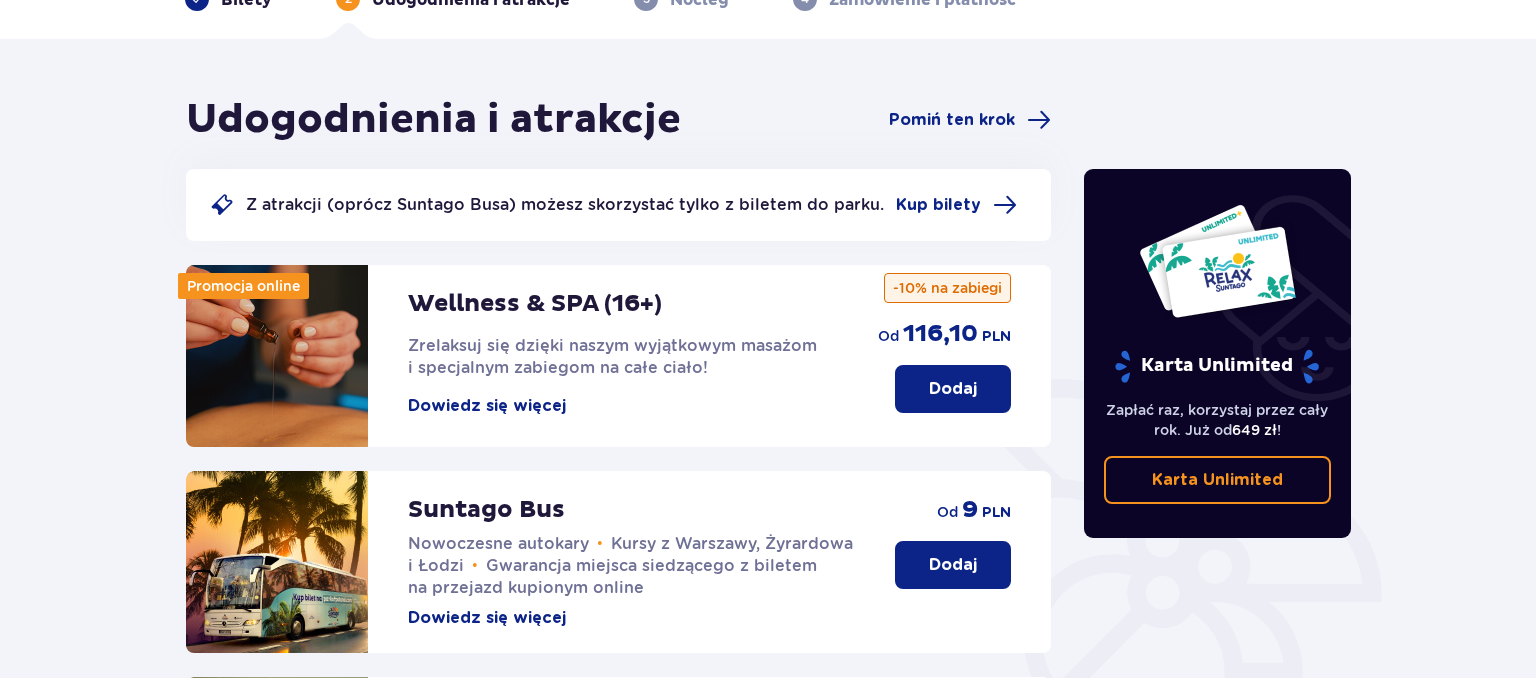 scroll, scrollTop: 105, scrollLeft: 0, axis: vertical 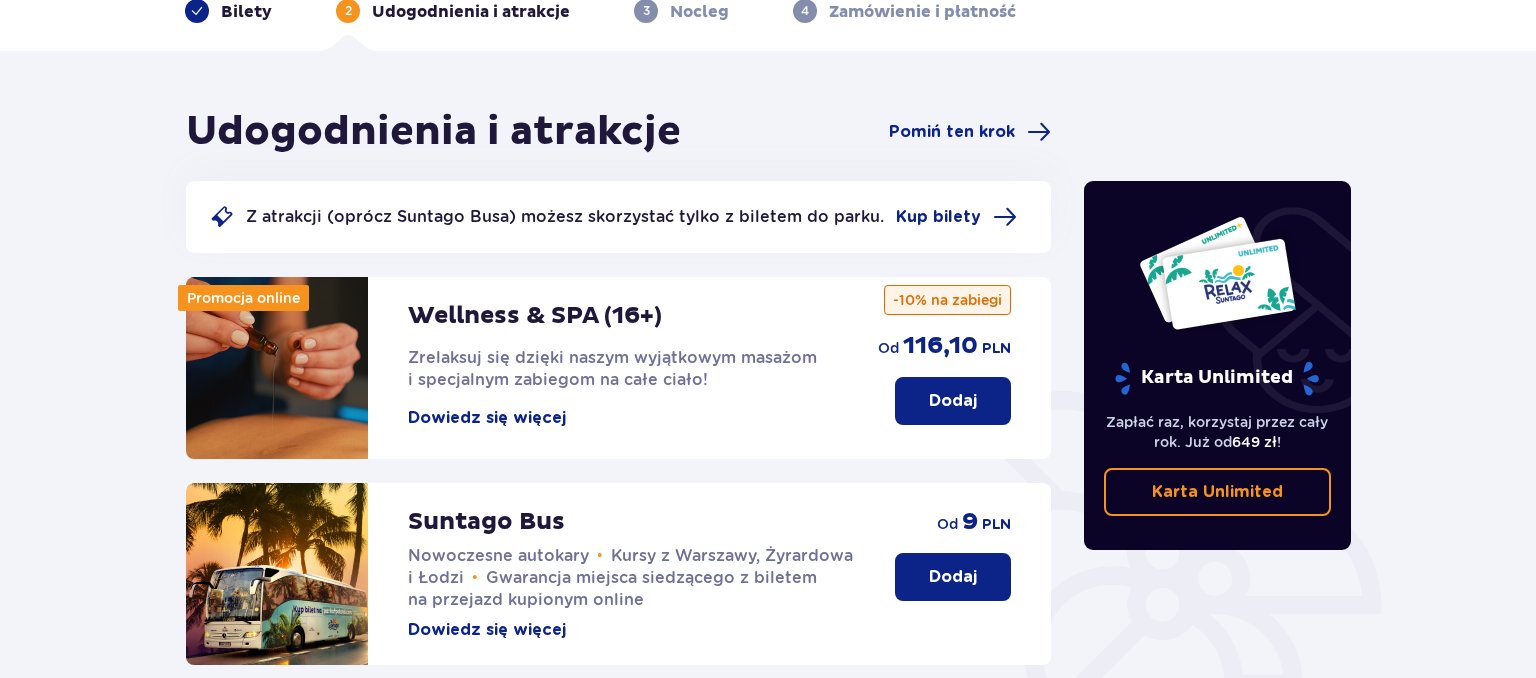 click on "Dodaj" at bounding box center [953, 401] 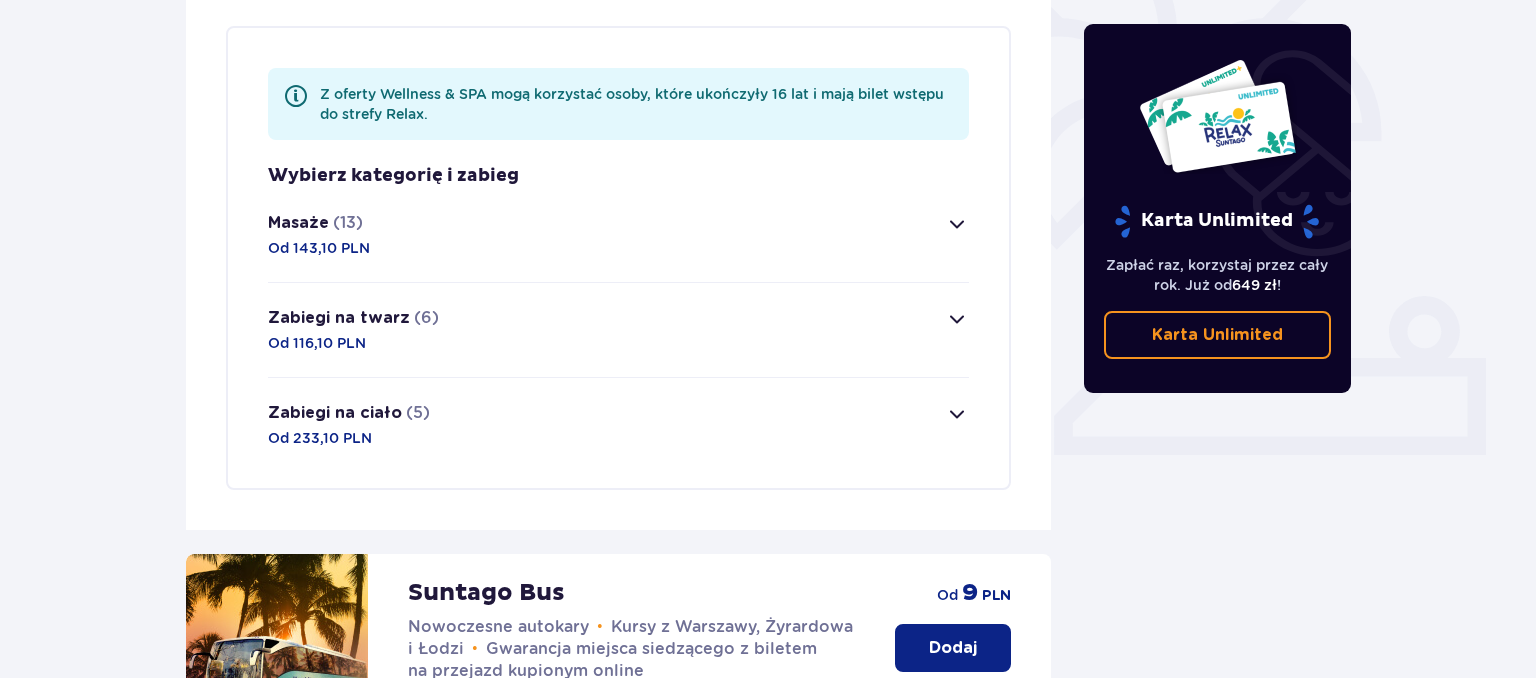 scroll, scrollTop: 580, scrollLeft: 0, axis: vertical 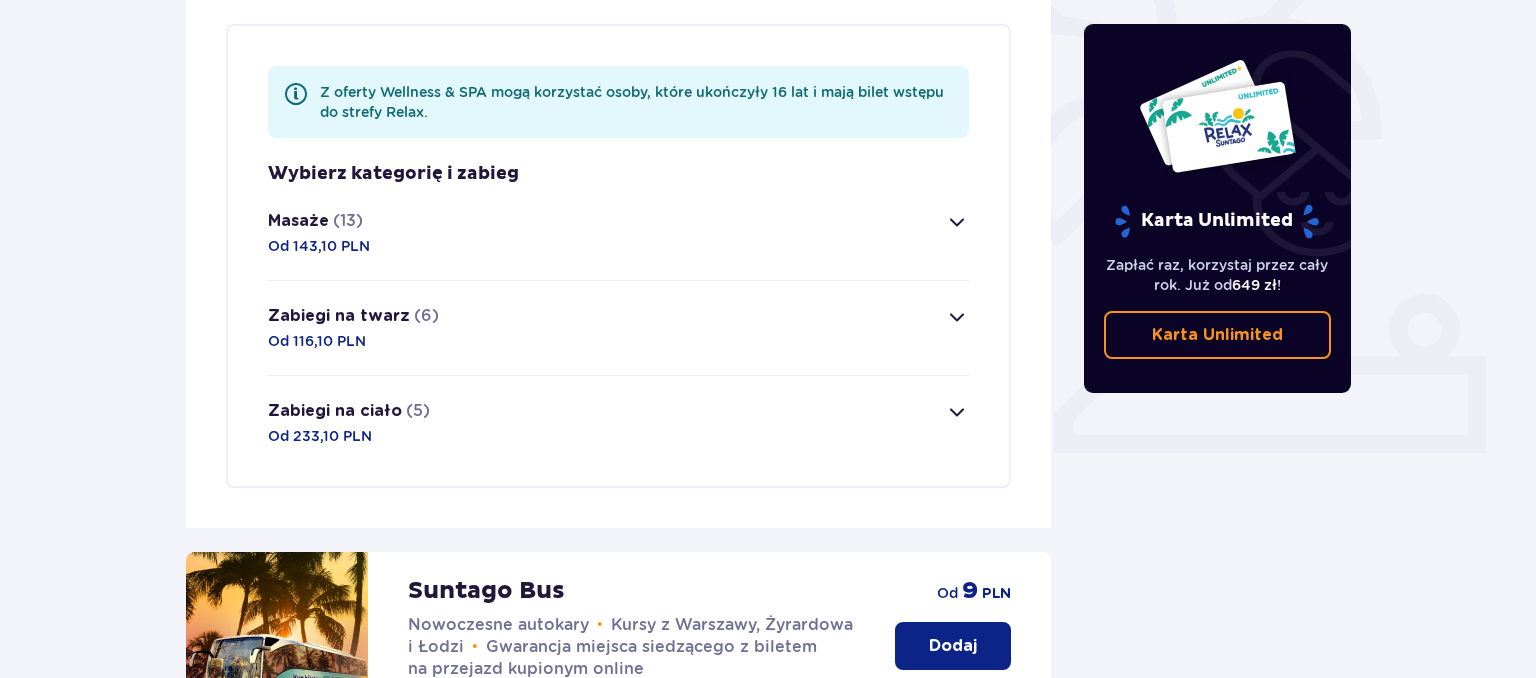click at bounding box center (957, 222) 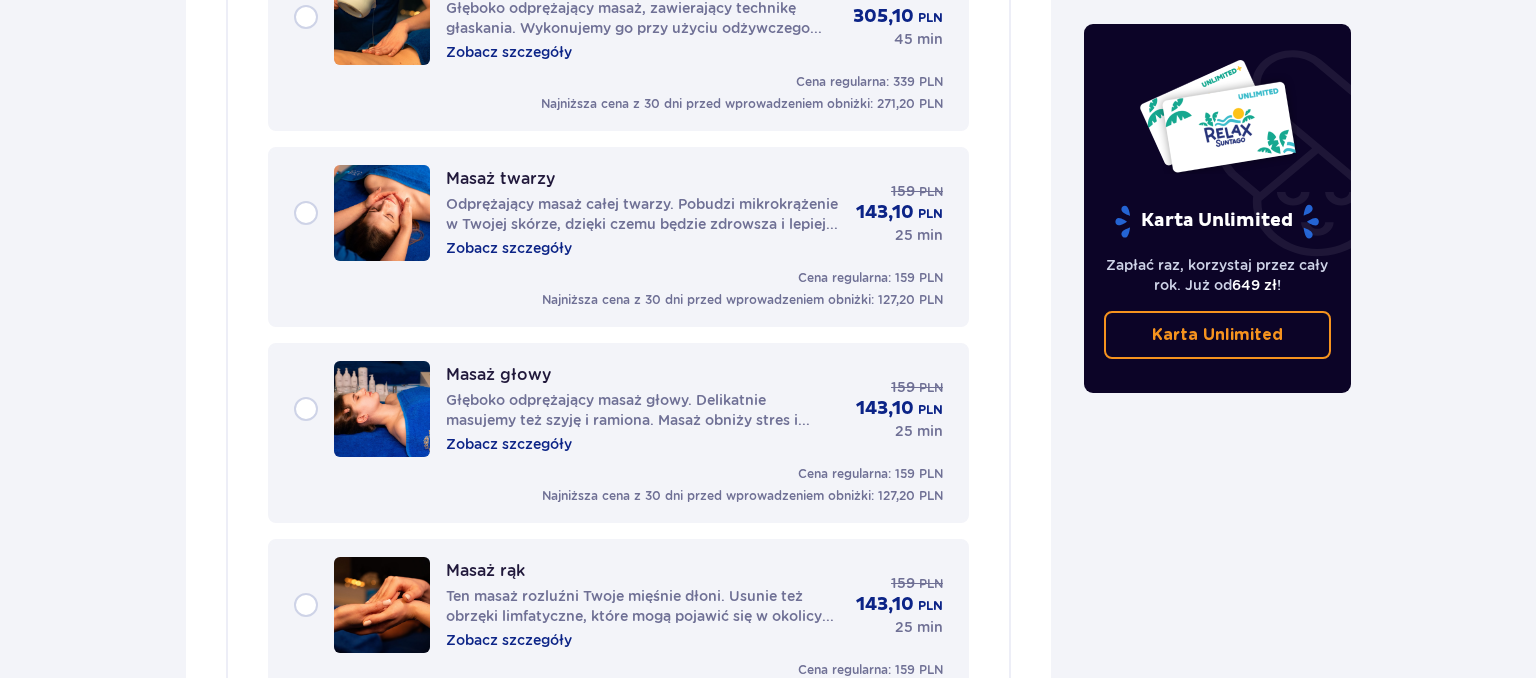 scroll, scrollTop: 2138, scrollLeft: 0, axis: vertical 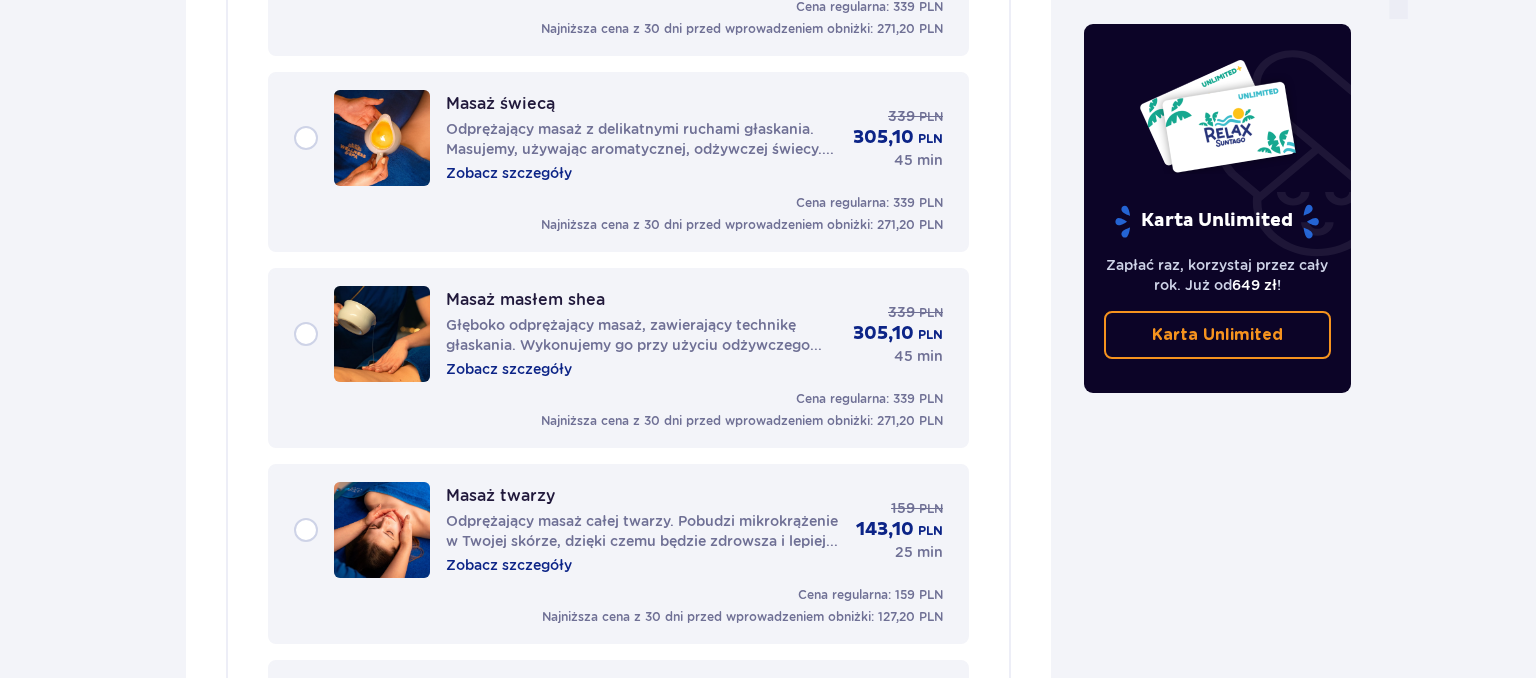 click on "Masaż masłem shea Głęboko odprężający masaż, zawierający technikę głaskania. Wykonujemy go przy użyciu odżywczego masła shea. Zobacz szczegóły 339 PLN 305,10 PLN 45 min" at bounding box center (618, 334) 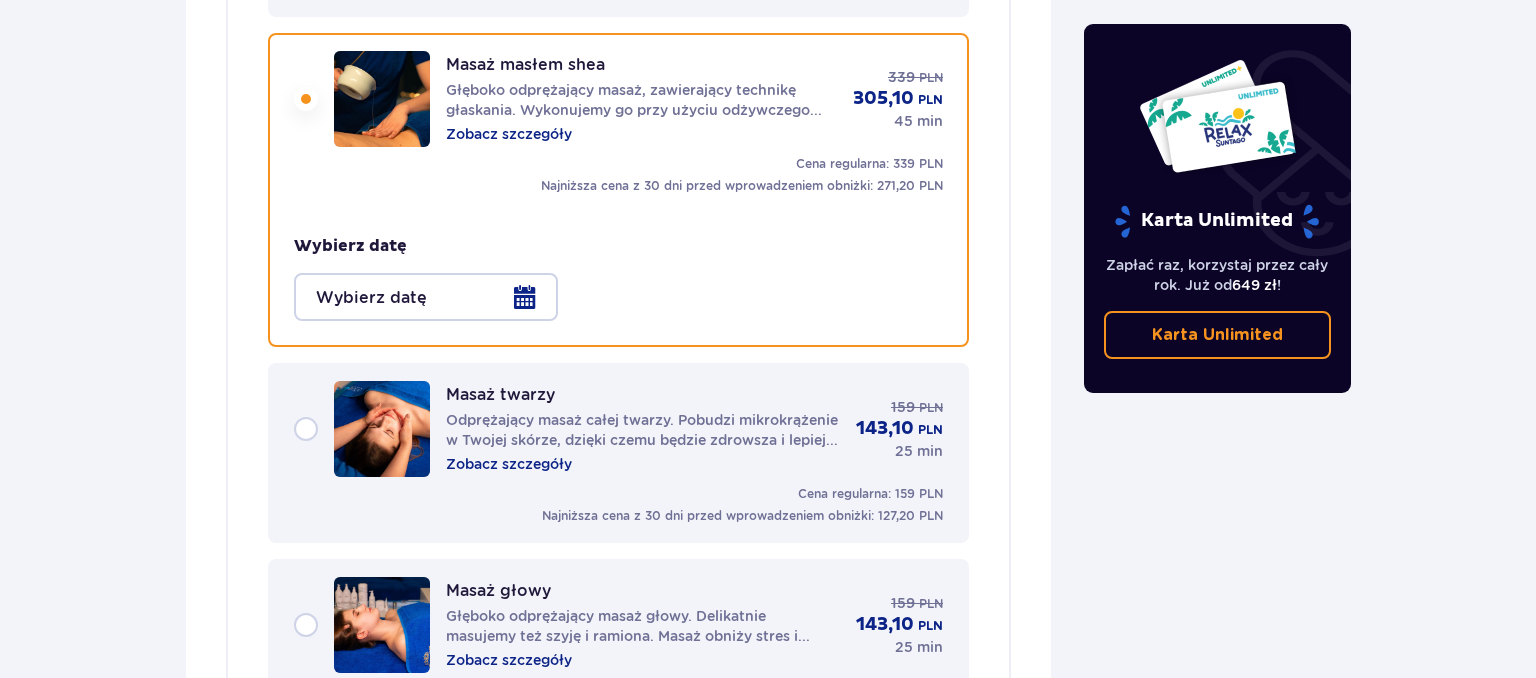 scroll, scrollTop: 2375, scrollLeft: 0, axis: vertical 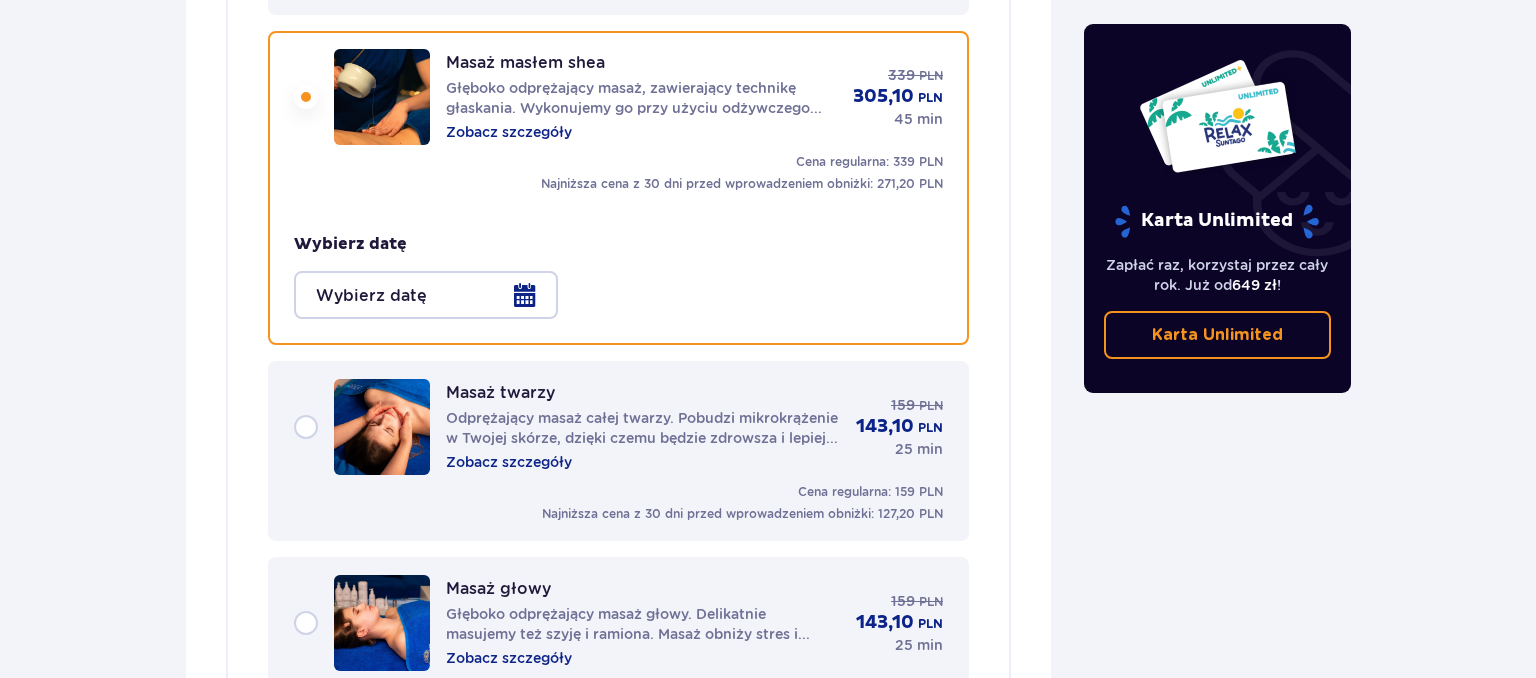 click at bounding box center (426, 295) 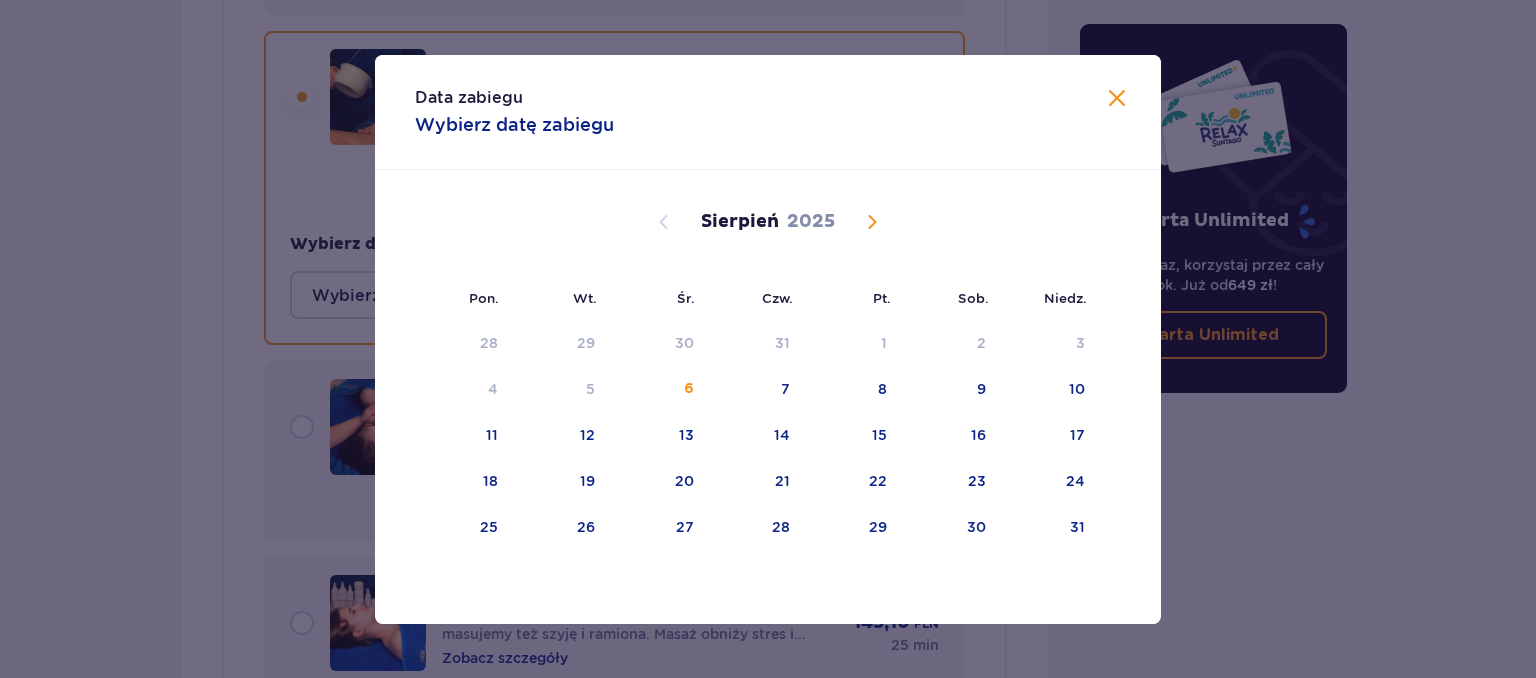 click at bounding box center (872, 222) 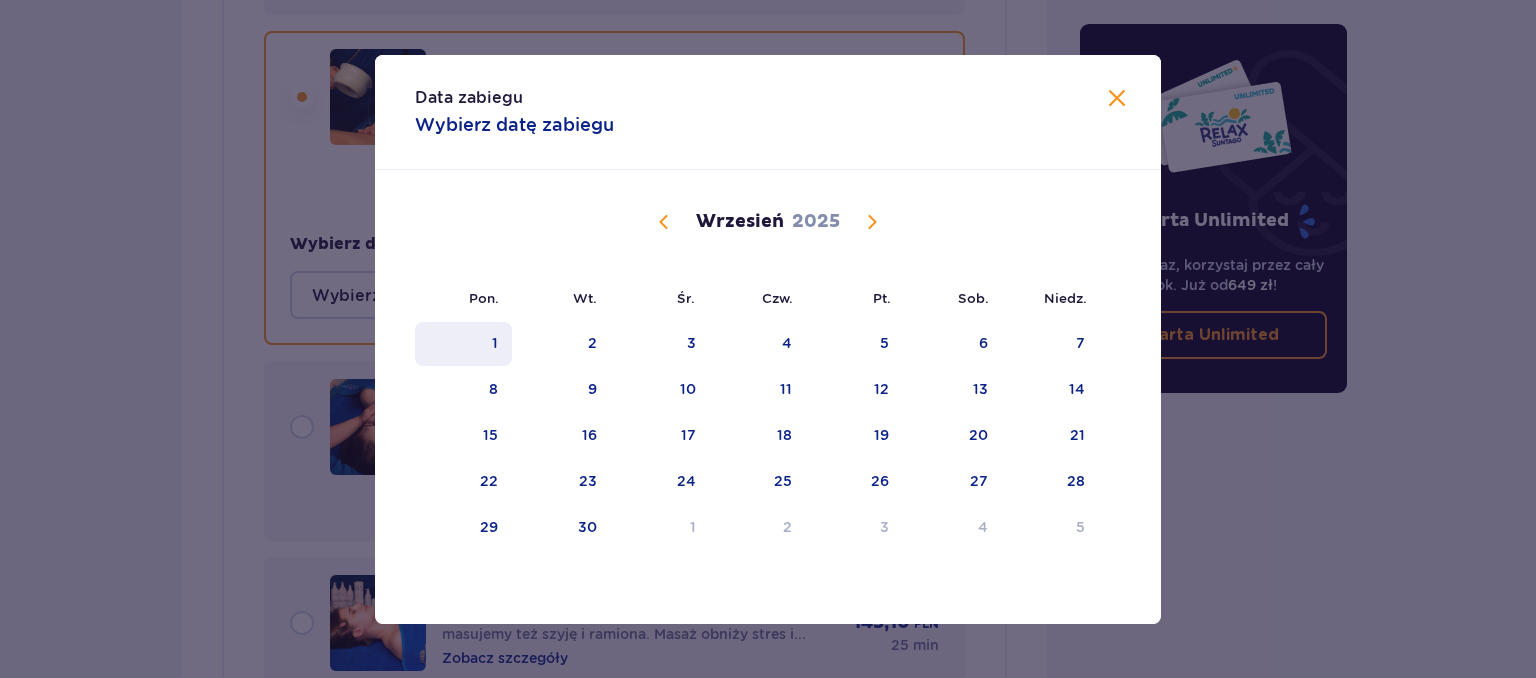 click on "1" at bounding box center (495, 343) 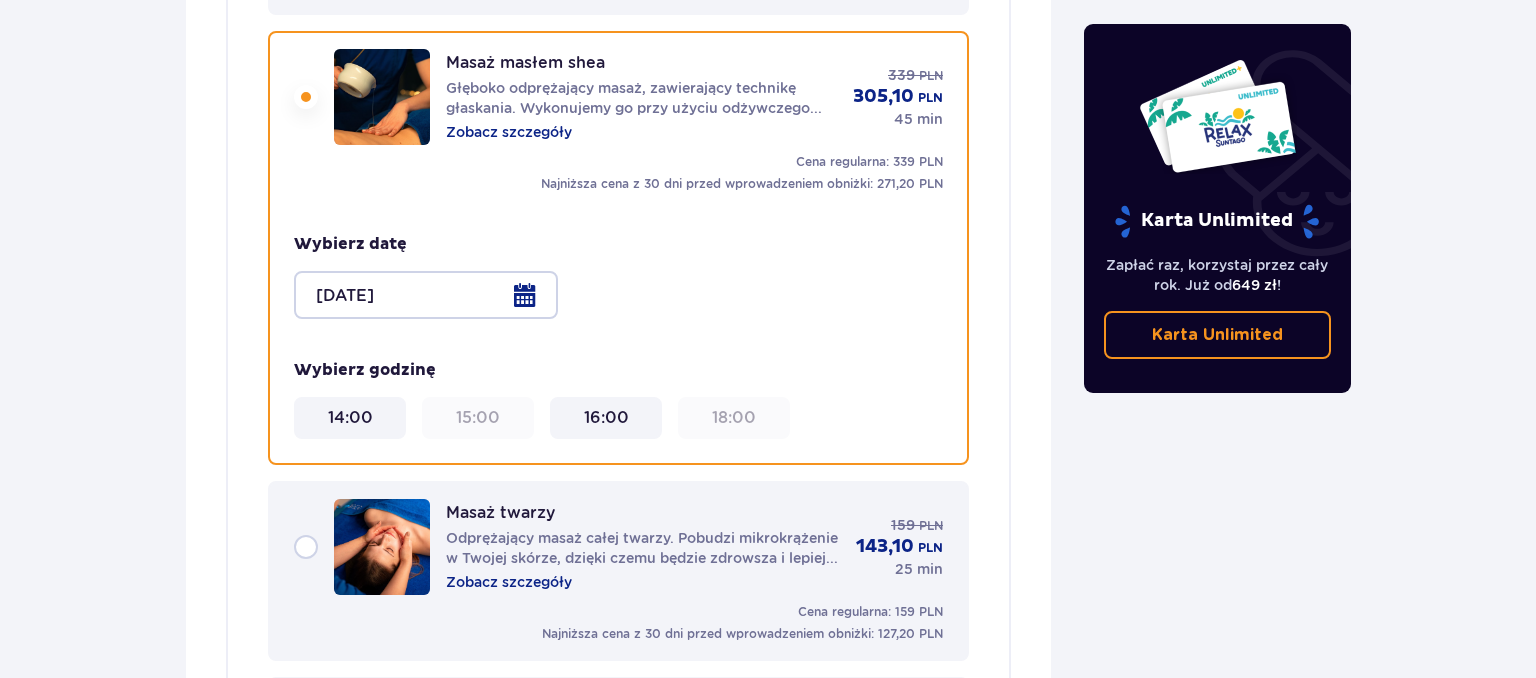 click at bounding box center (426, 295) 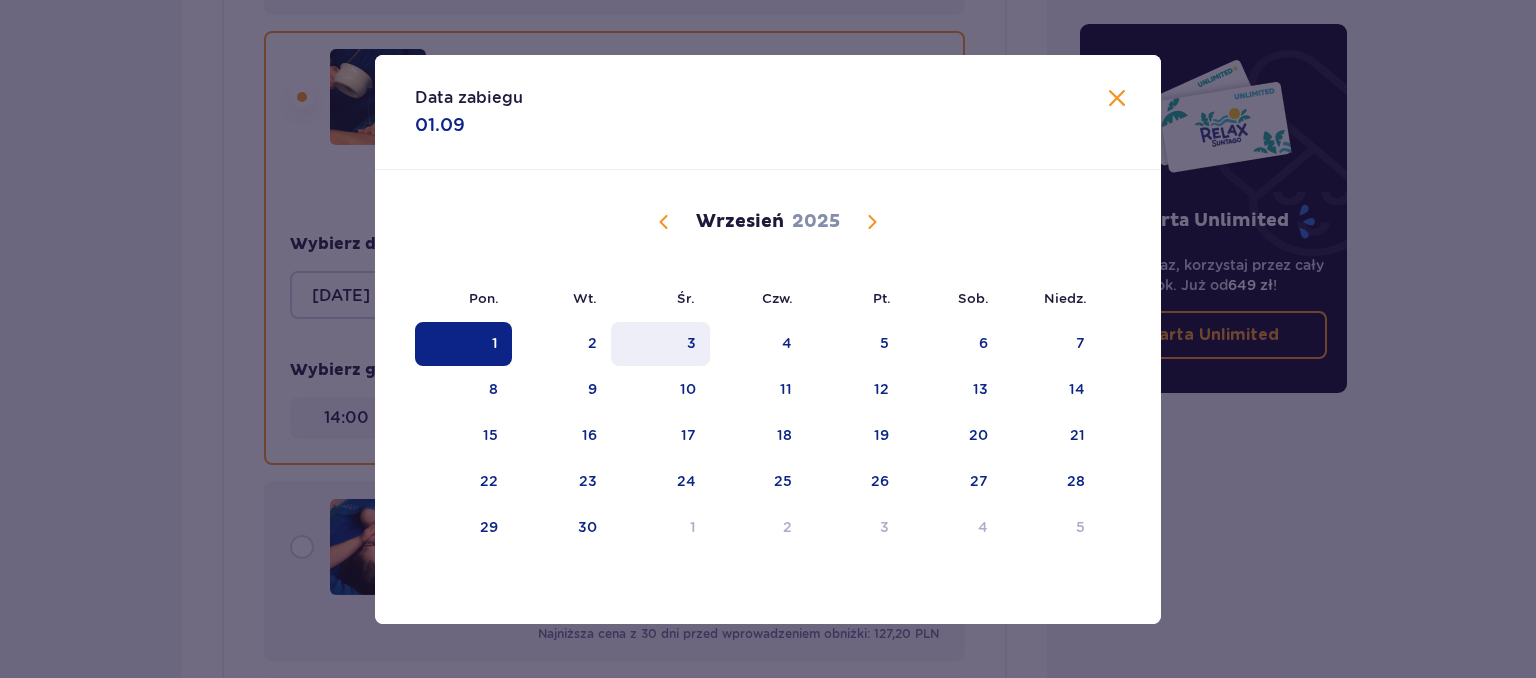 click on "3" at bounding box center [660, 344] 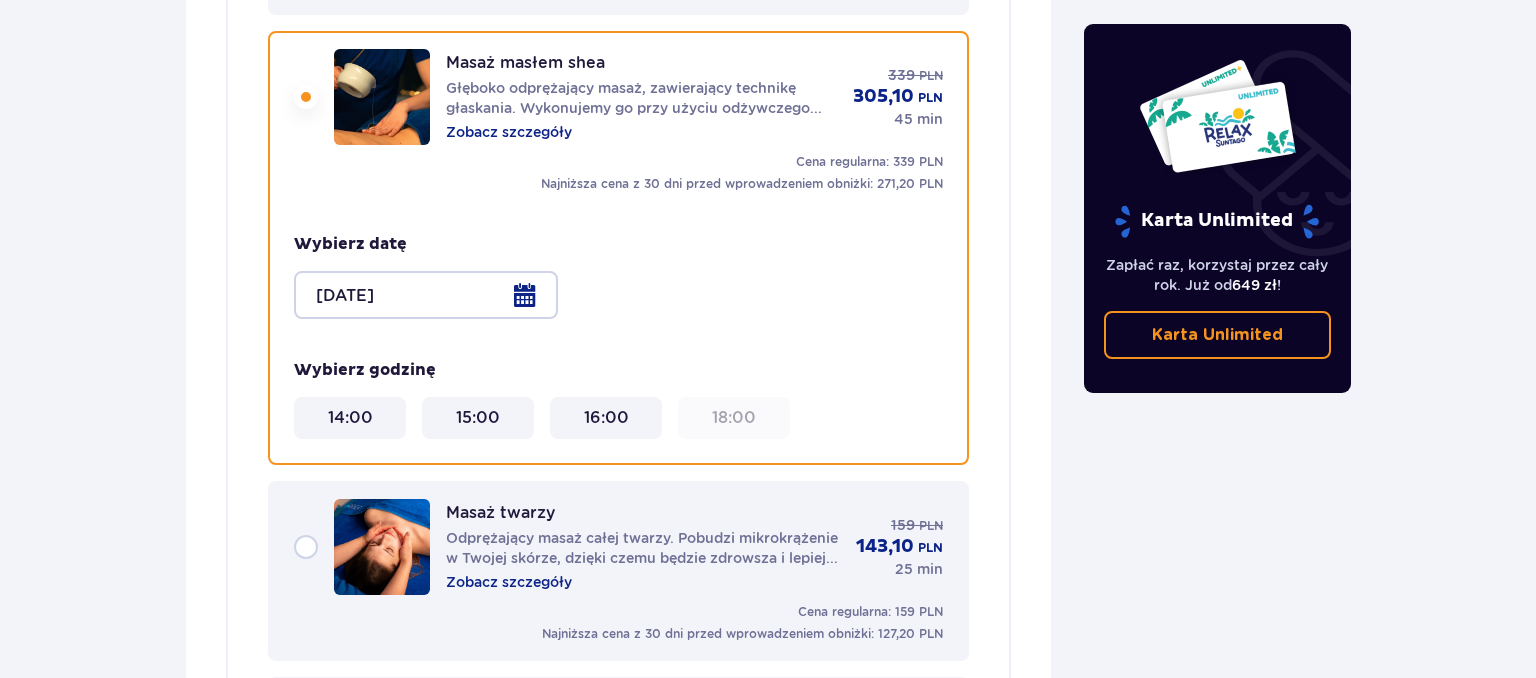 click at bounding box center (426, 295) 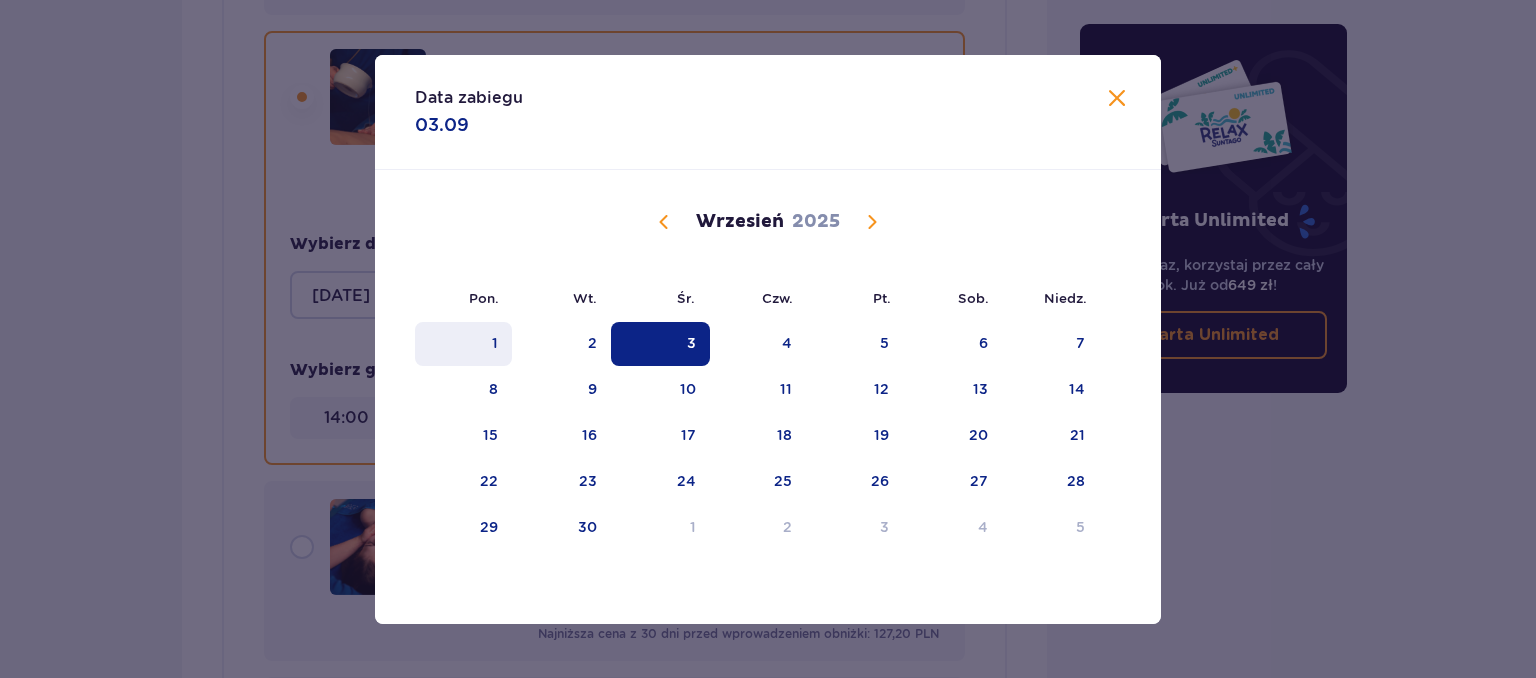 click on "1" at bounding box center (463, 344) 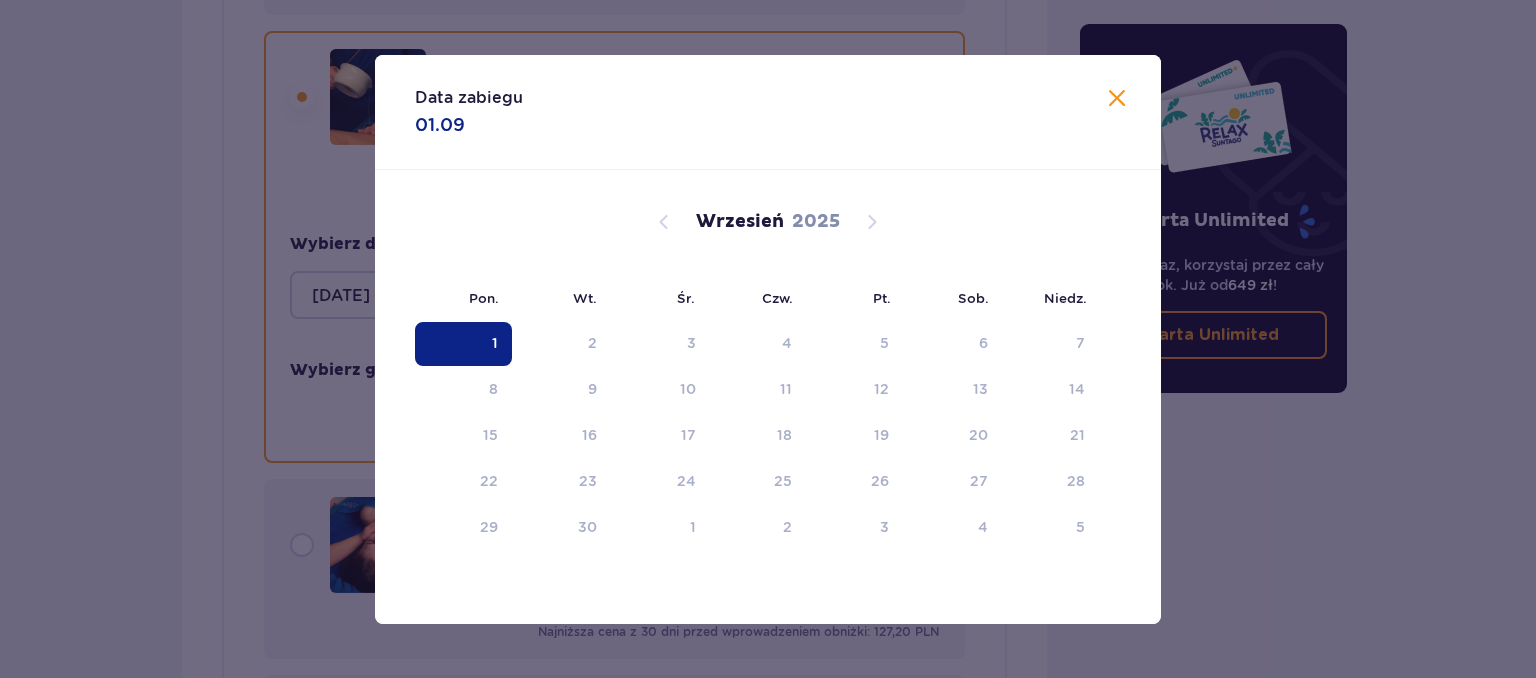 type on "01.09.25" 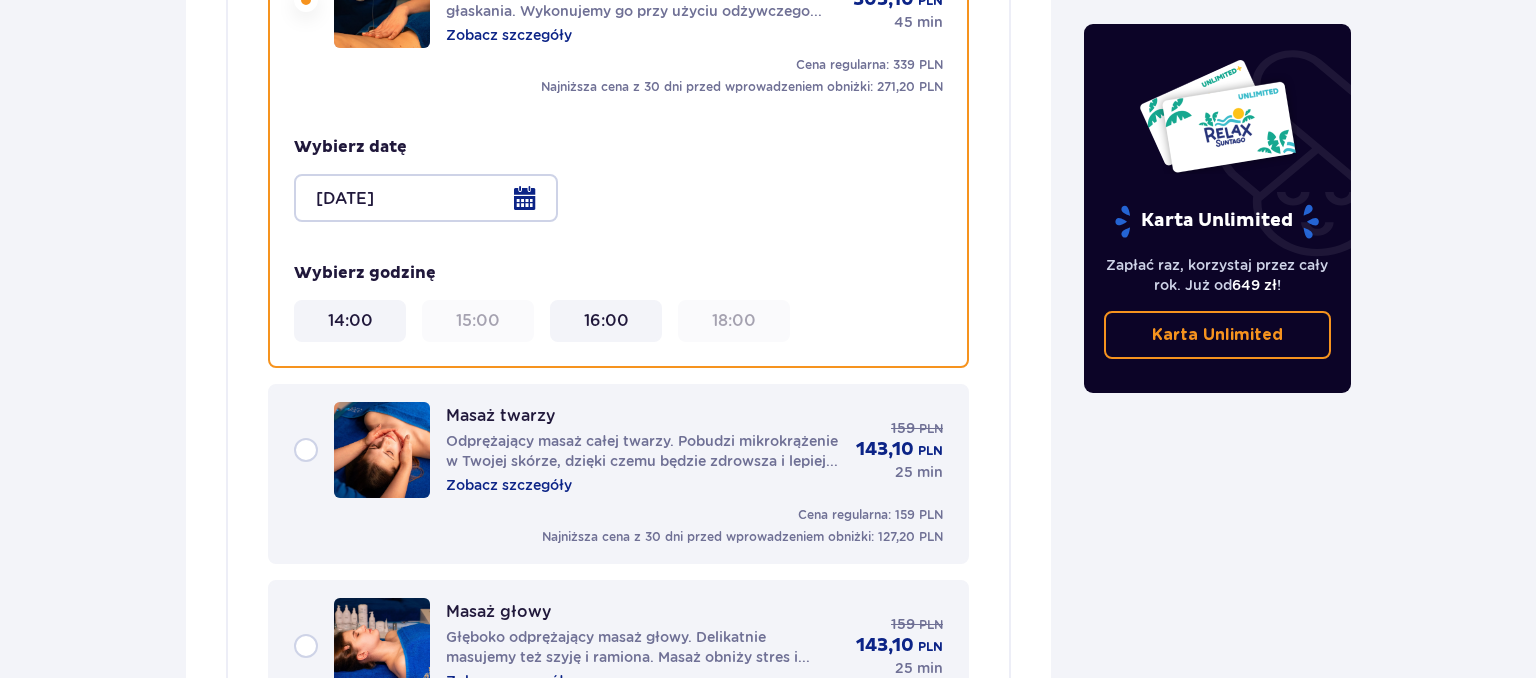 scroll, scrollTop: 2480, scrollLeft: 0, axis: vertical 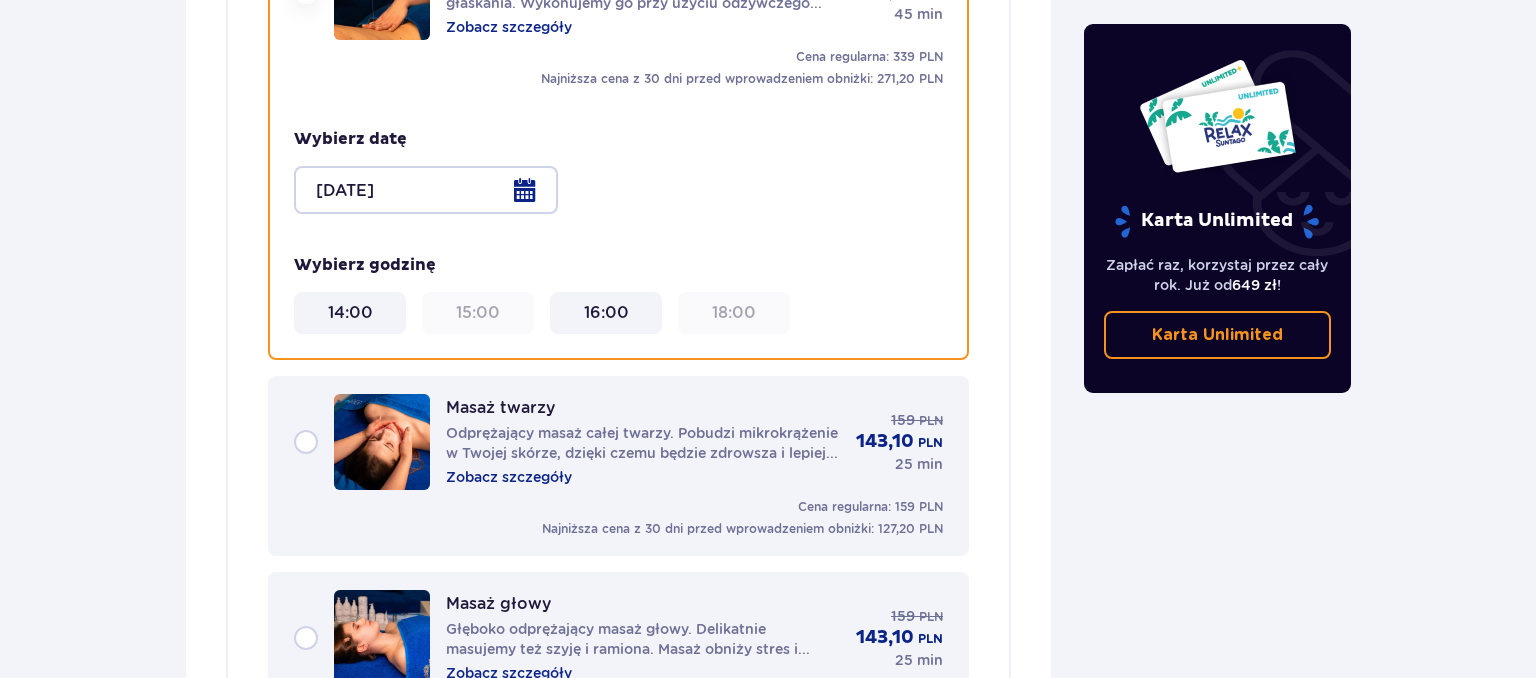 click on "14:00" at bounding box center [350, 313] 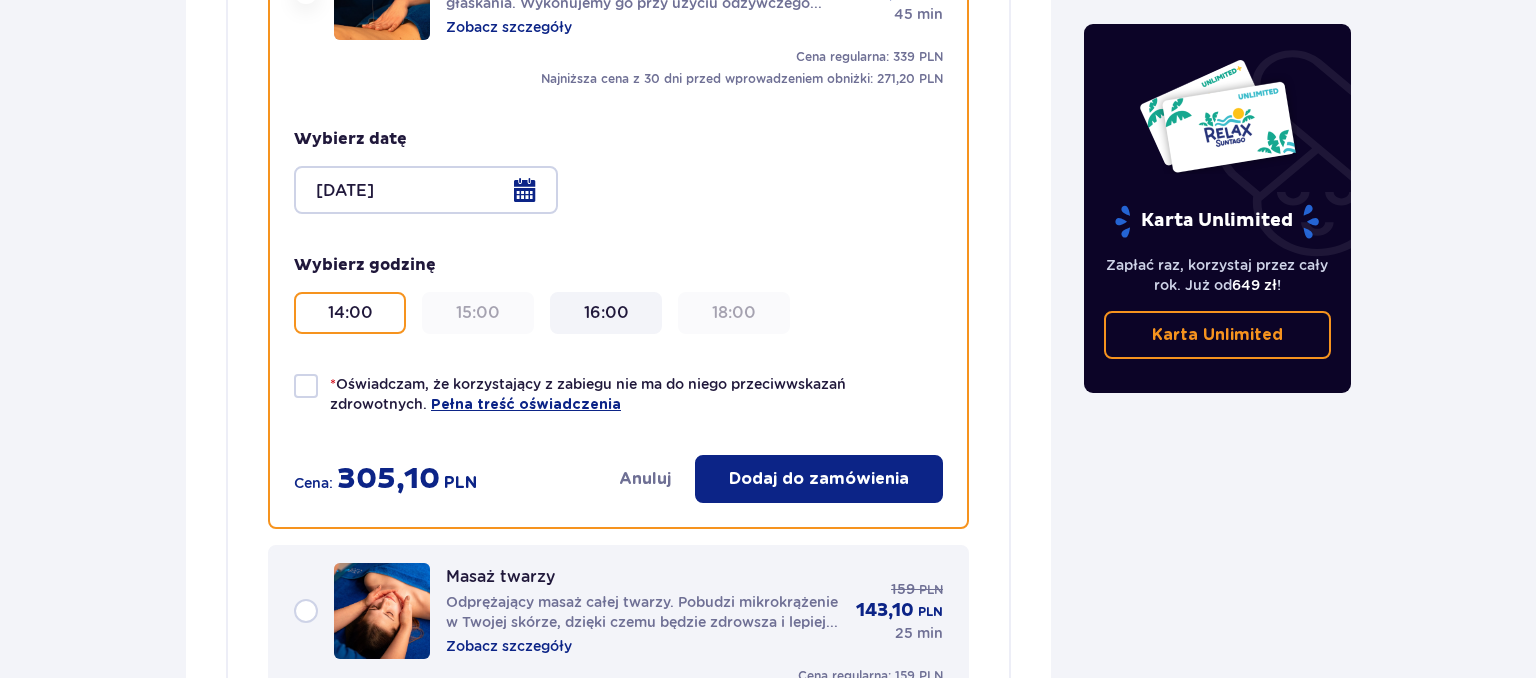 click at bounding box center [306, 386] 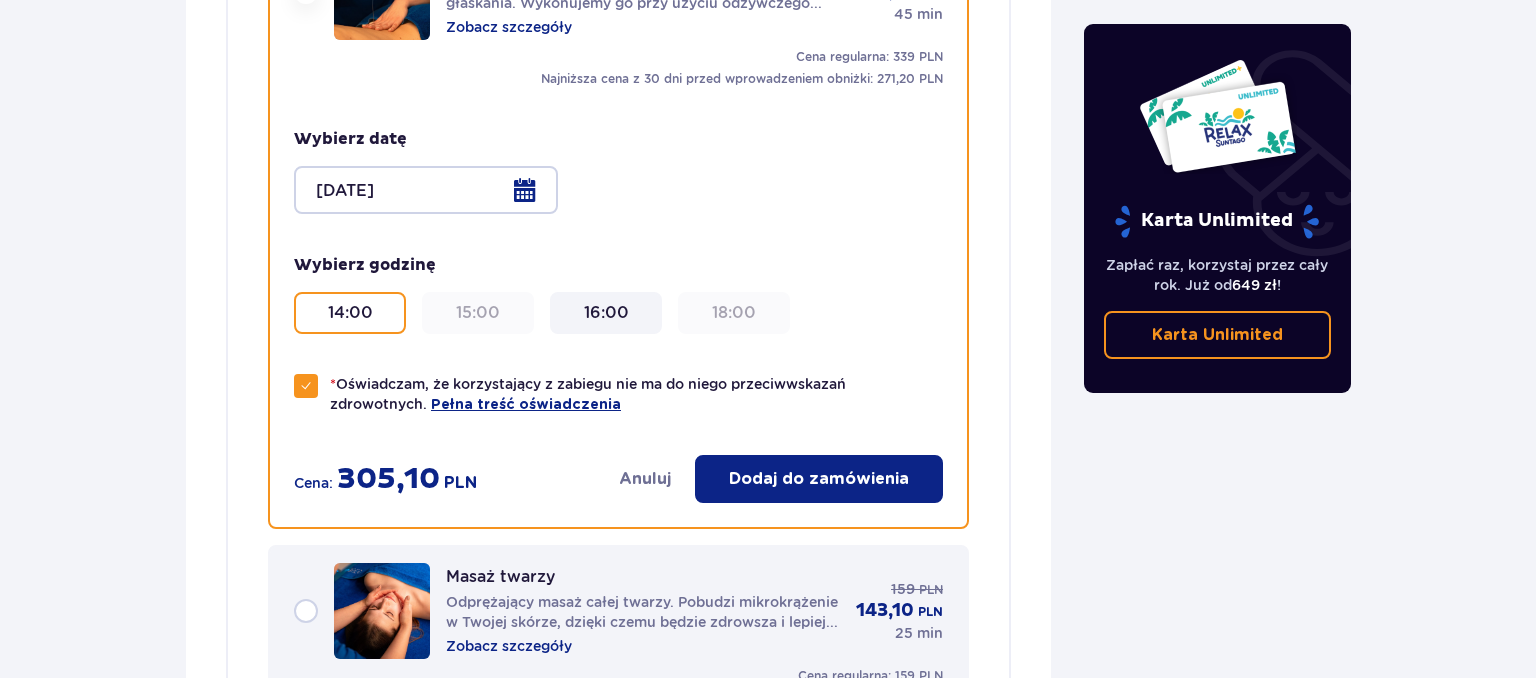 click on "Dodaj do zamówienia" at bounding box center [819, 479] 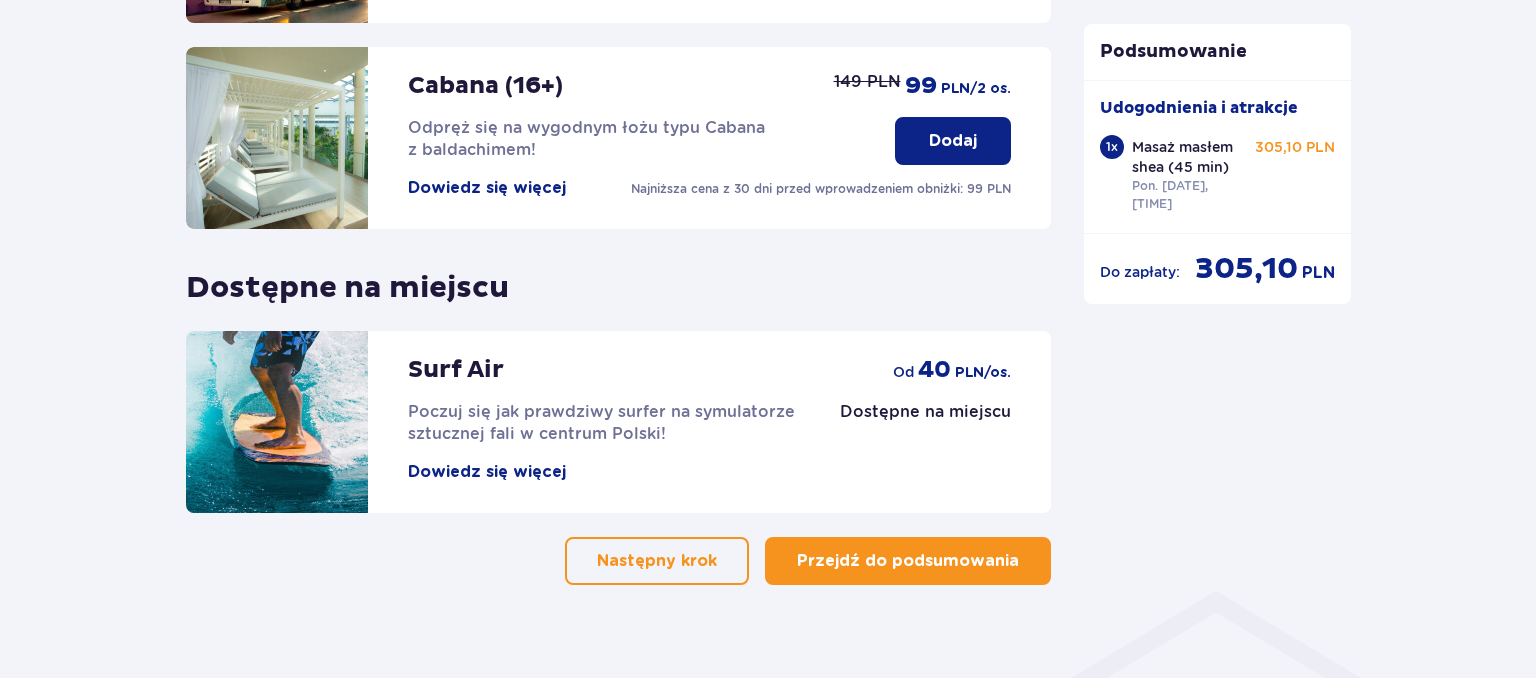 scroll, scrollTop: 1059, scrollLeft: 0, axis: vertical 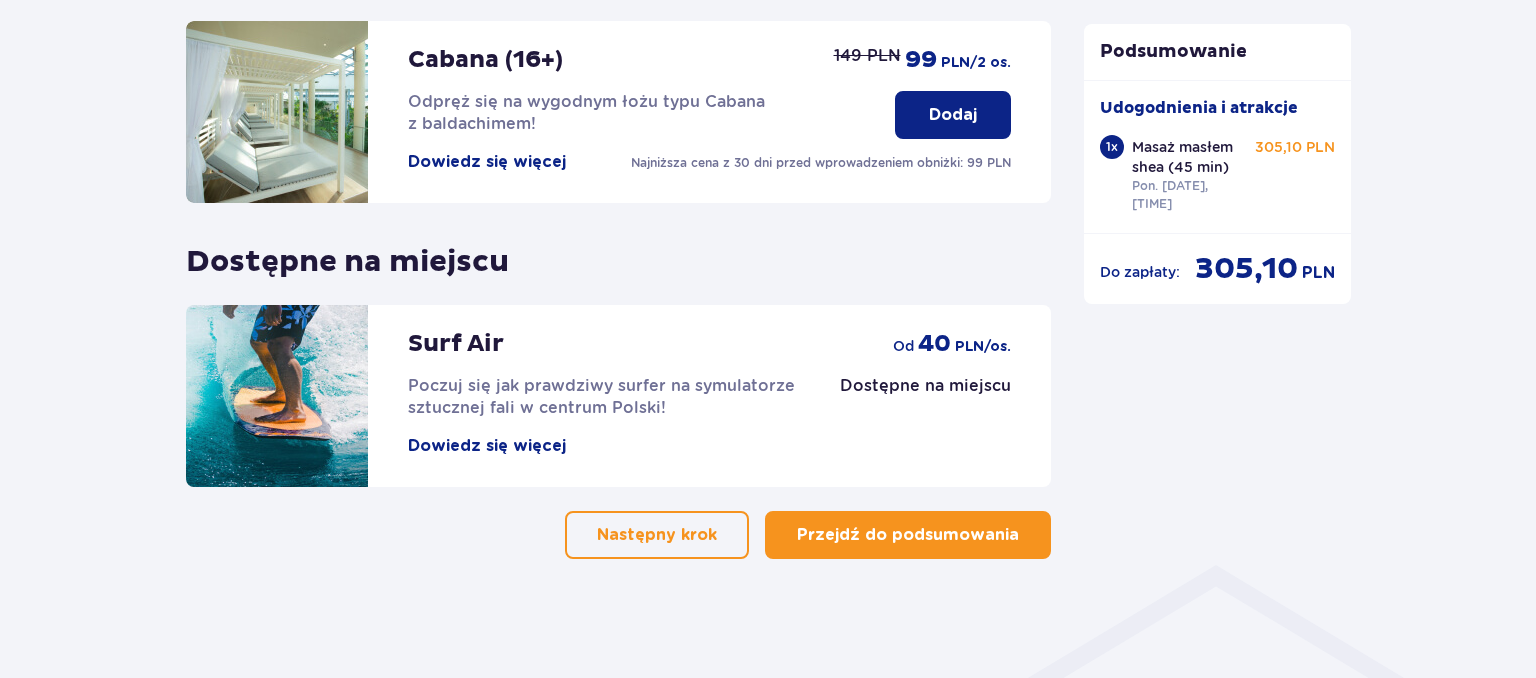 click on "Następny krok" at bounding box center [657, 535] 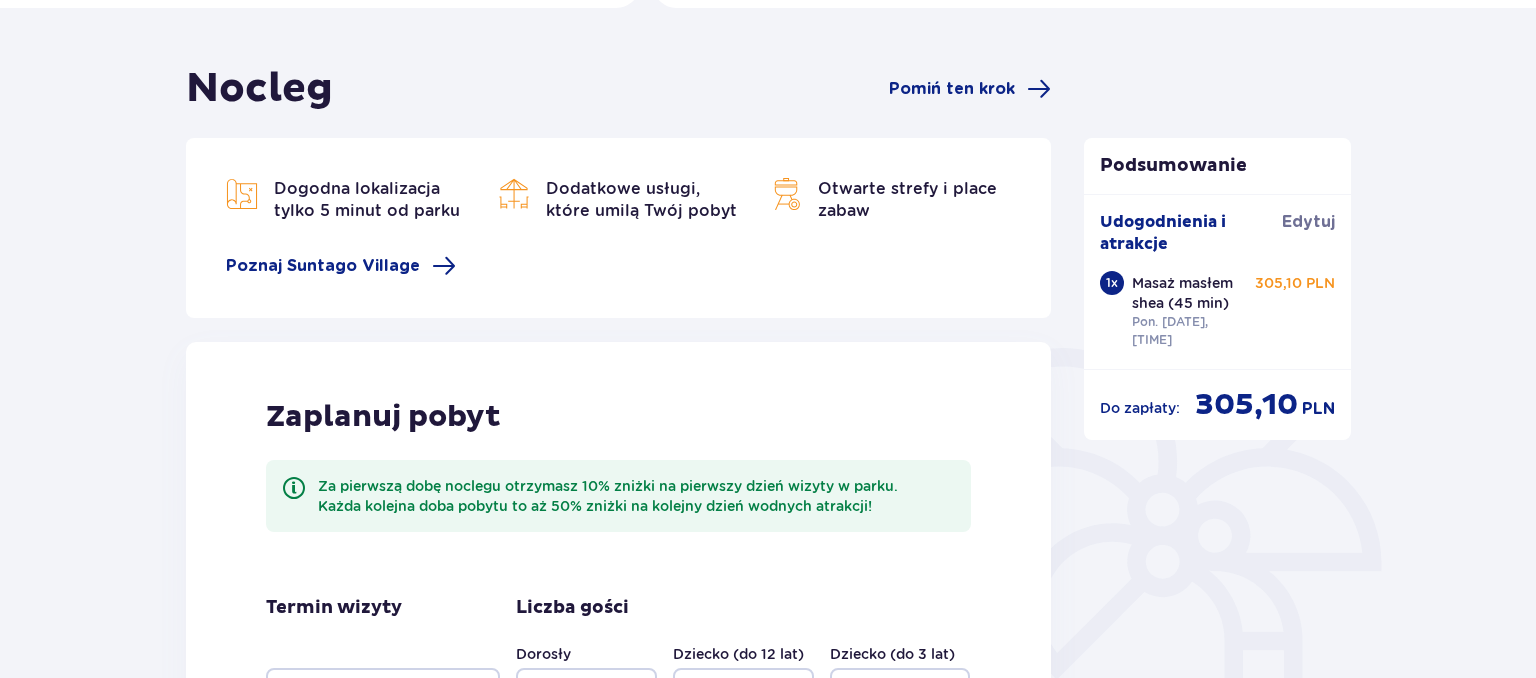 scroll, scrollTop: 0, scrollLeft: 0, axis: both 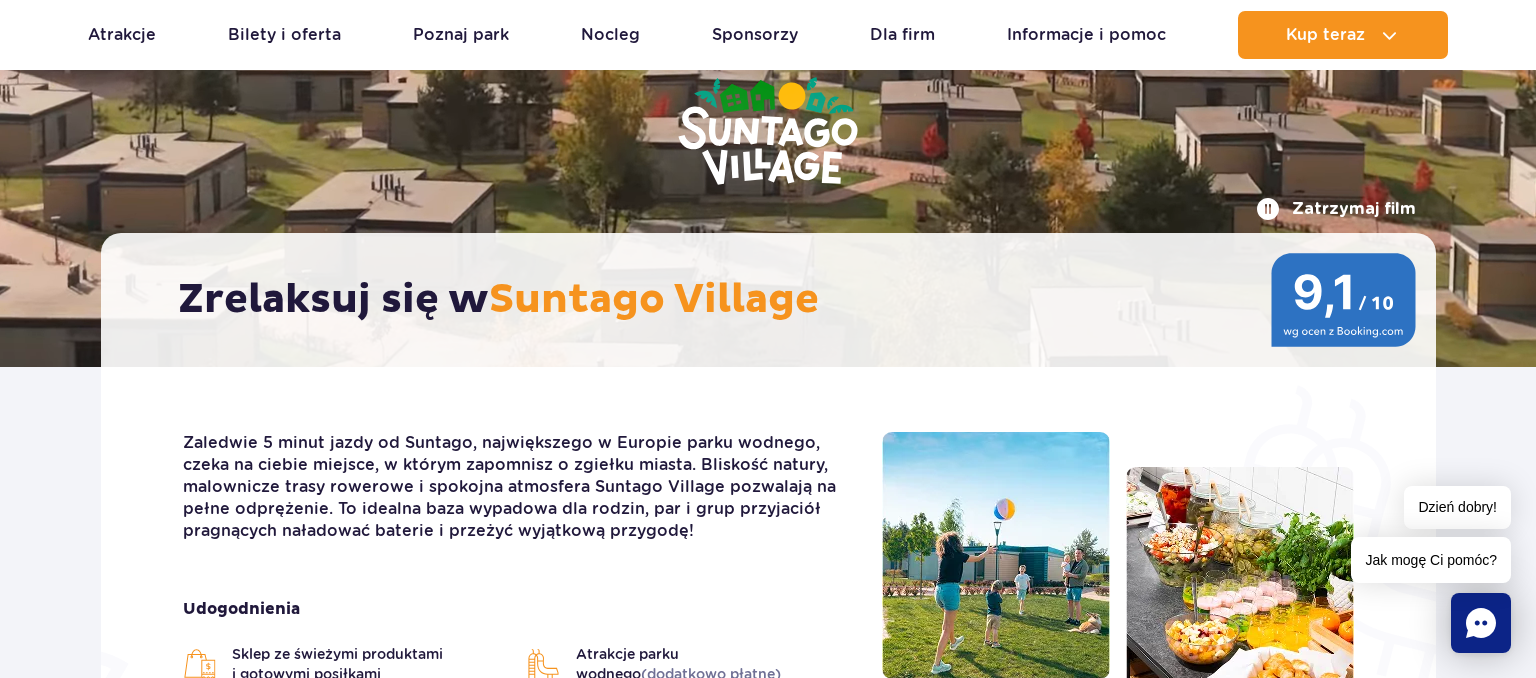 click on "Suntago Village" at bounding box center [654, 300] 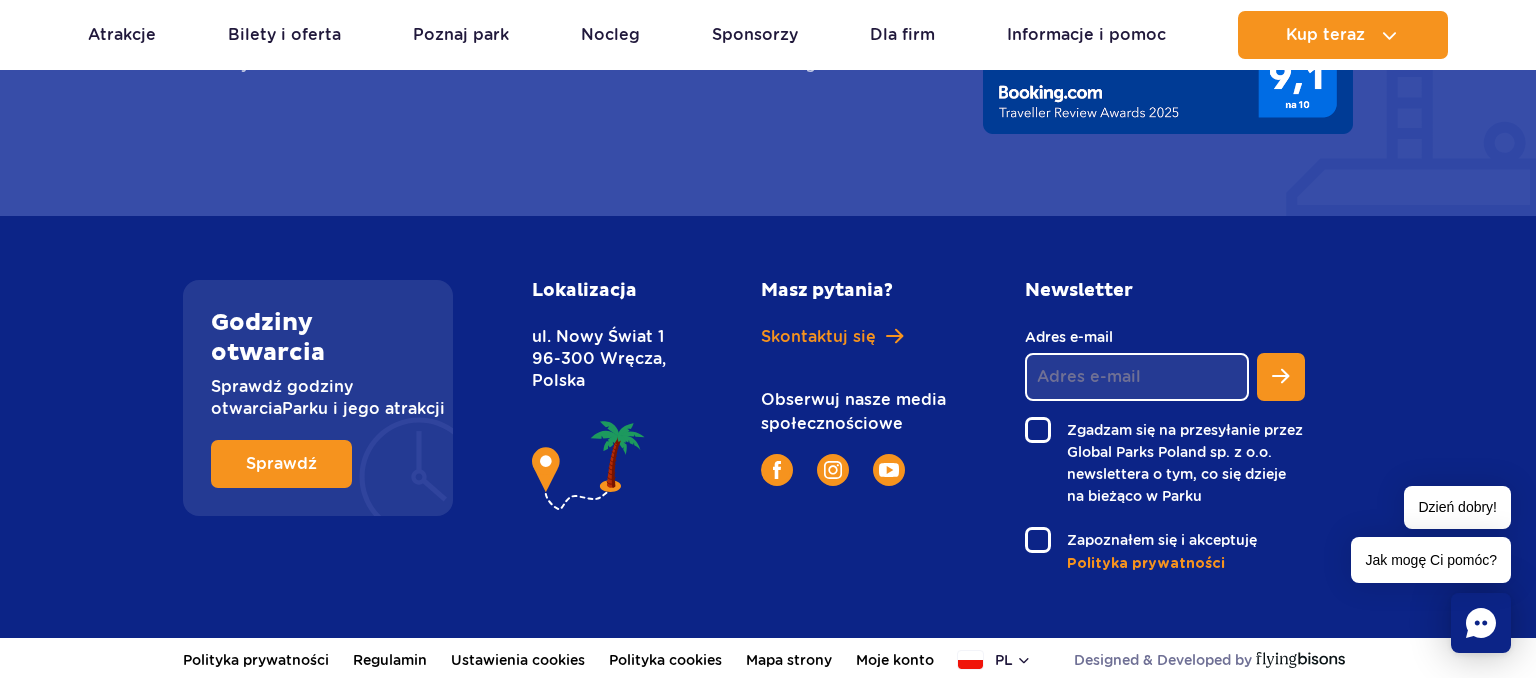 scroll, scrollTop: 7720, scrollLeft: 0, axis: vertical 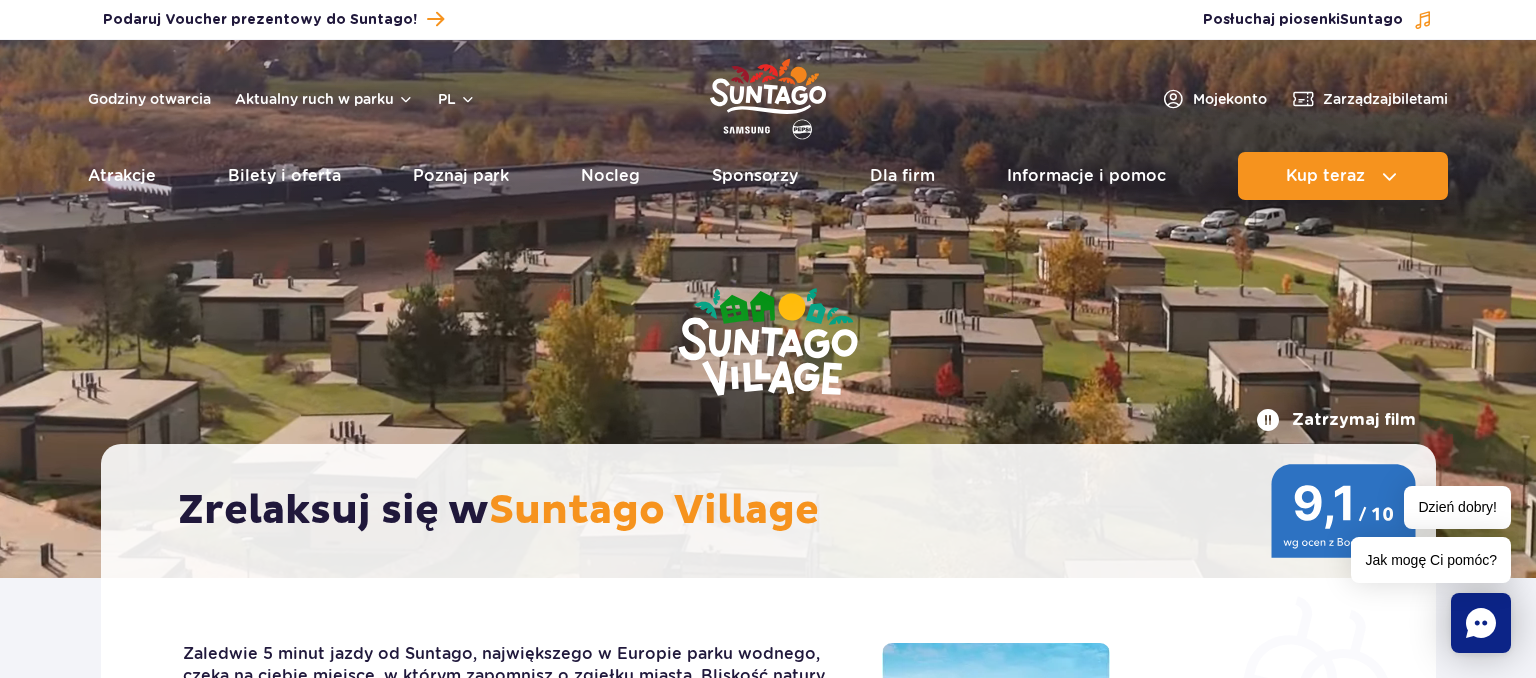 drag, startPoint x: 919, startPoint y: 459, endPoint x: 760, endPoint y: 127, distance: 368.11005 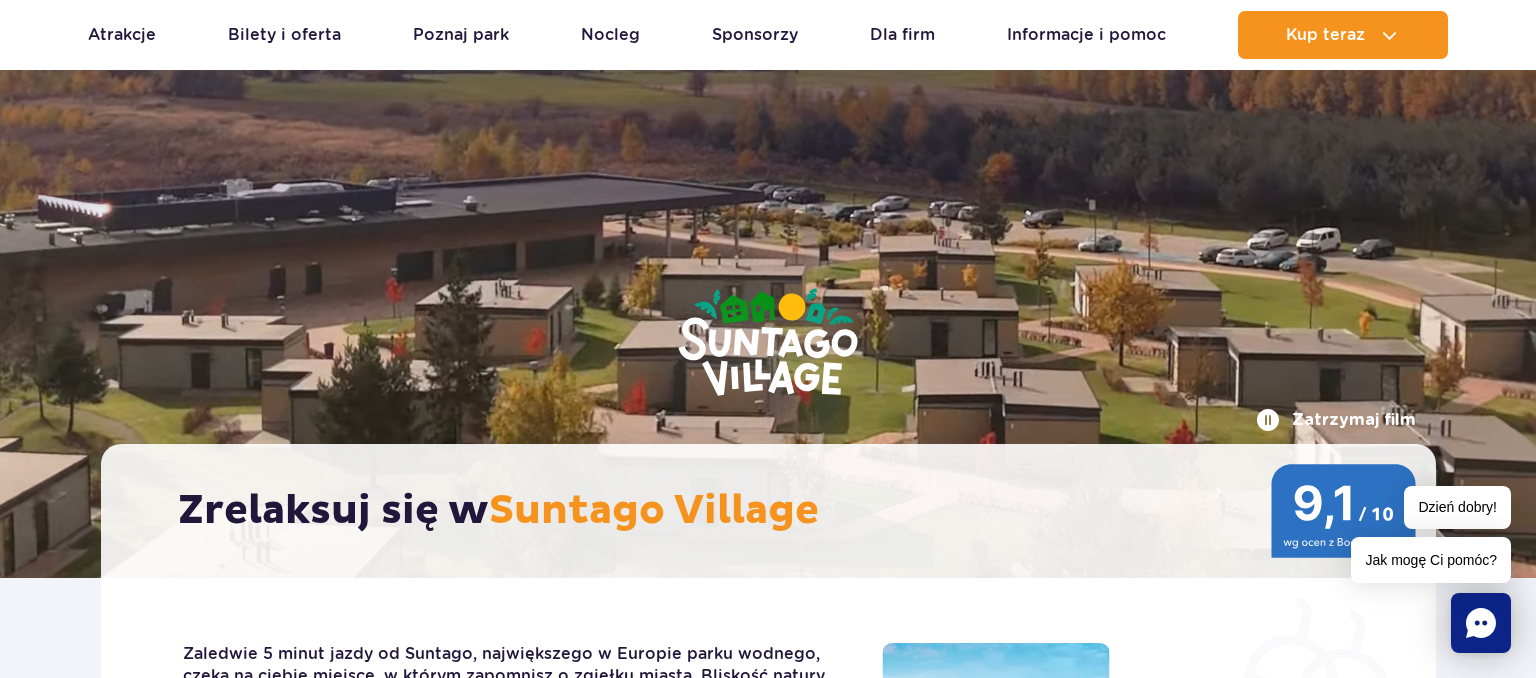 scroll, scrollTop: 316, scrollLeft: 0, axis: vertical 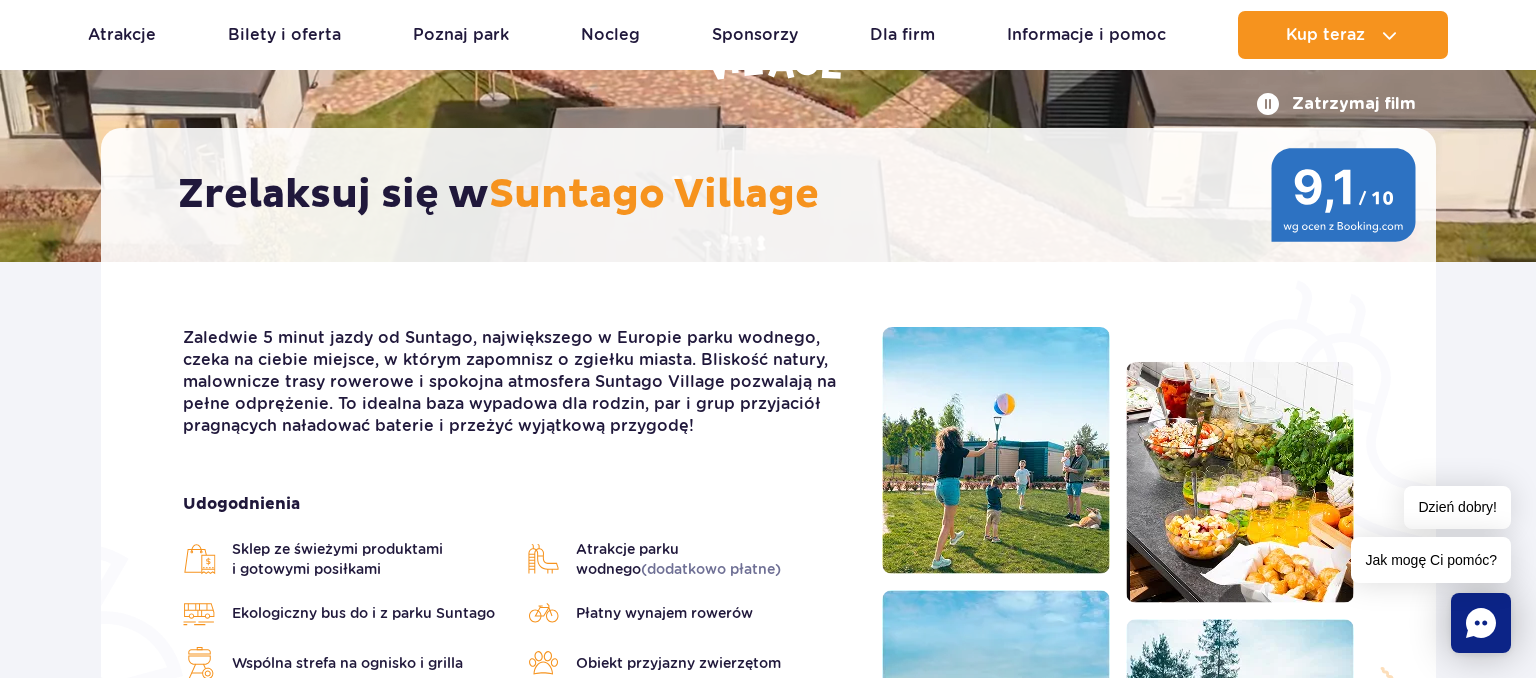click at bounding box center [1343, 195] 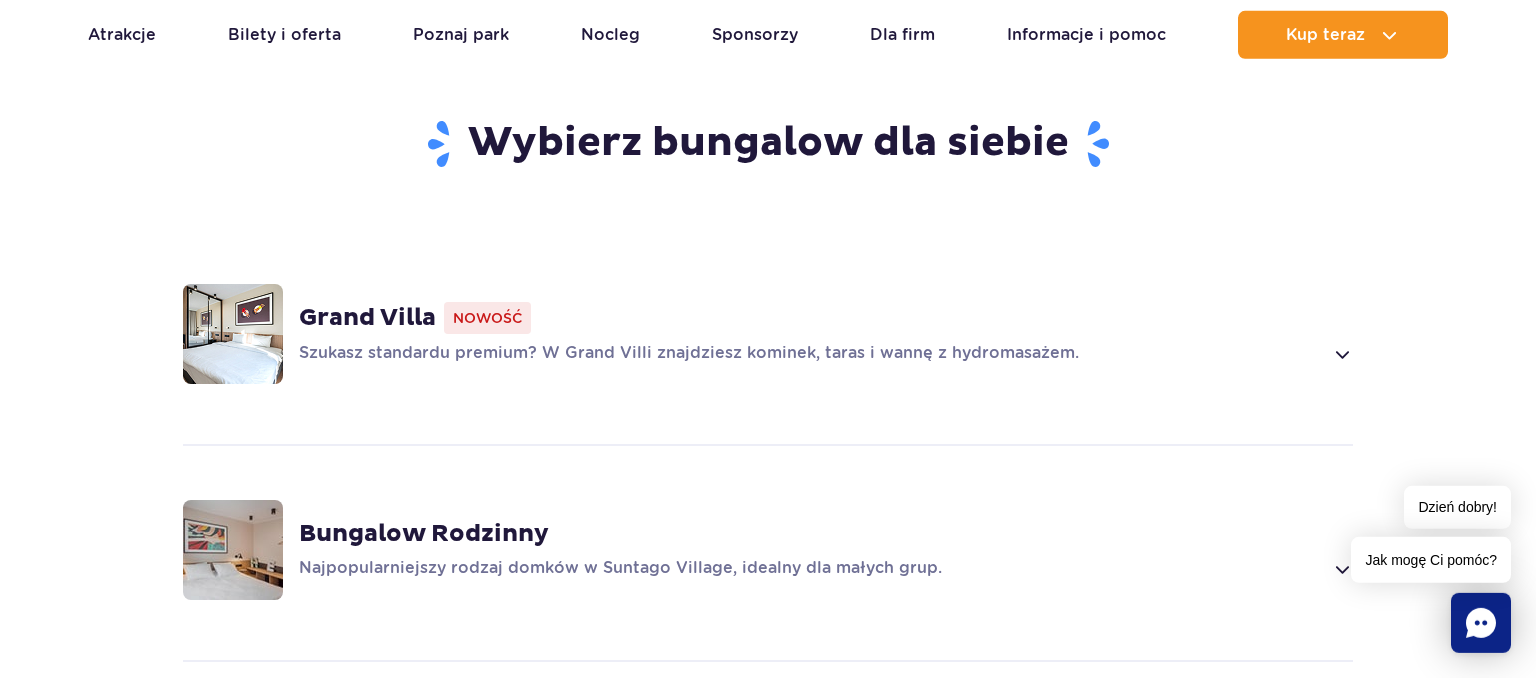 scroll, scrollTop: 1267, scrollLeft: 0, axis: vertical 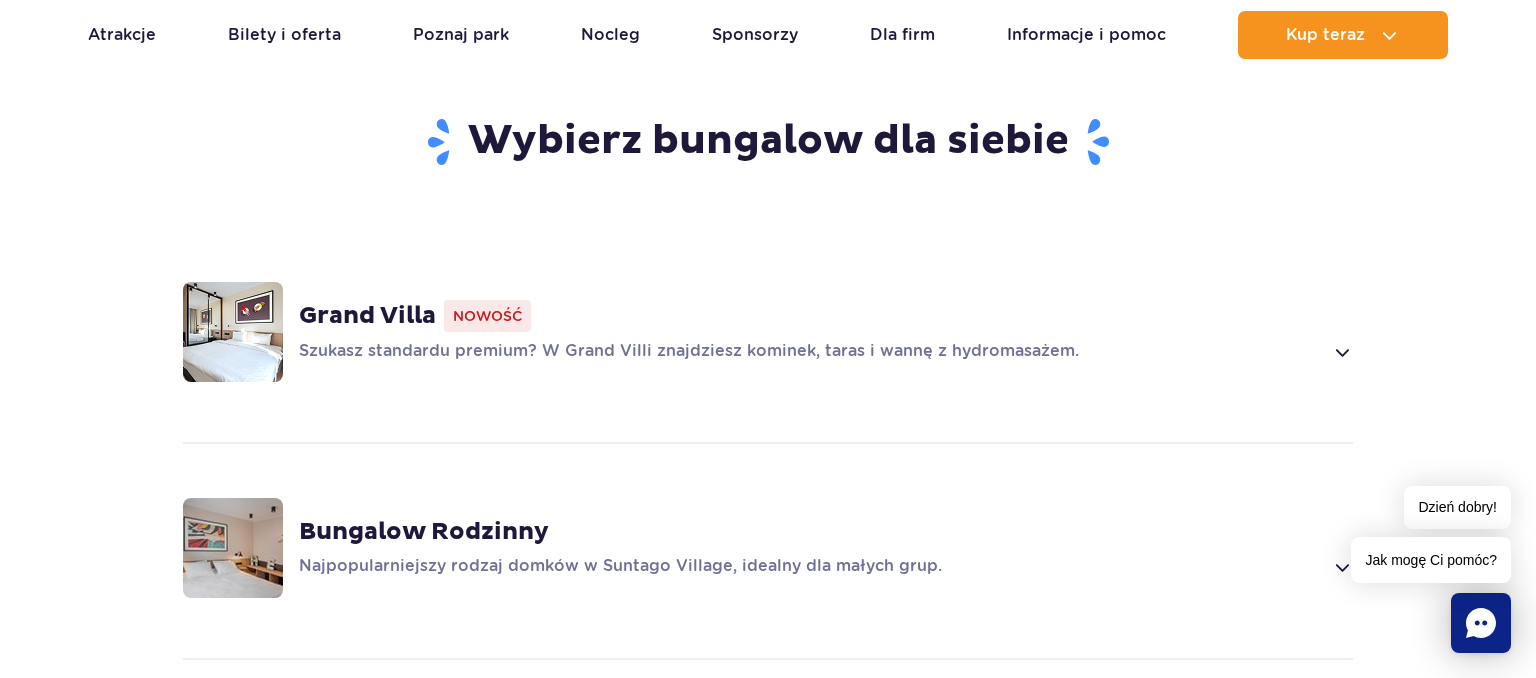 click on "Grand Villa" at bounding box center [367, 316] 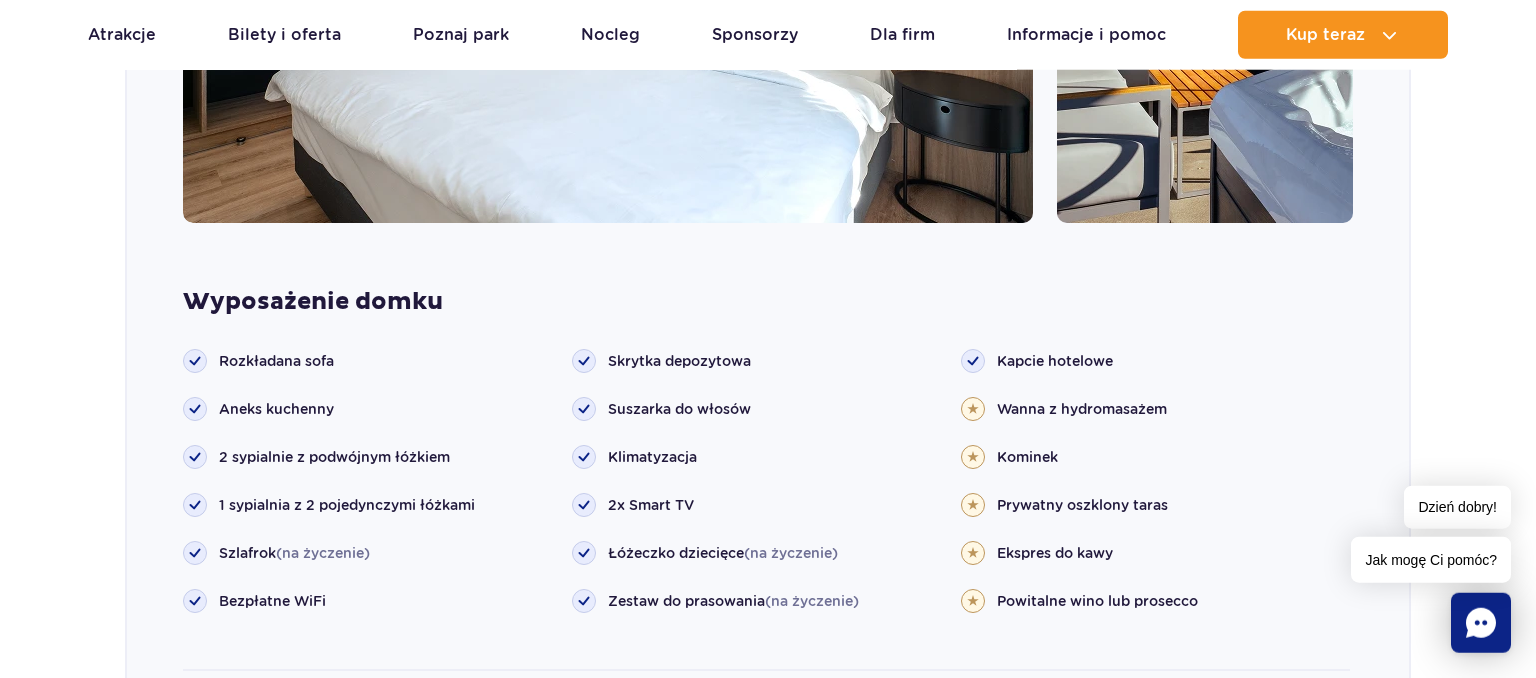 scroll, scrollTop: 2552, scrollLeft: 0, axis: vertical 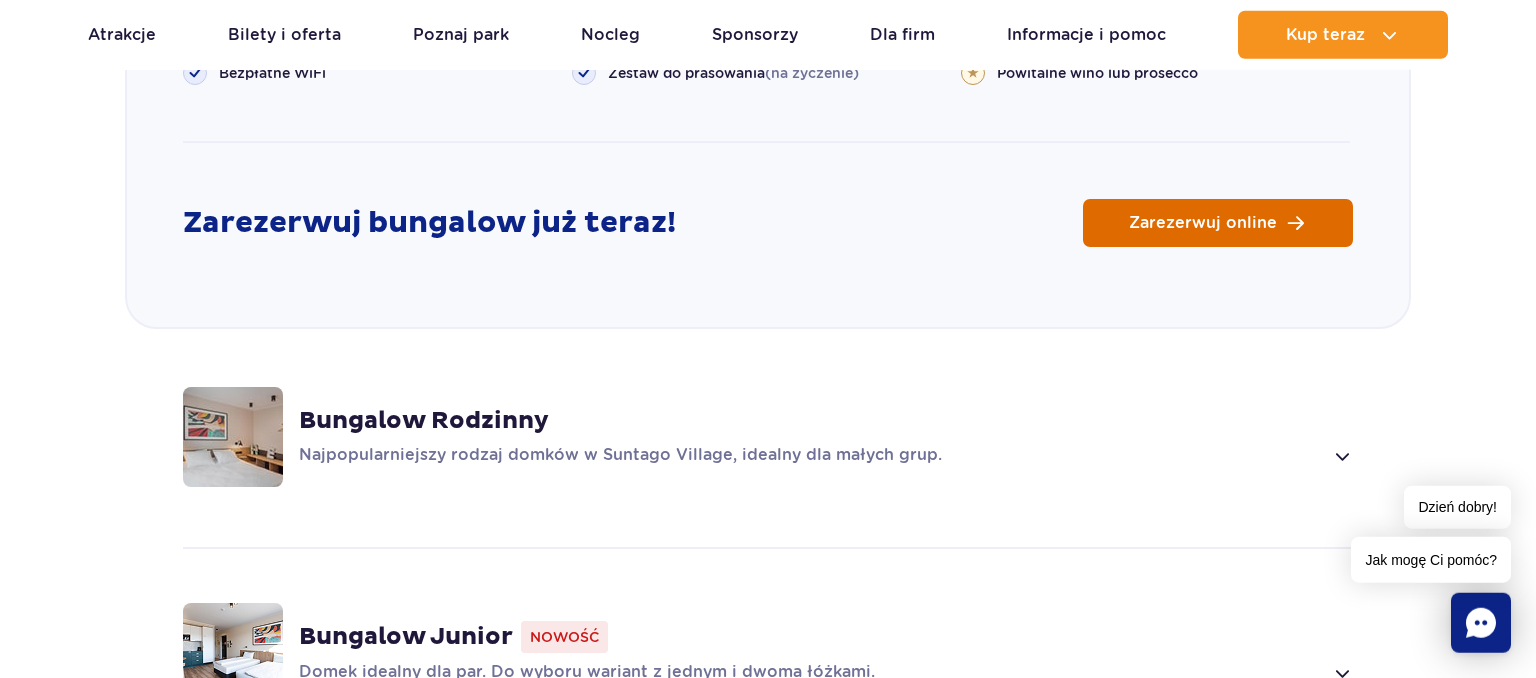 click on "Zarezerwuj online" at bounding box center [1203, 223] 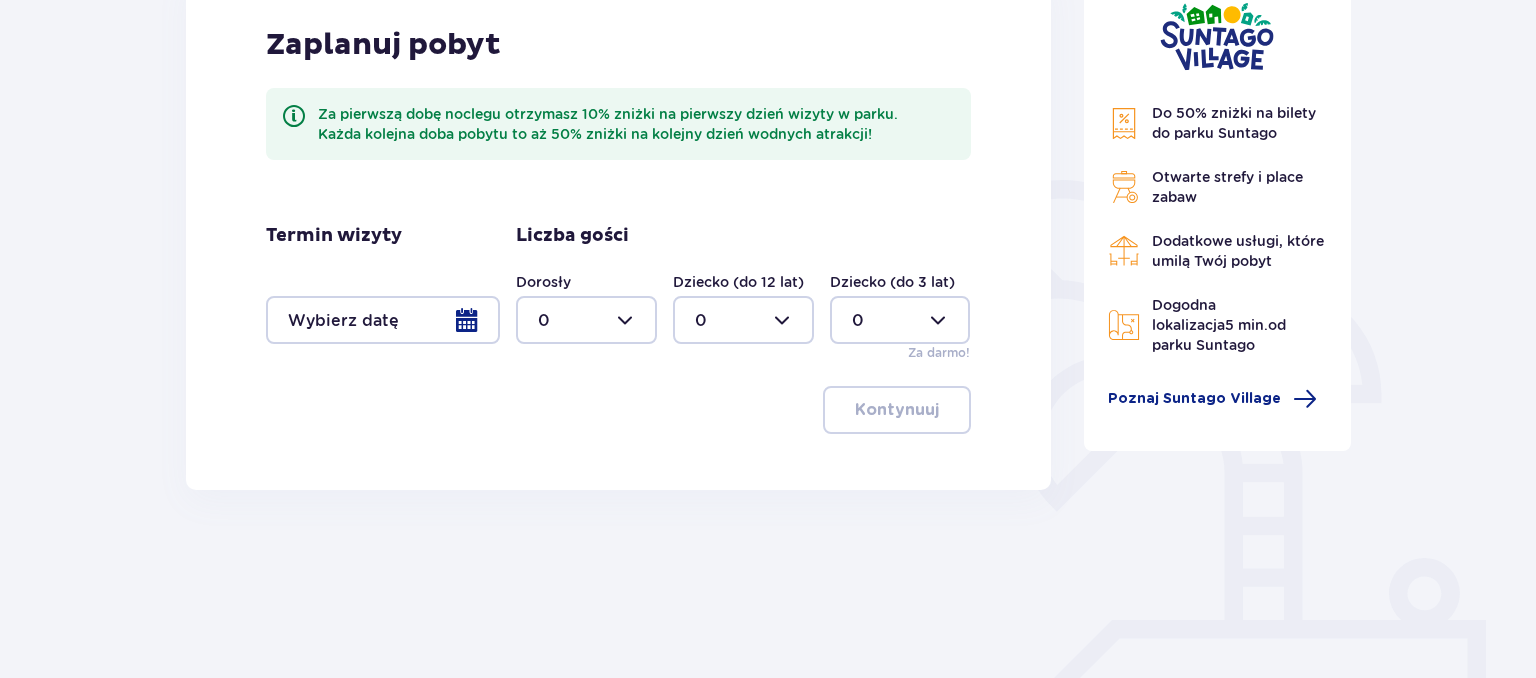 scroll, scrollTop: 316, scrollLeft: 0, axis: vertical 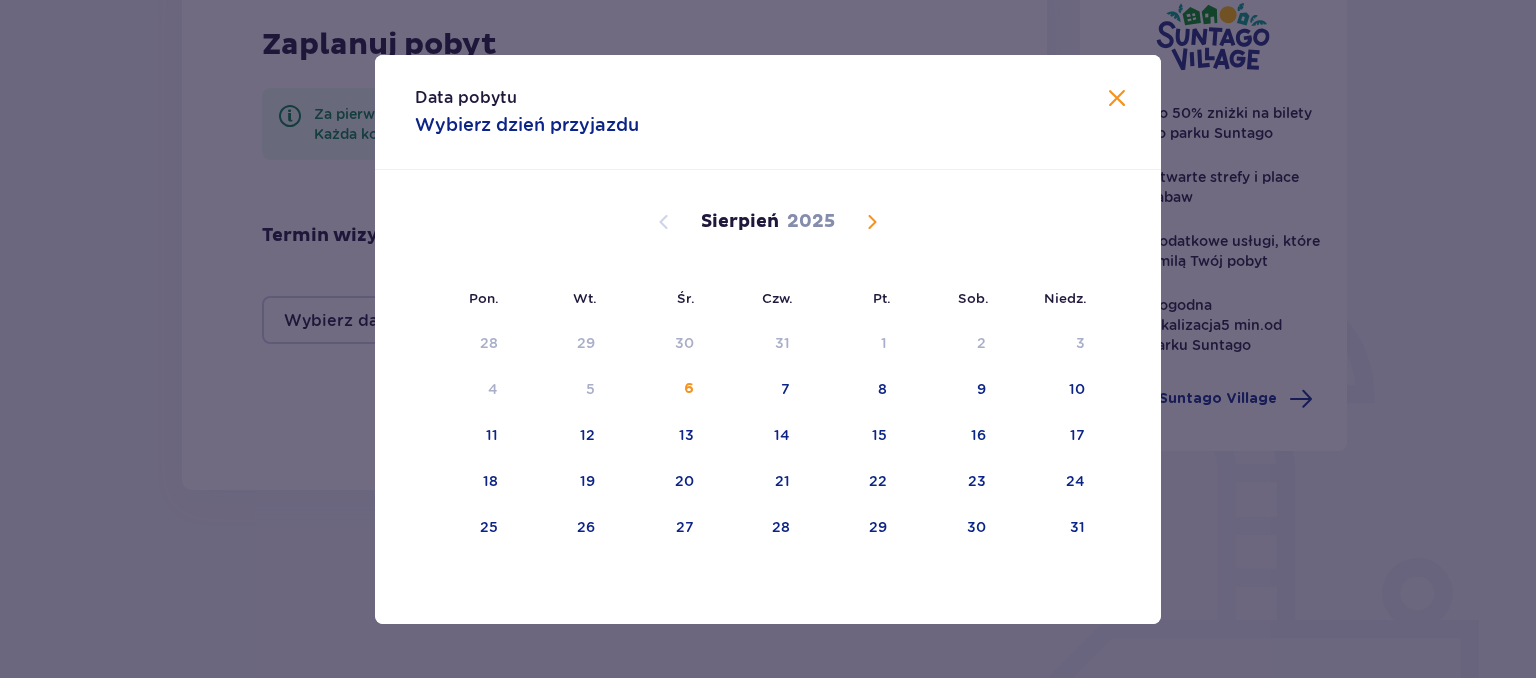 click at bounding box center (872, 222) 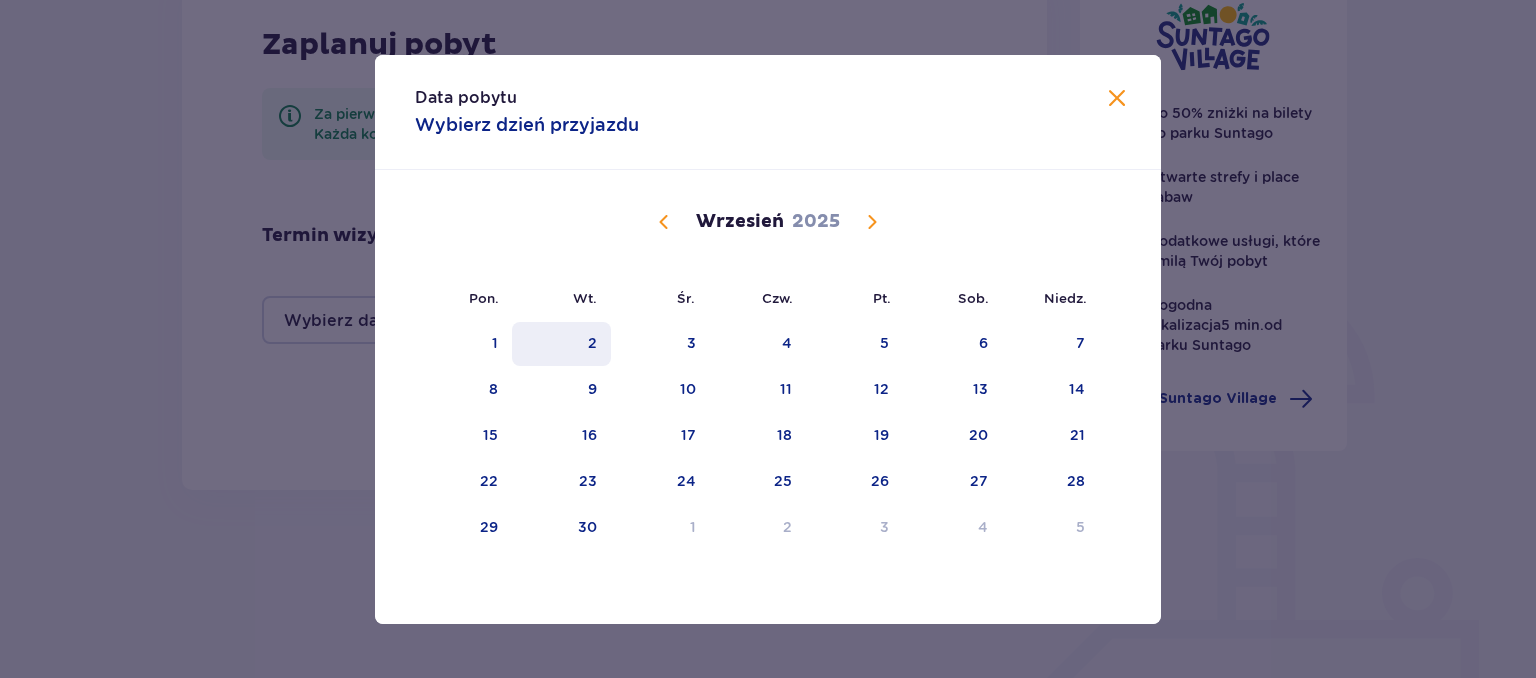 click on "2" at bounding box center [561, 344] 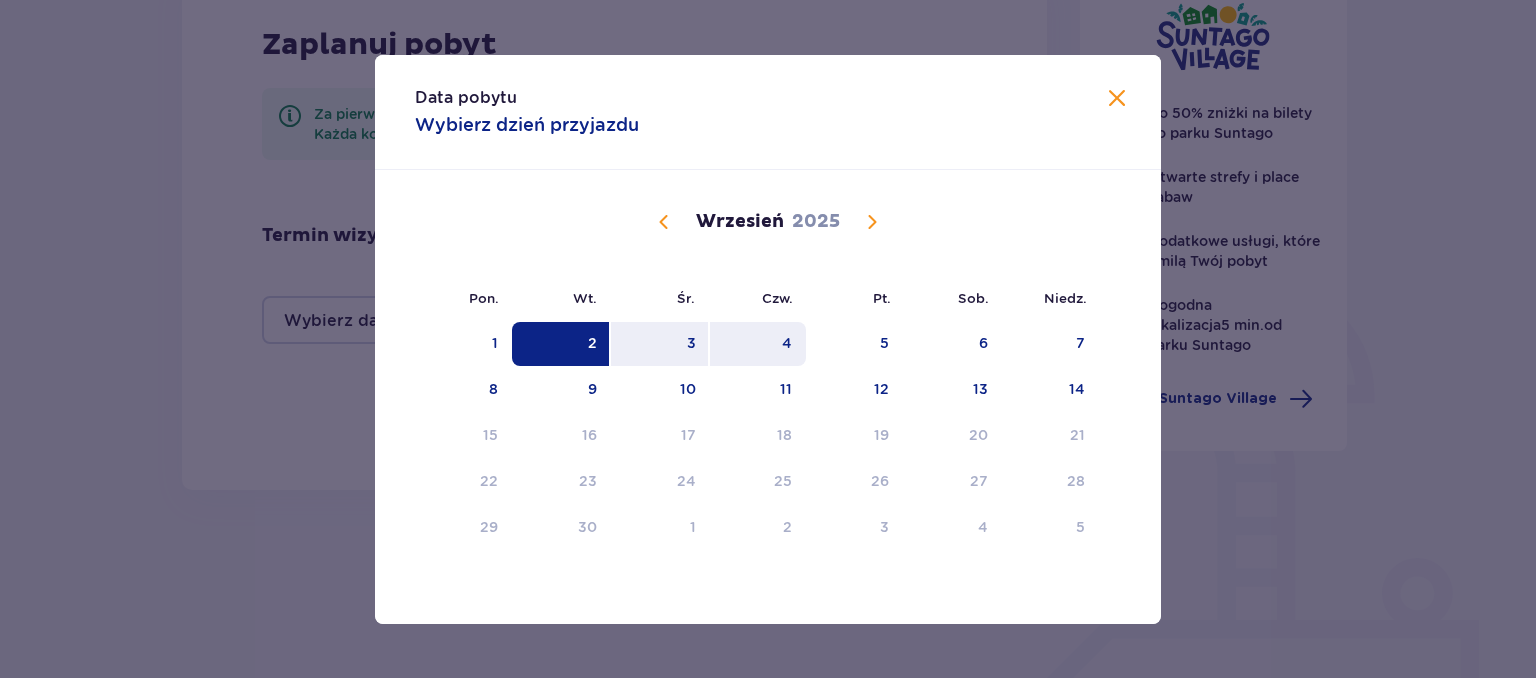 click on "4" at bounding box center (758, 344) 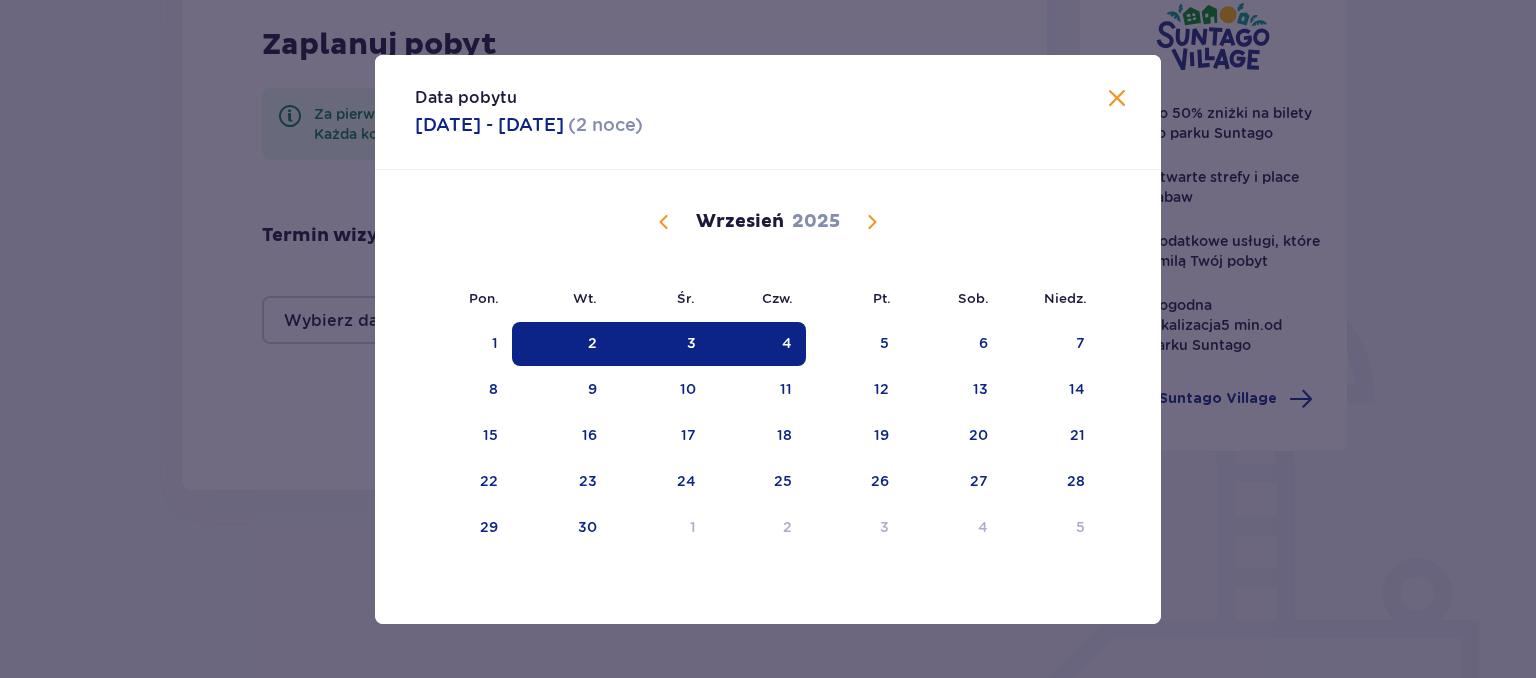 type on "02.09.25 - 04.09.25" 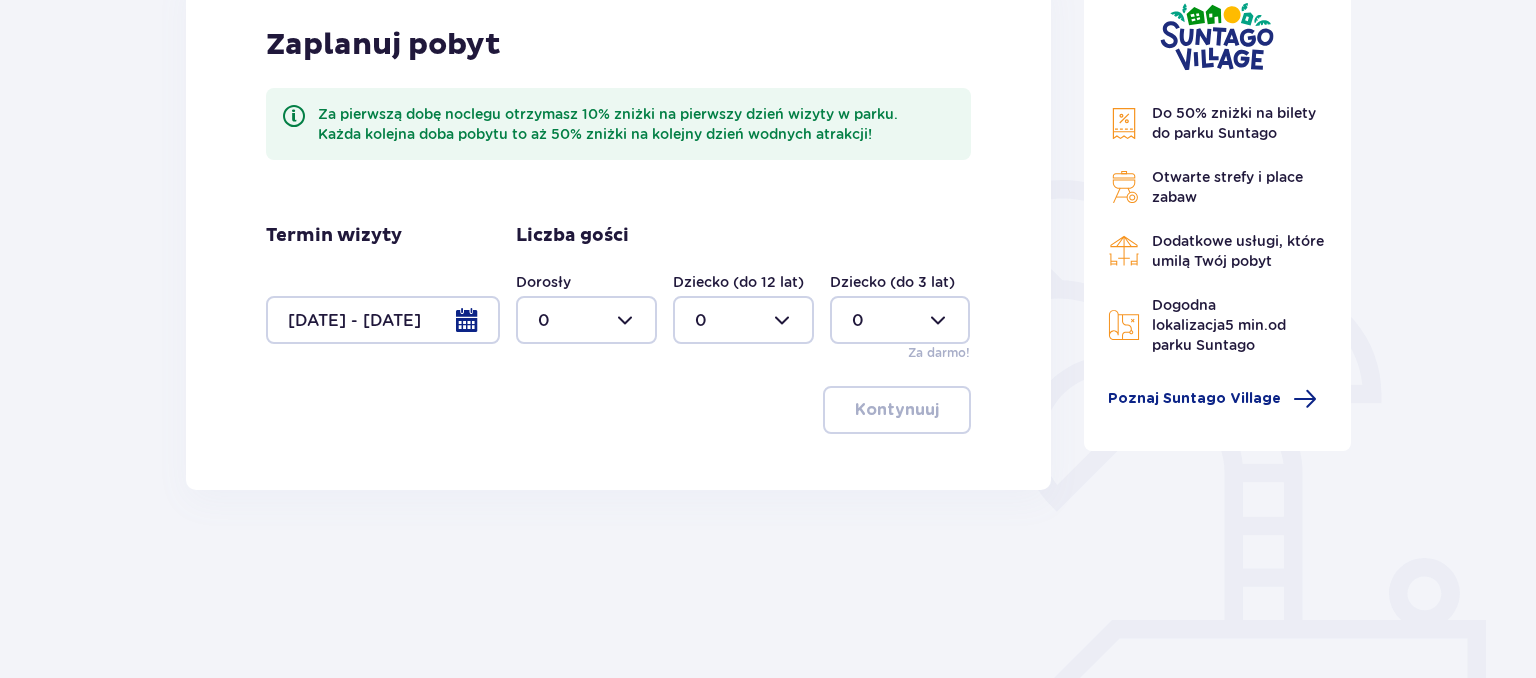 click at bounding box center [586, 320] 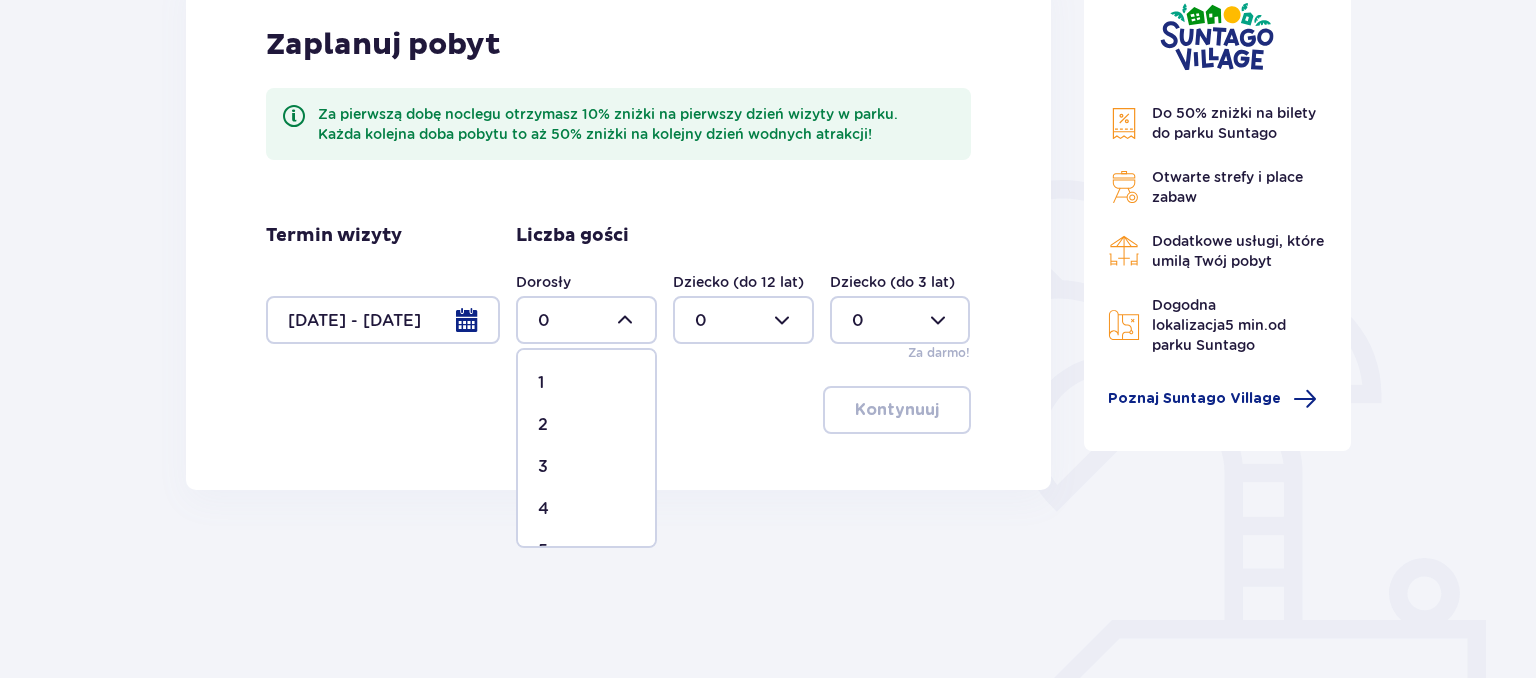 scroll, scrollTop: 115, scrollLeft: 0, axis: vertical 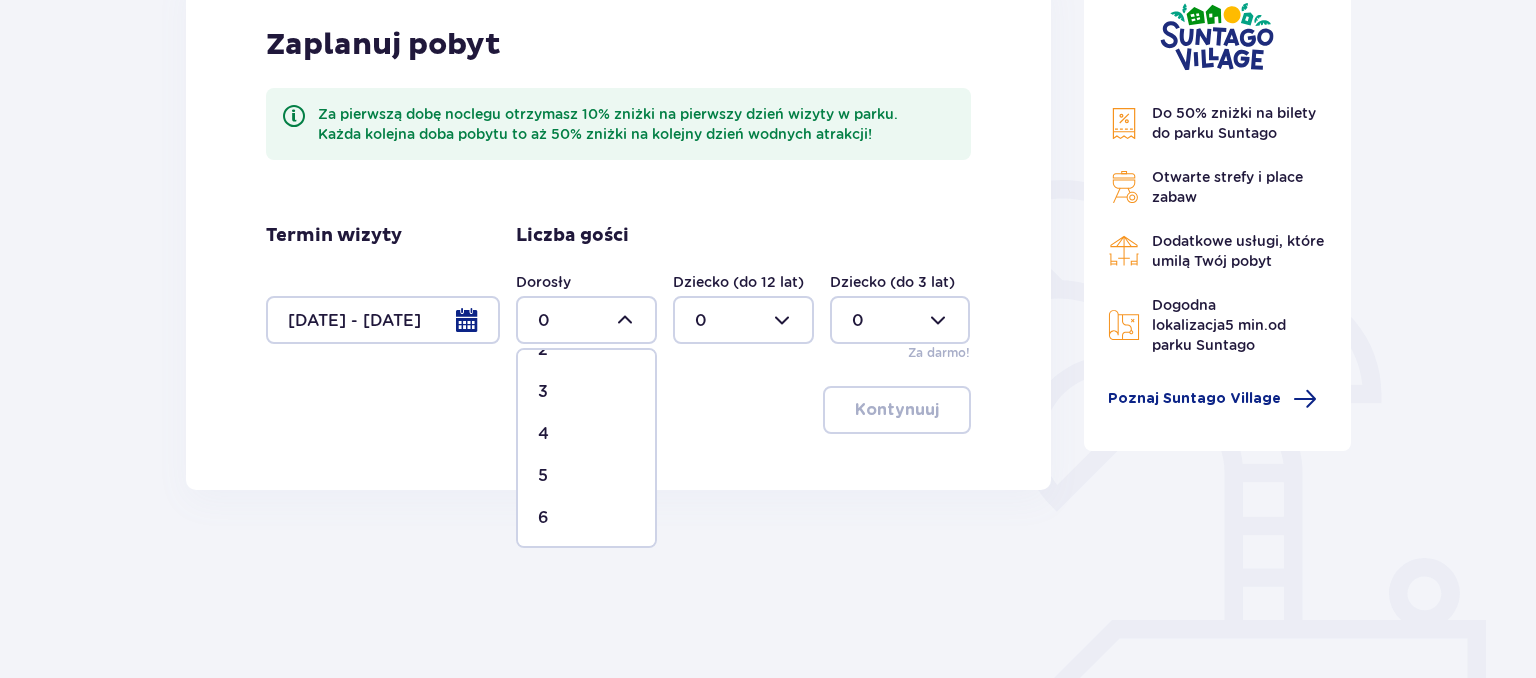 click on "4" at bounding box center [586, 434] 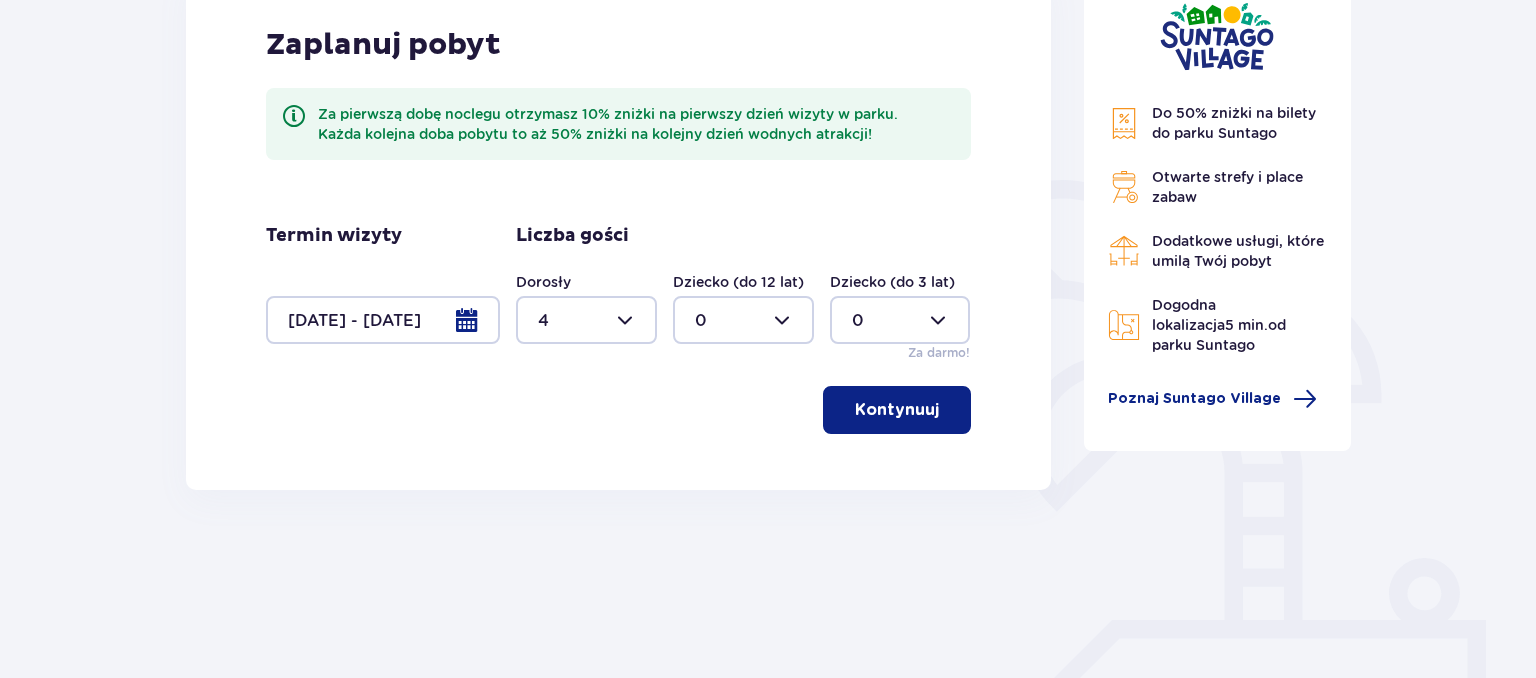 type on "4" 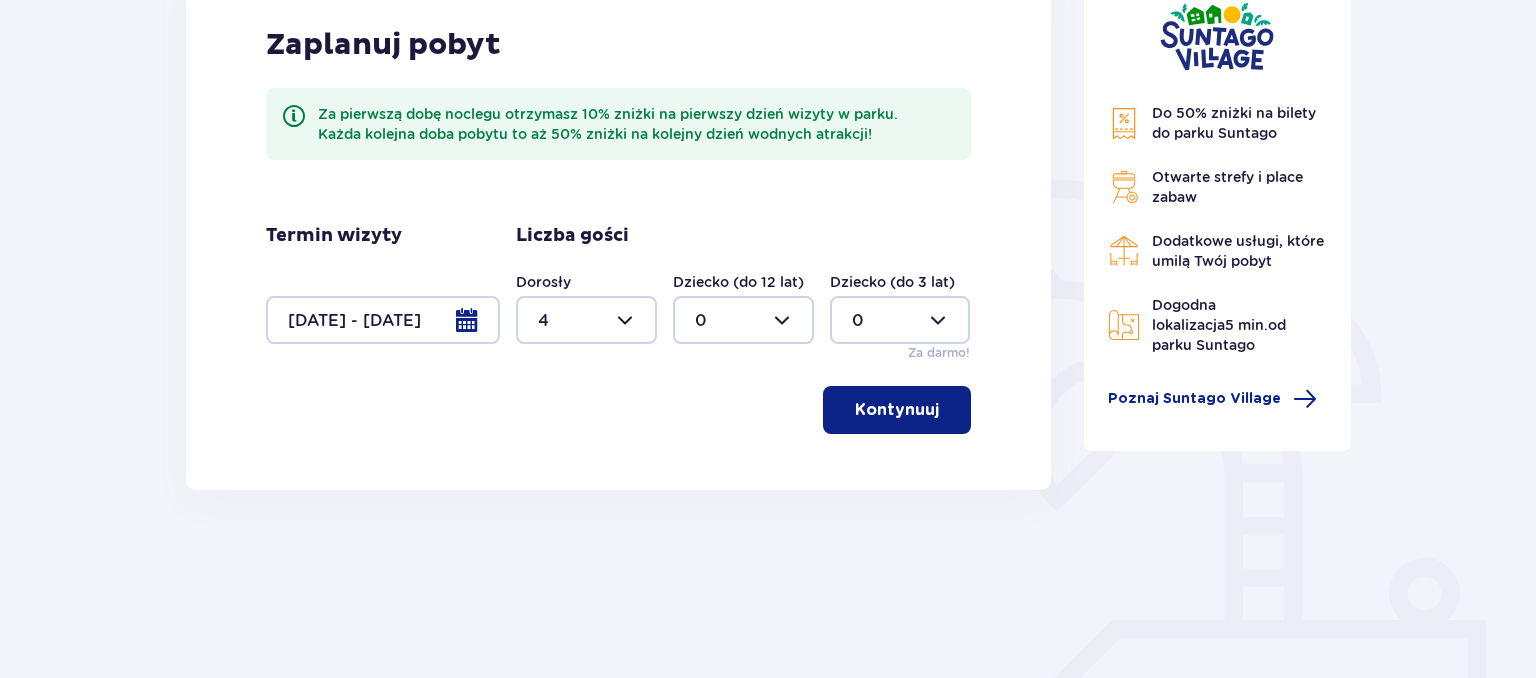 click on "Kontynuuj" at bounding box center [897, 410] 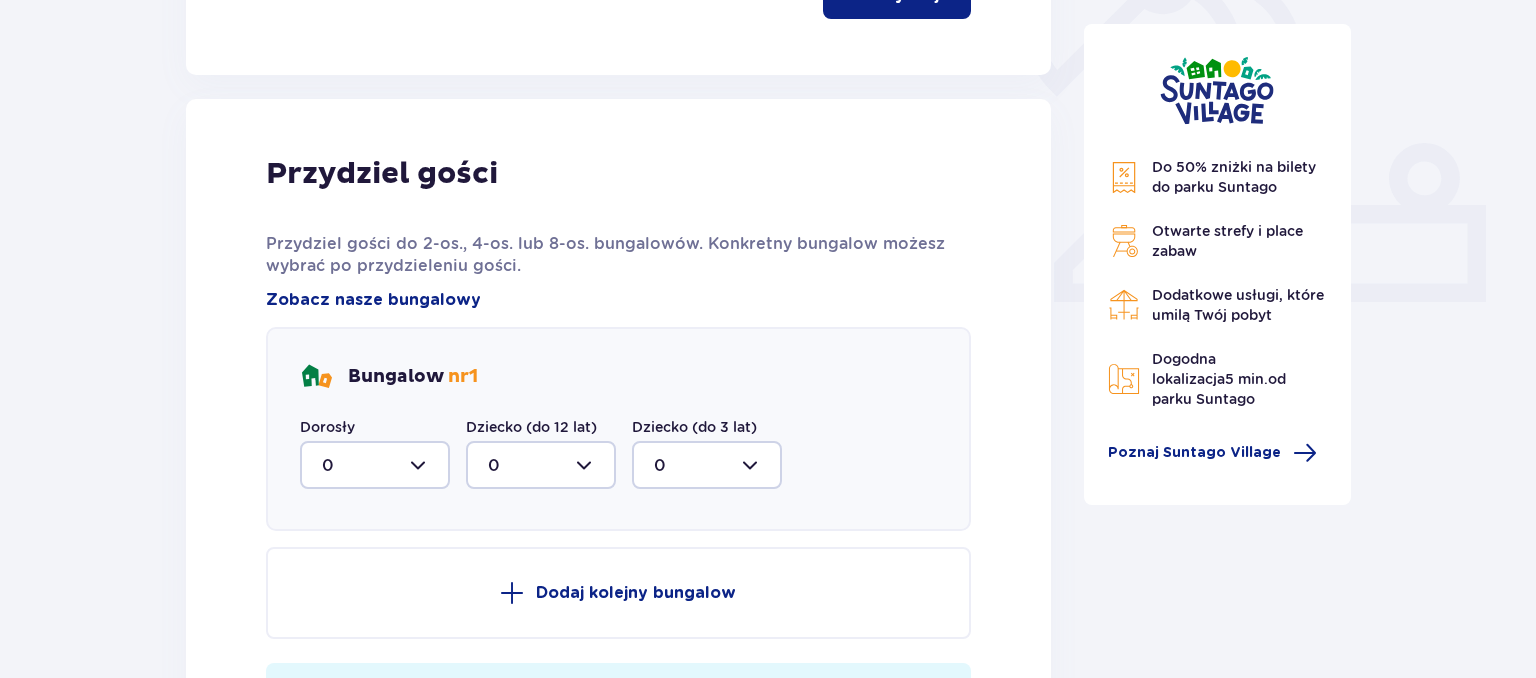 scroll, scrollTop: 739, scrollLeft: 0, axis: vertical 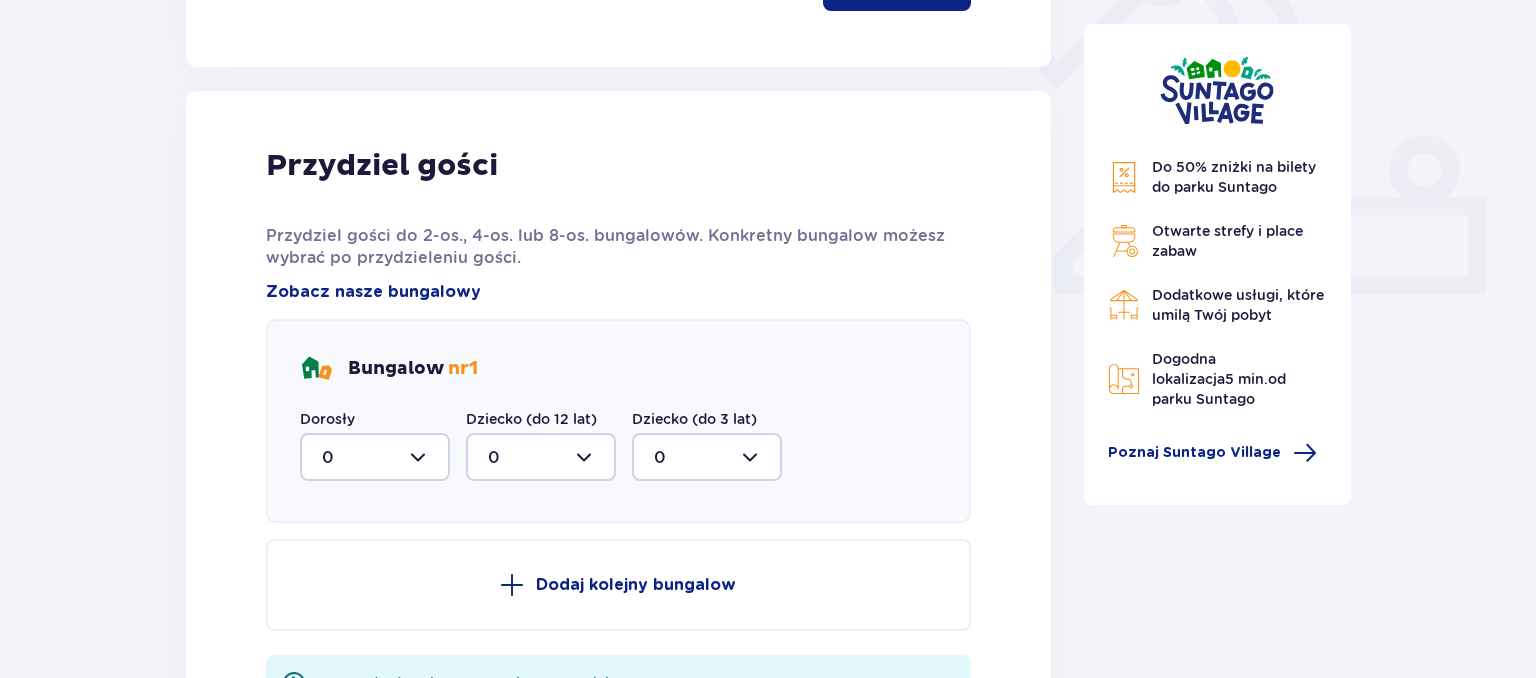 click at bounding box center (375, 457) 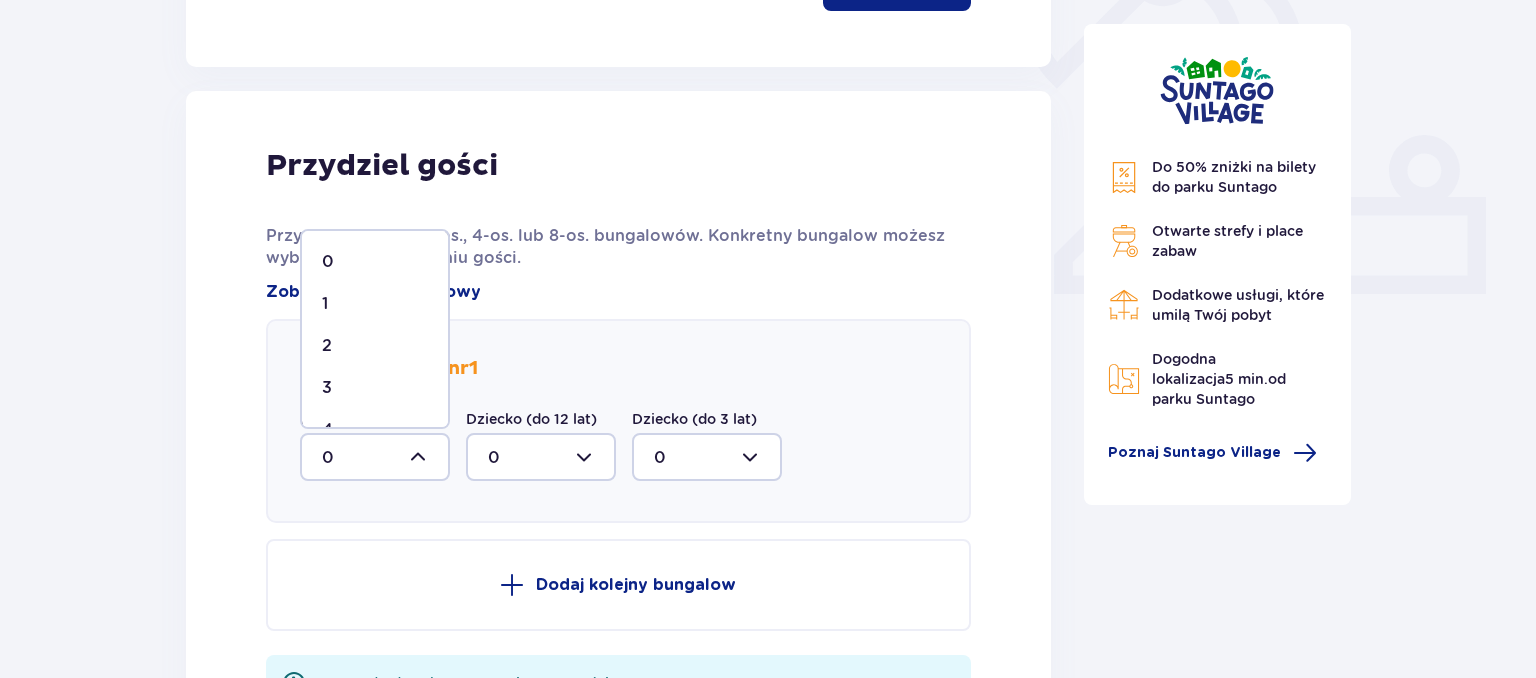 click on "3" at bounding box center [375, 388] 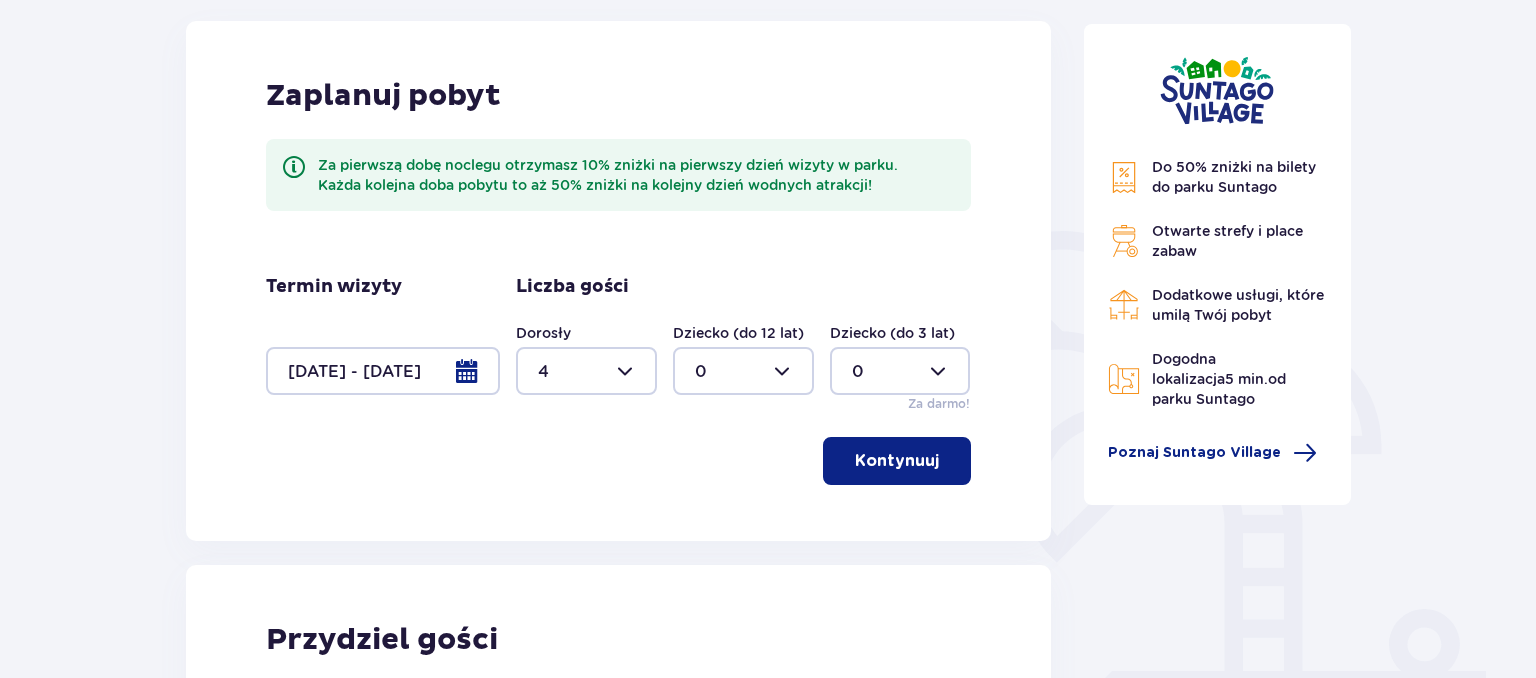 scroll, scrollTop: 280, scrollLeft: 0, axis: vertical 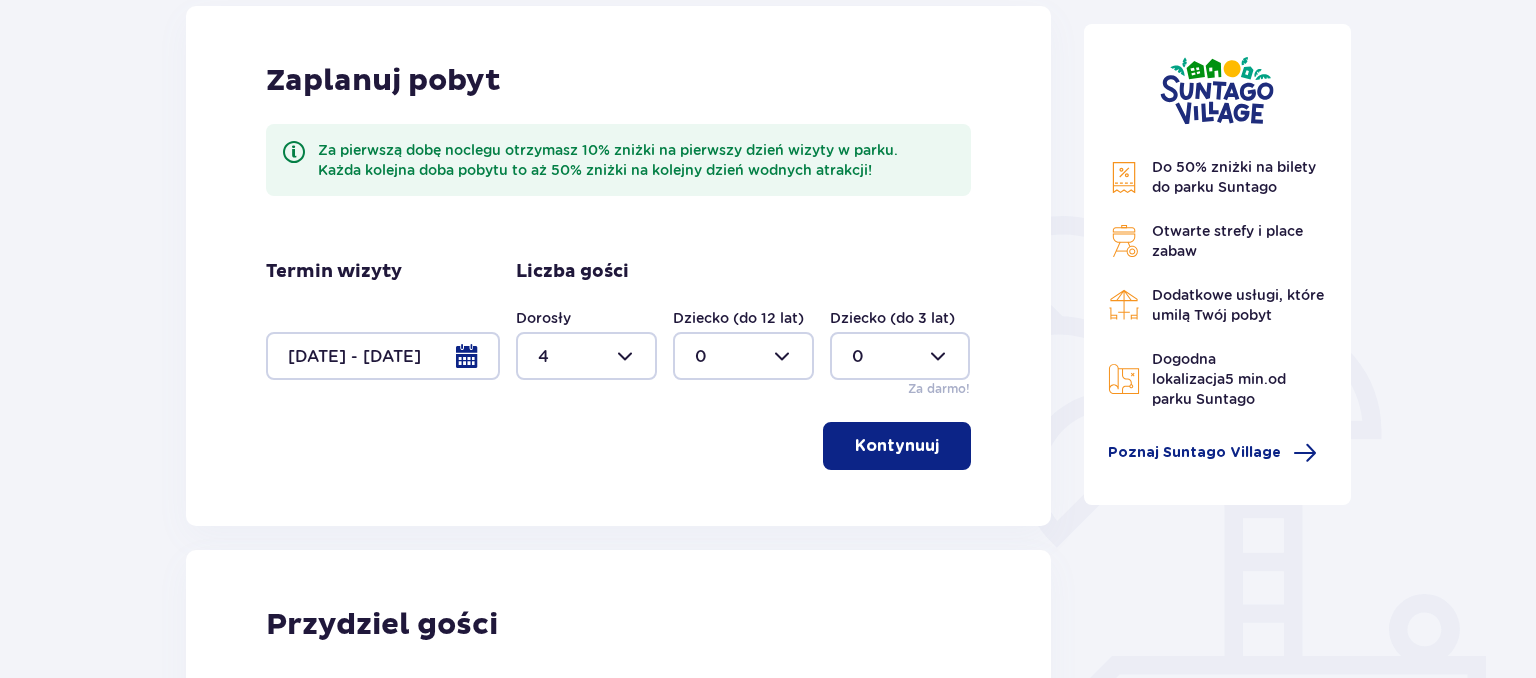 click on "Kontynuuj" at bounding box center (897, 446) 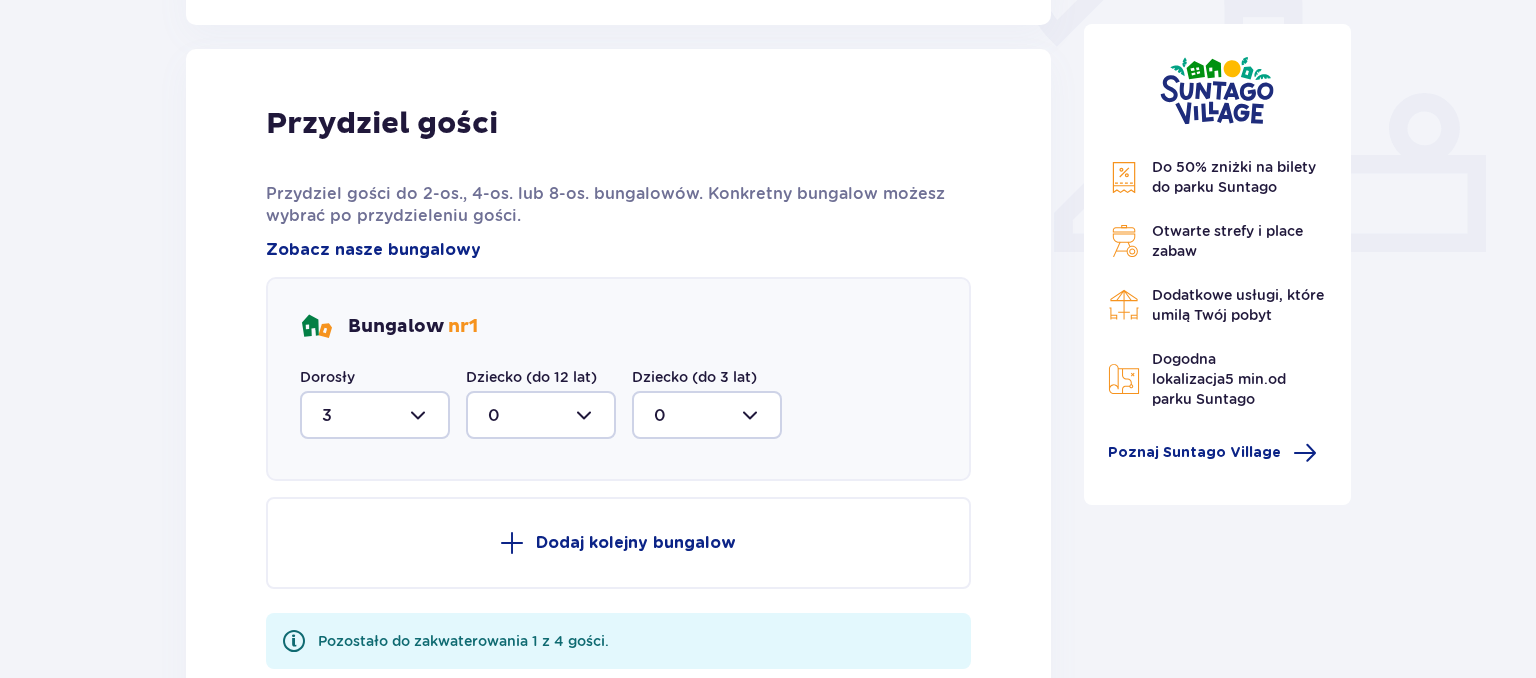 scroll, scrollTop: 806, scrollLeft: 0, axis: vertical 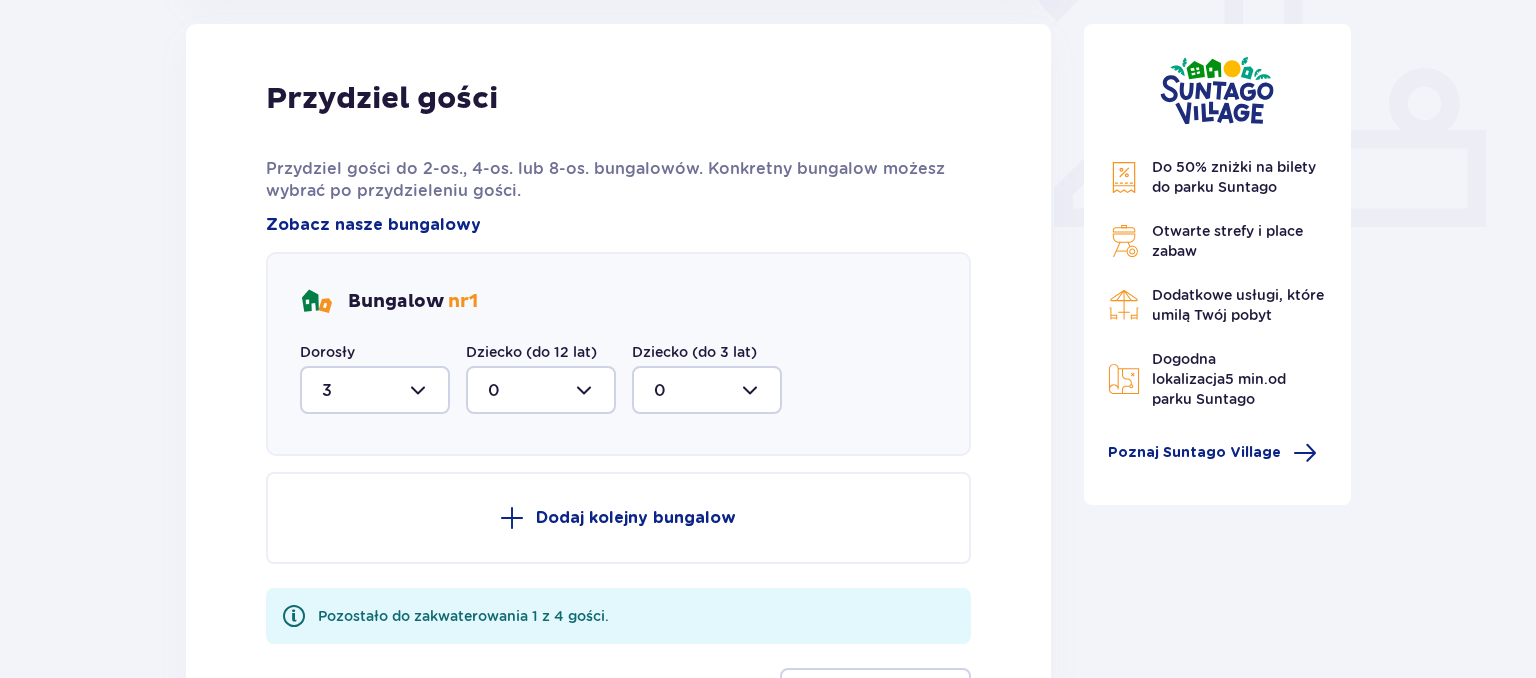 click on "Dodaj kolejny bungalow" at bounding box center (636, 518) 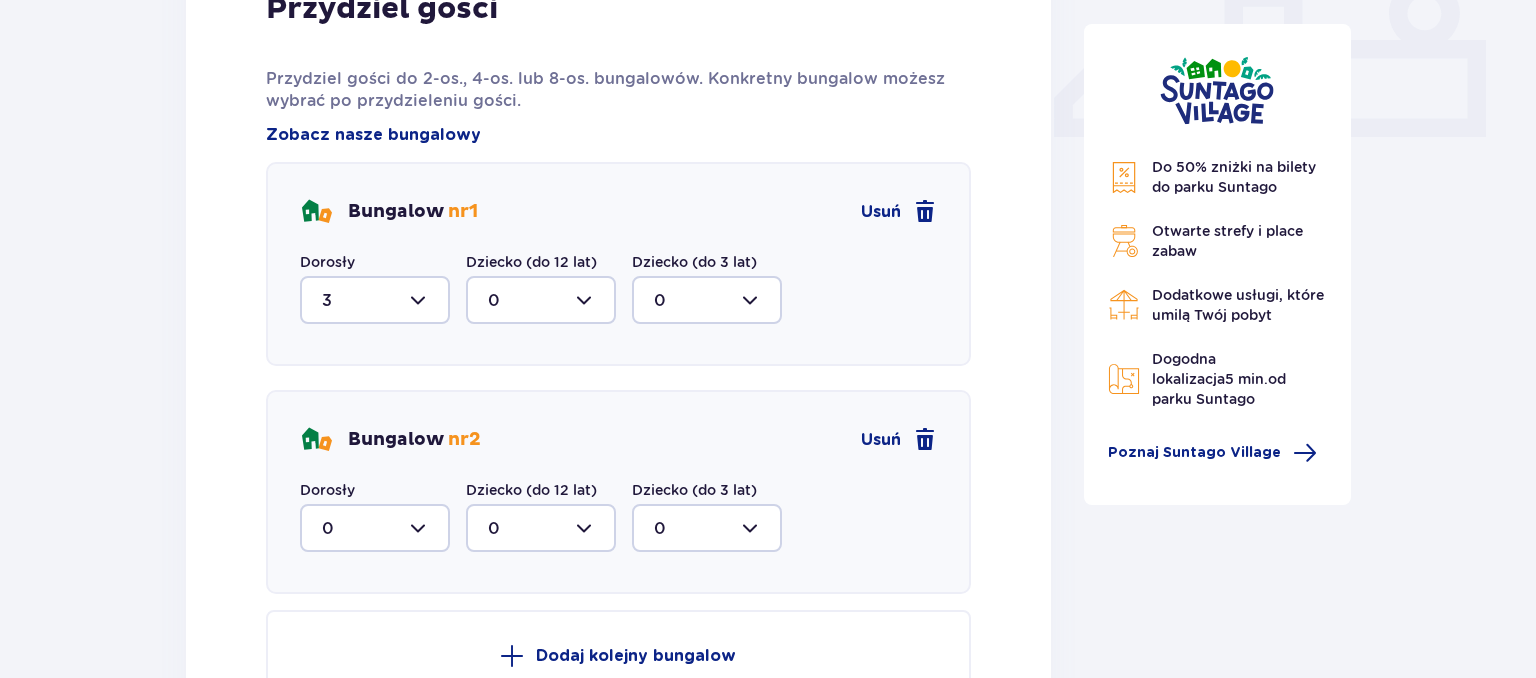 scroll, scrollTop: 912, scrollLeft: 0, axis: vertical 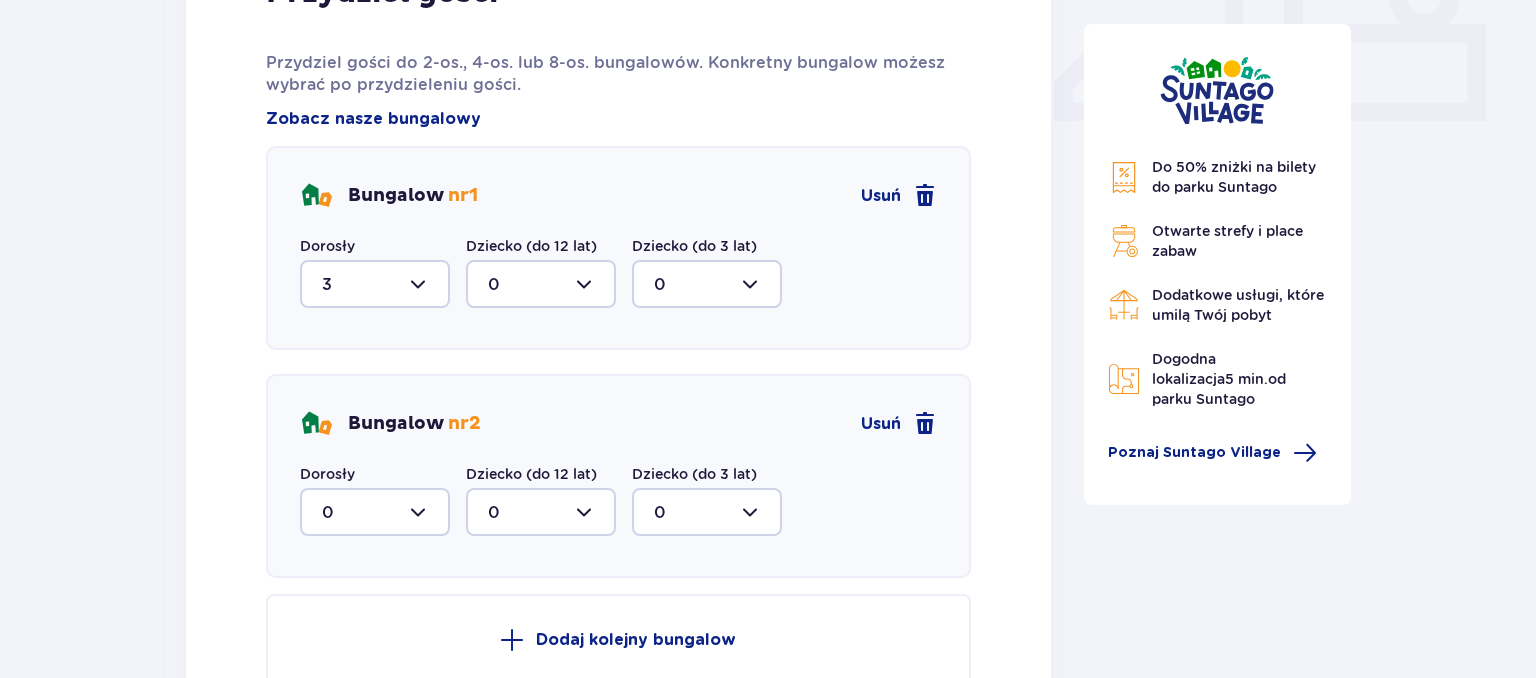 click at bounding box center (375, 284) 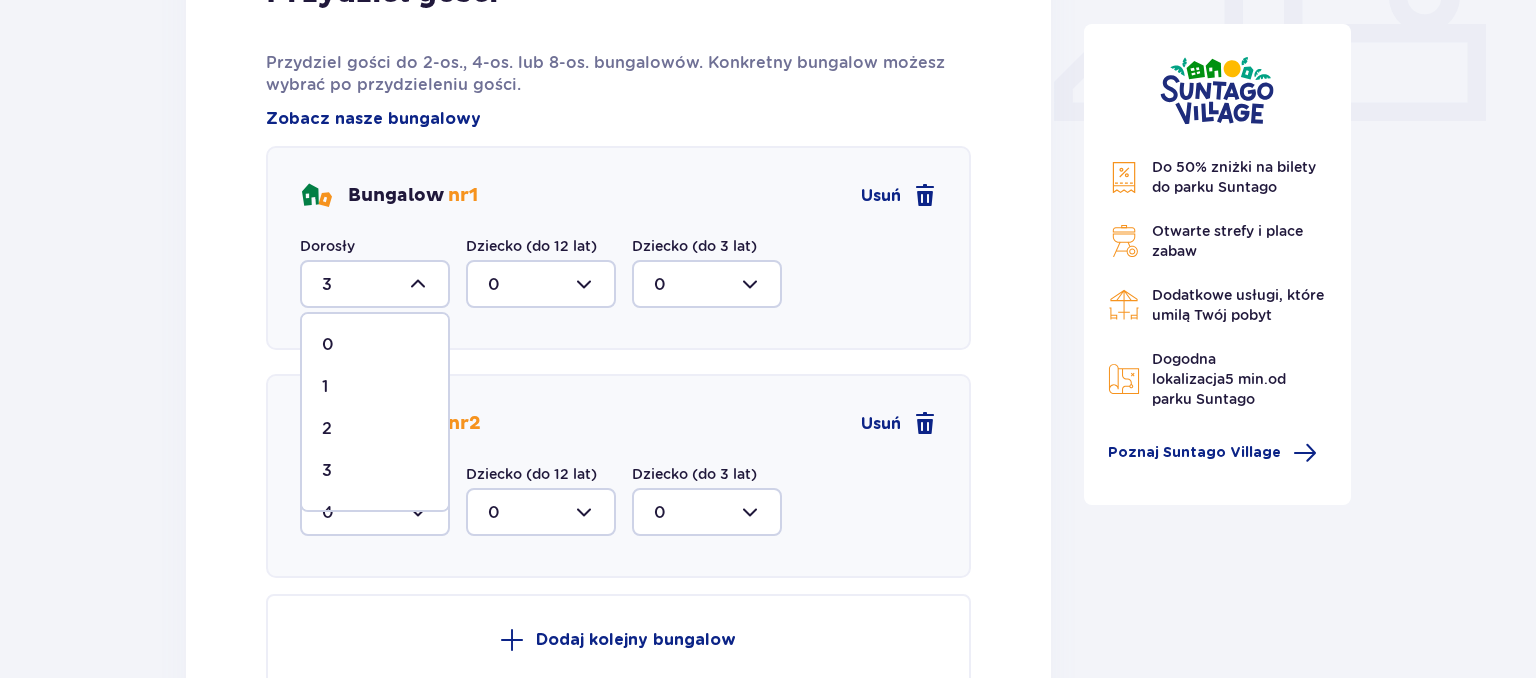 click on "1" at bounding box center [375, 387] 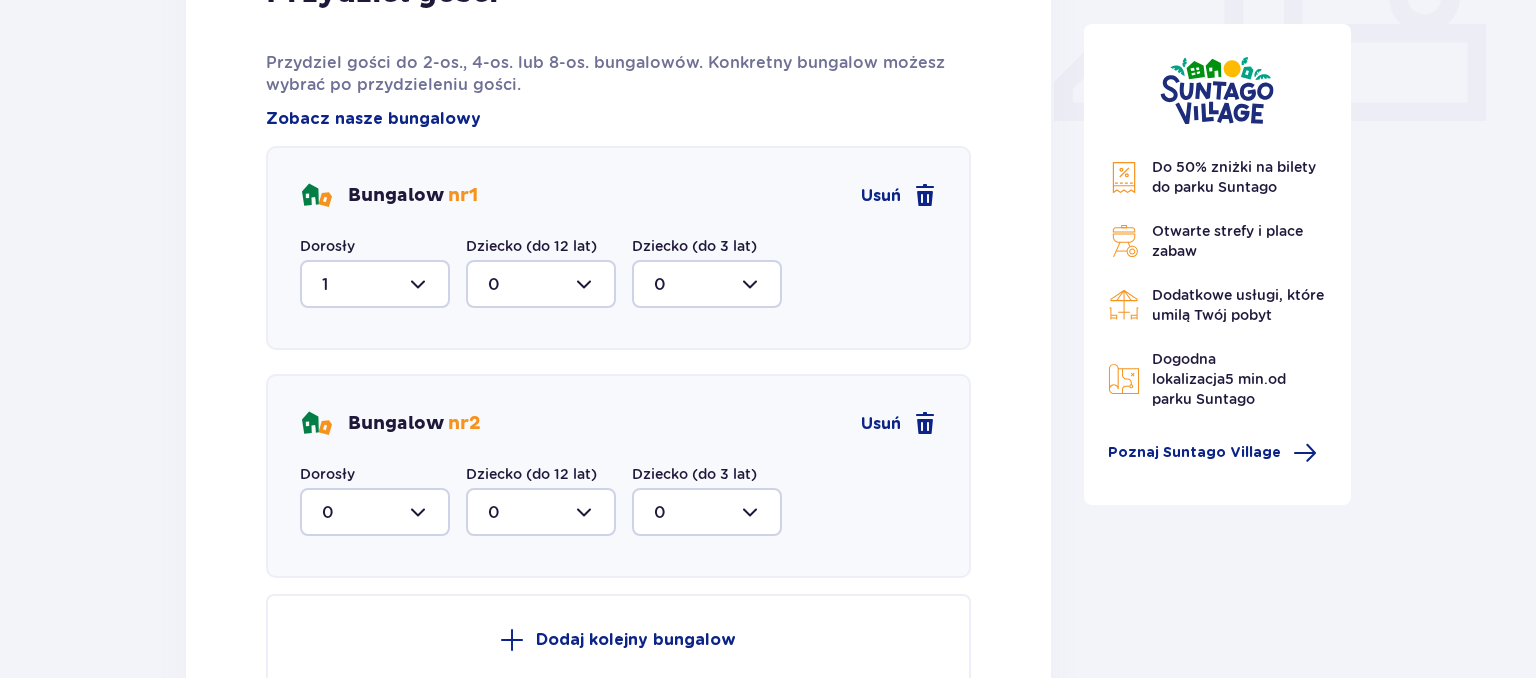 click at bounding box center (375, 512) 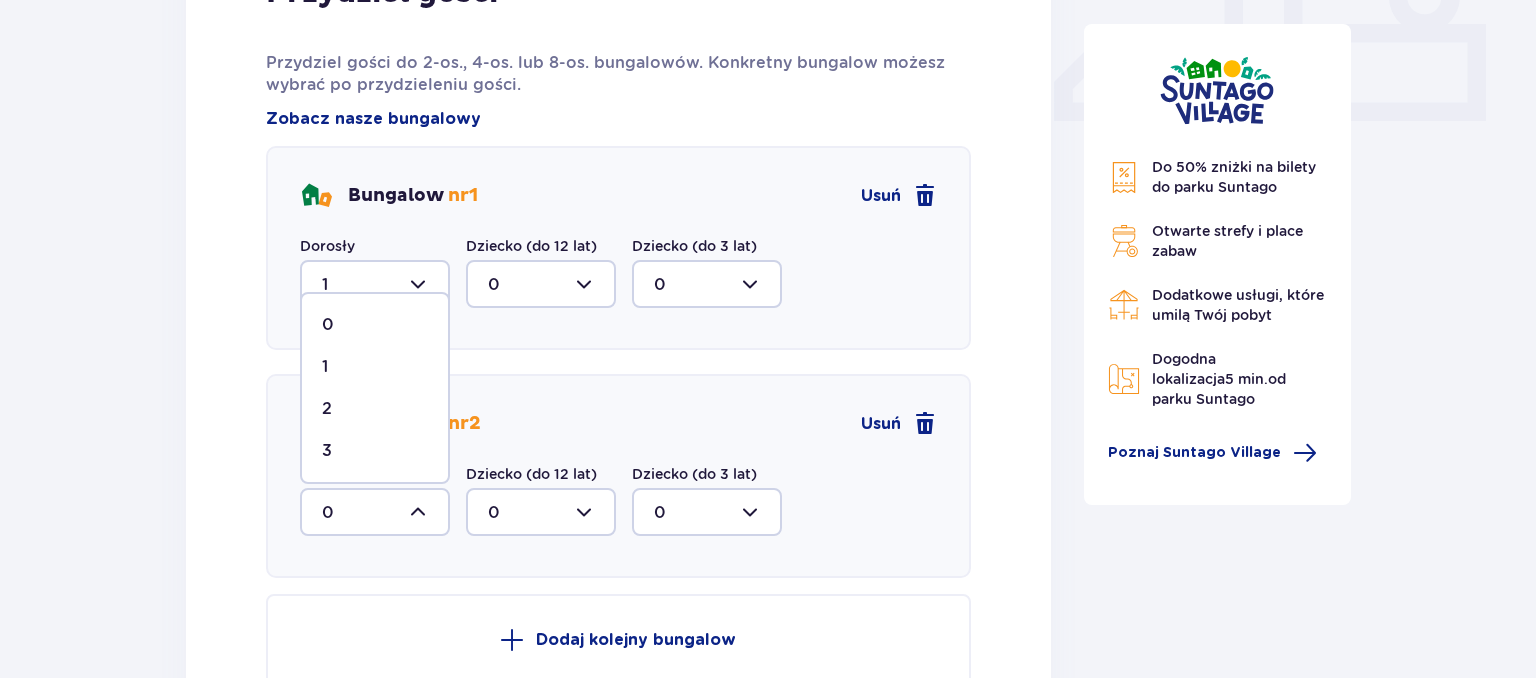 click on "1" at bounding box center (375, 367) 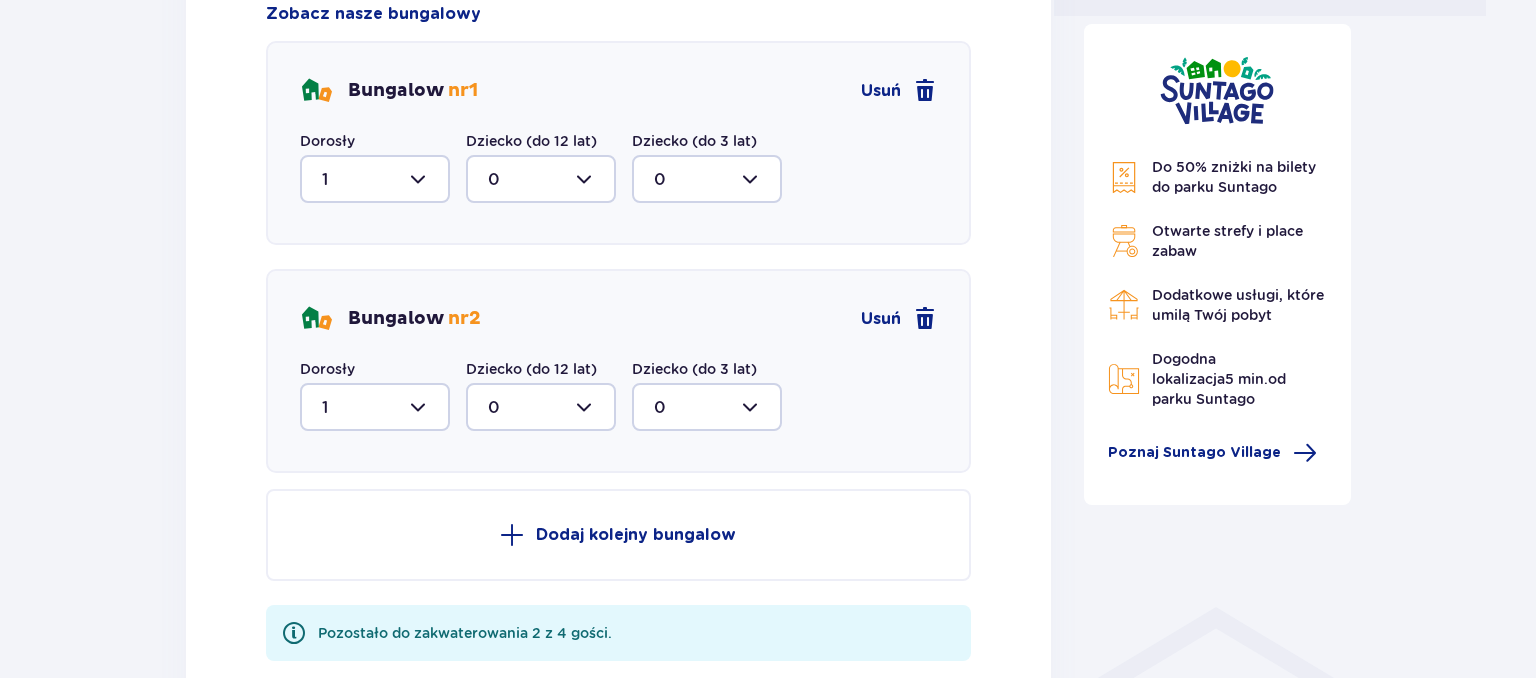 scroll, scrollTop: 1123, scrollLeft: 0, axis: vertical 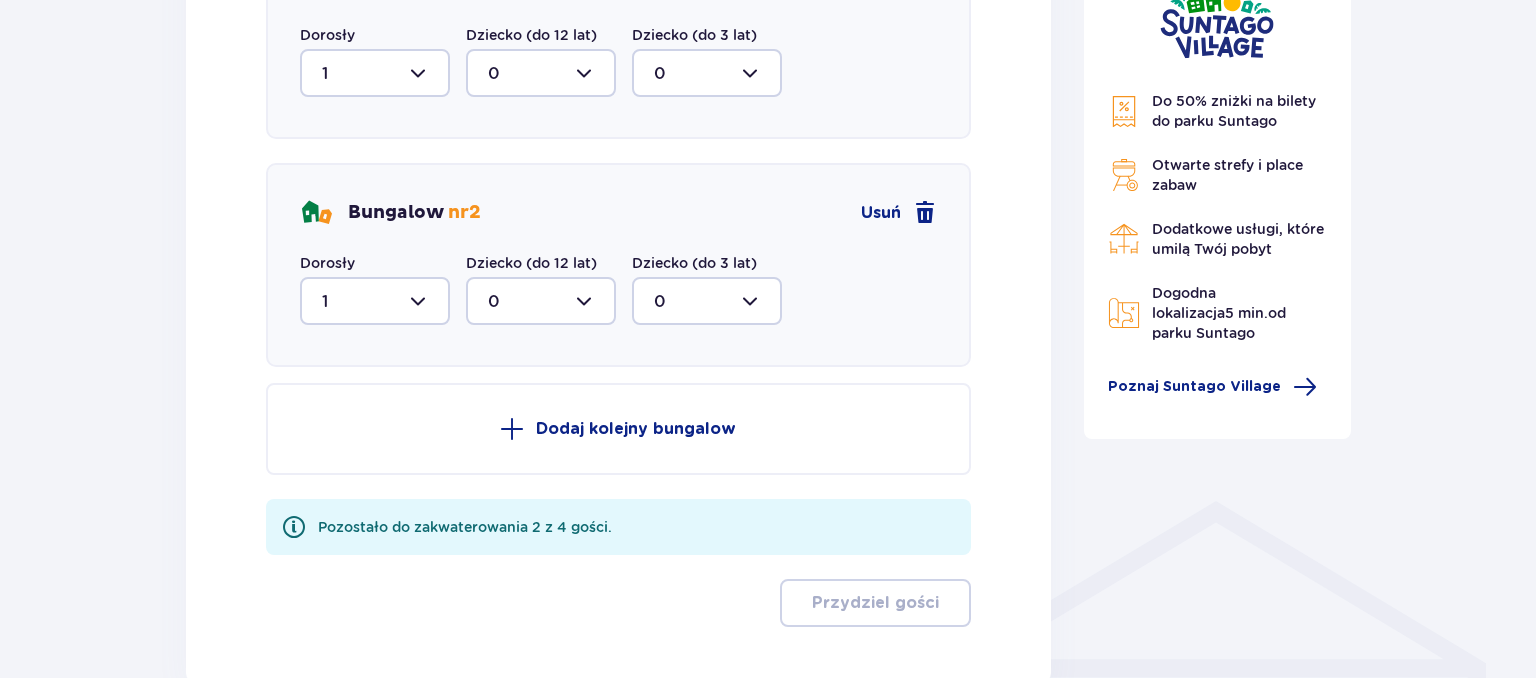 click on "Dodaj kolejny bungalow" at bounding box center [636, 429] 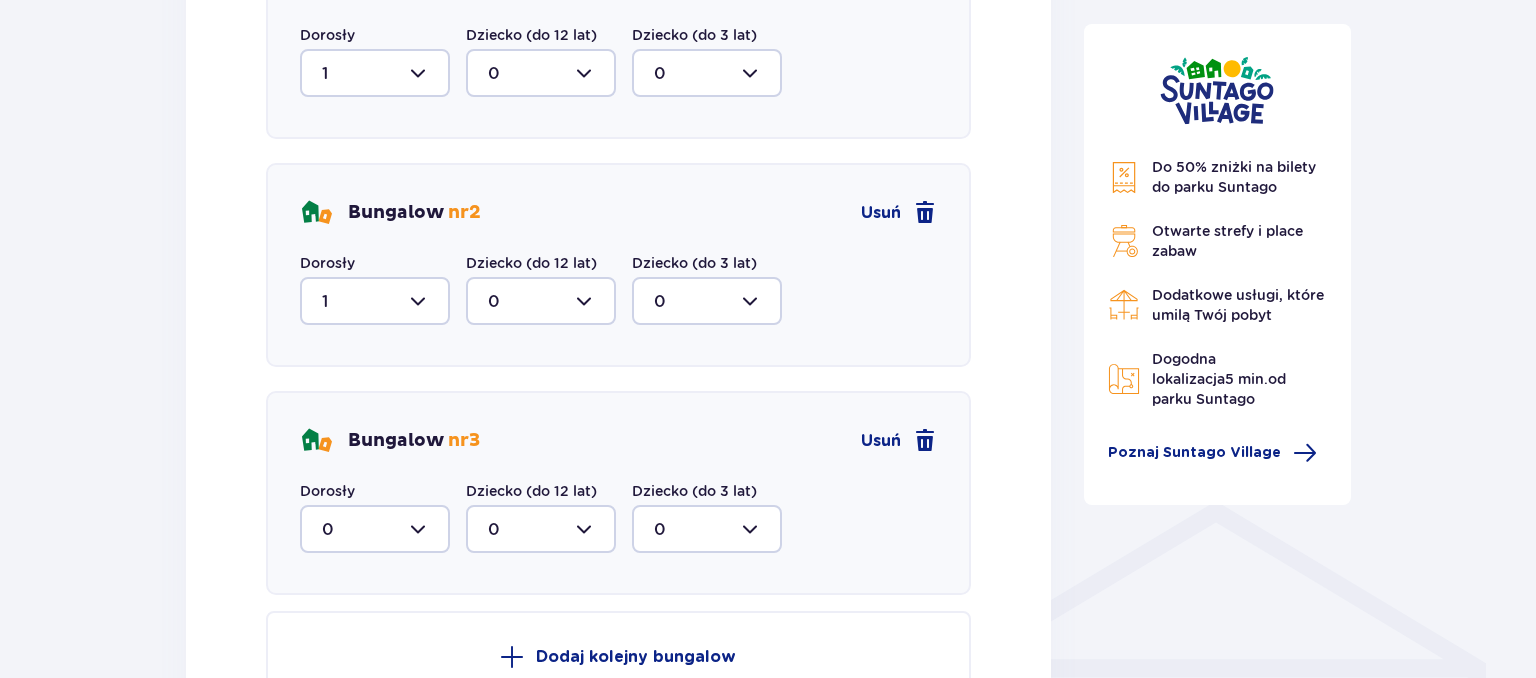 click at bounding box center (375, 529) 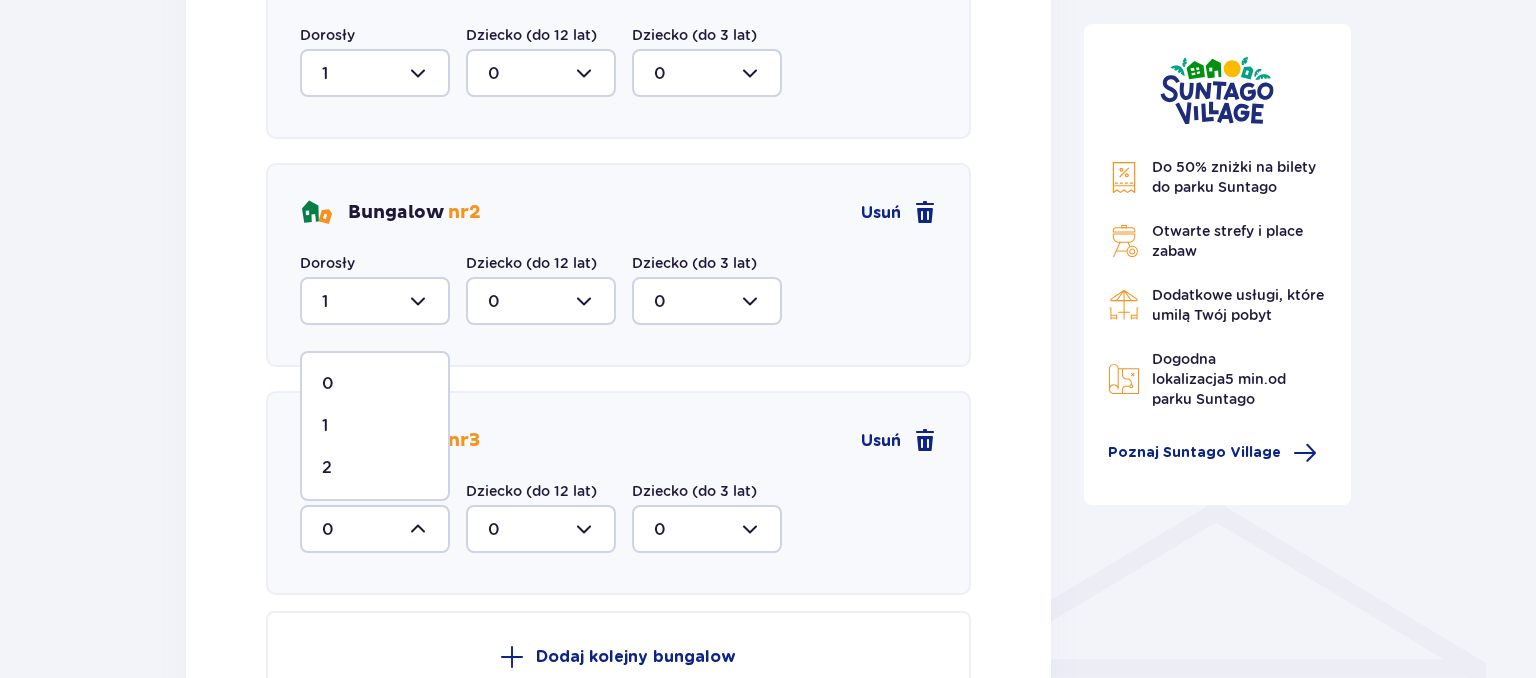 click on "1" at bounding box center [325, 426] 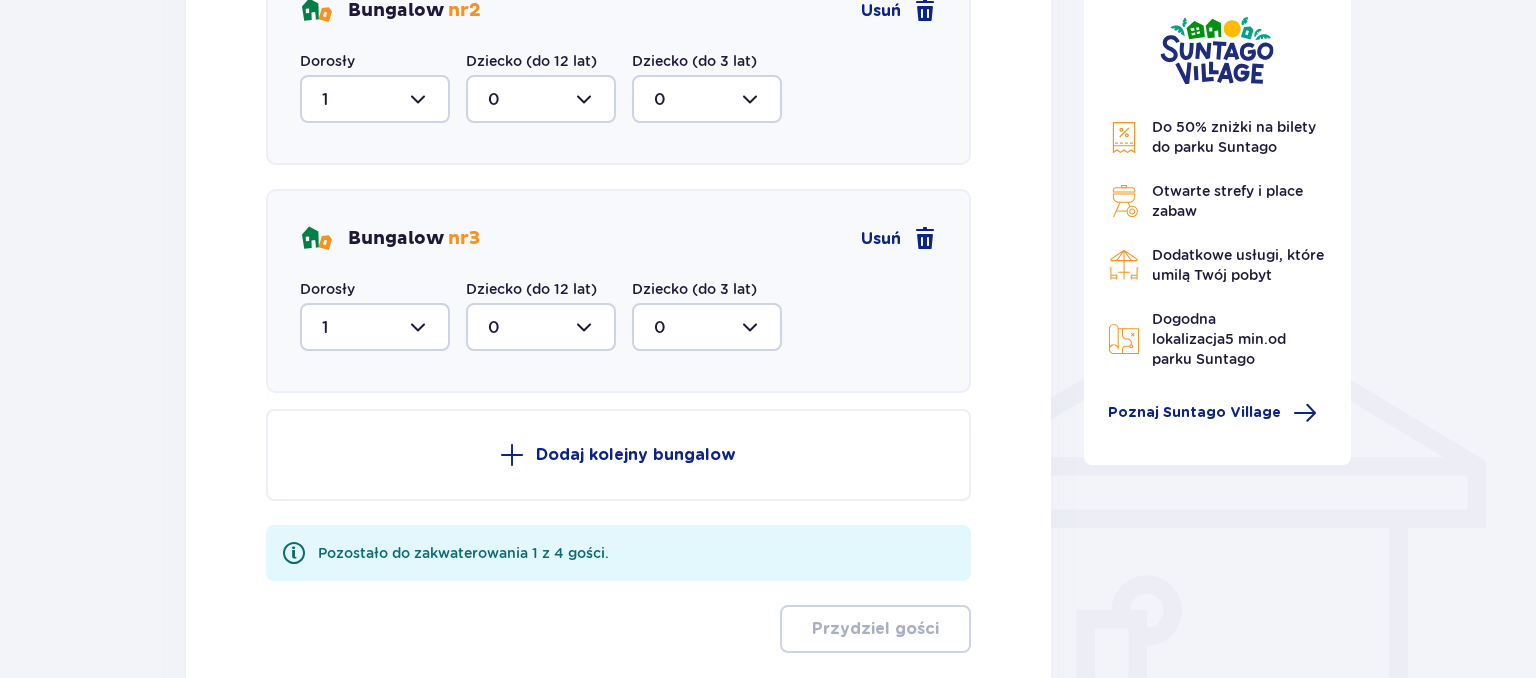 scroll, scrollTop: 1334, scrollLeft: 0, axis: vertical 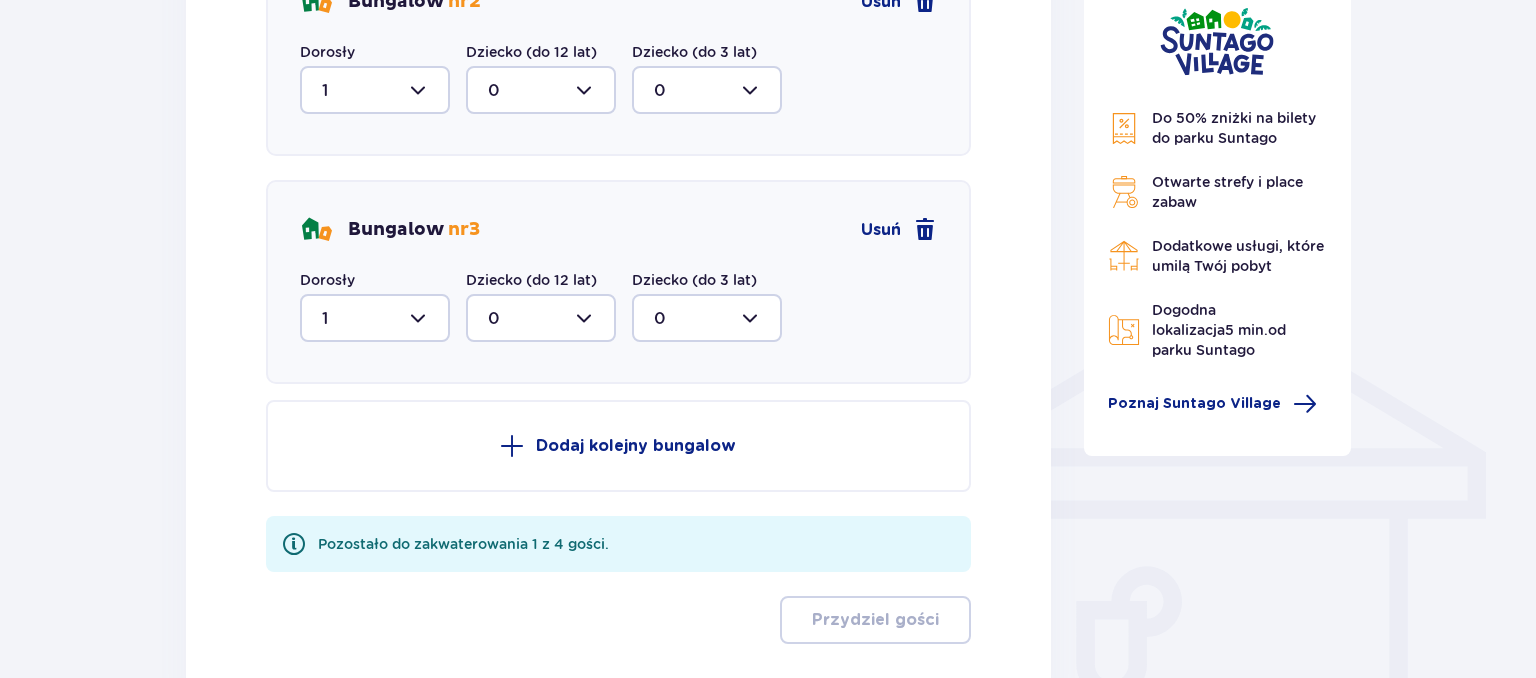 click on "Dodaj kolejny bungalow" at bounding box center (636, 446) 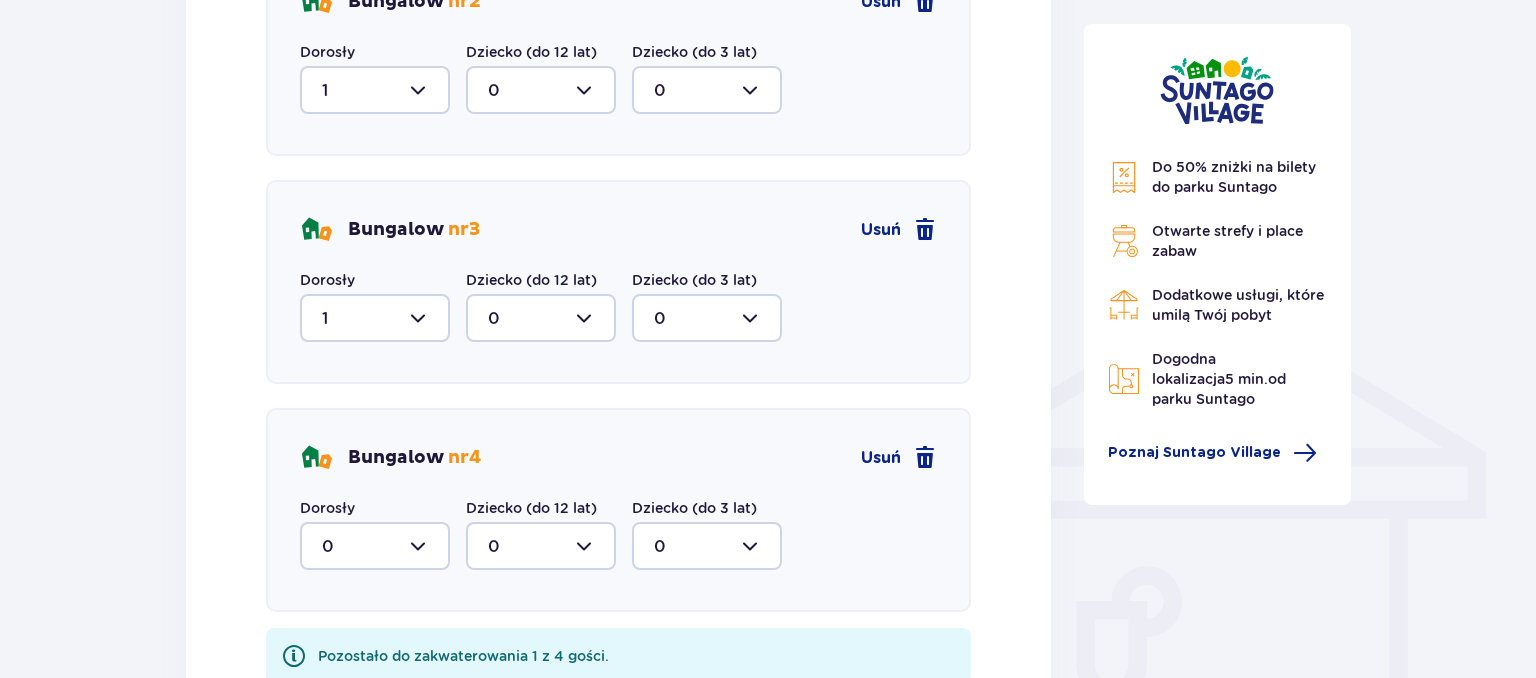 click at bounding box center (375, 546) 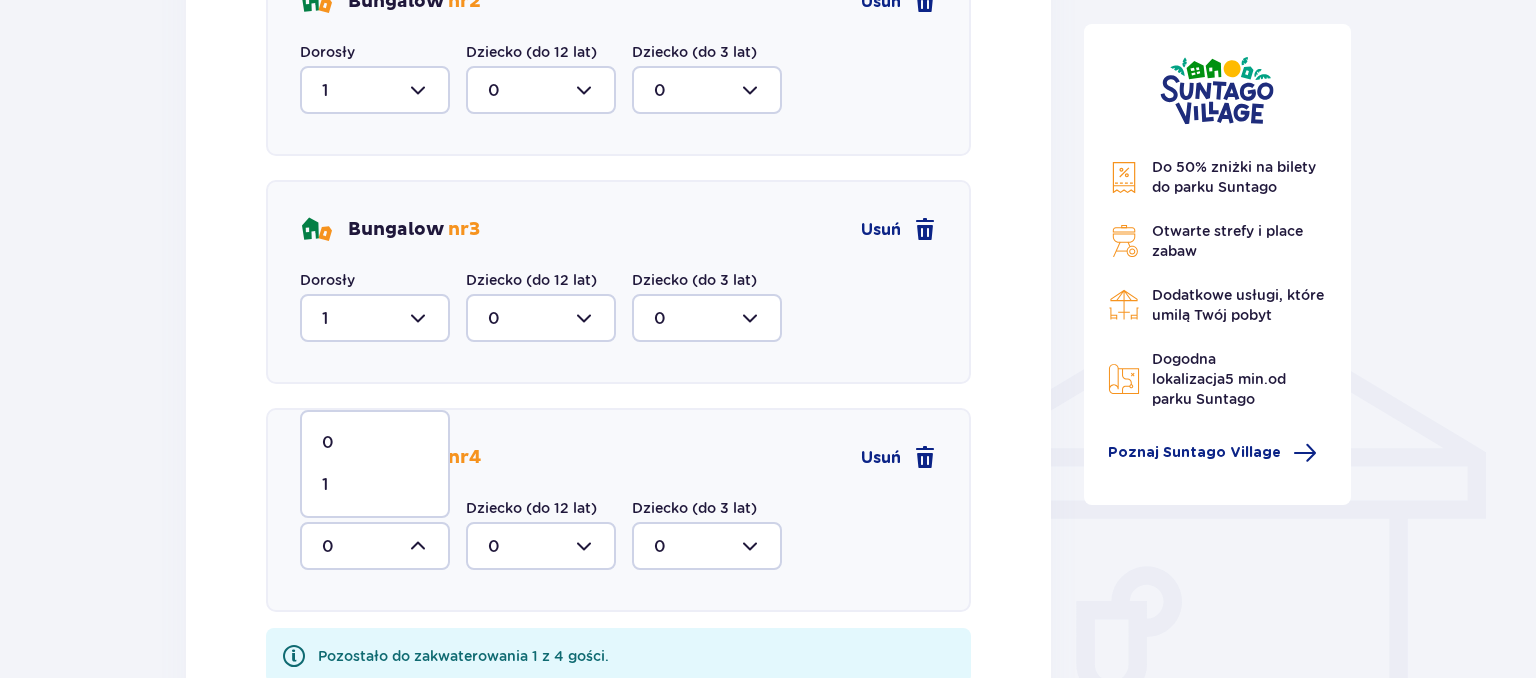 drag, startPoint x: 376, startPoint y: 478, endPoint x: 450, endPoint y: 484, distance: 74.24284 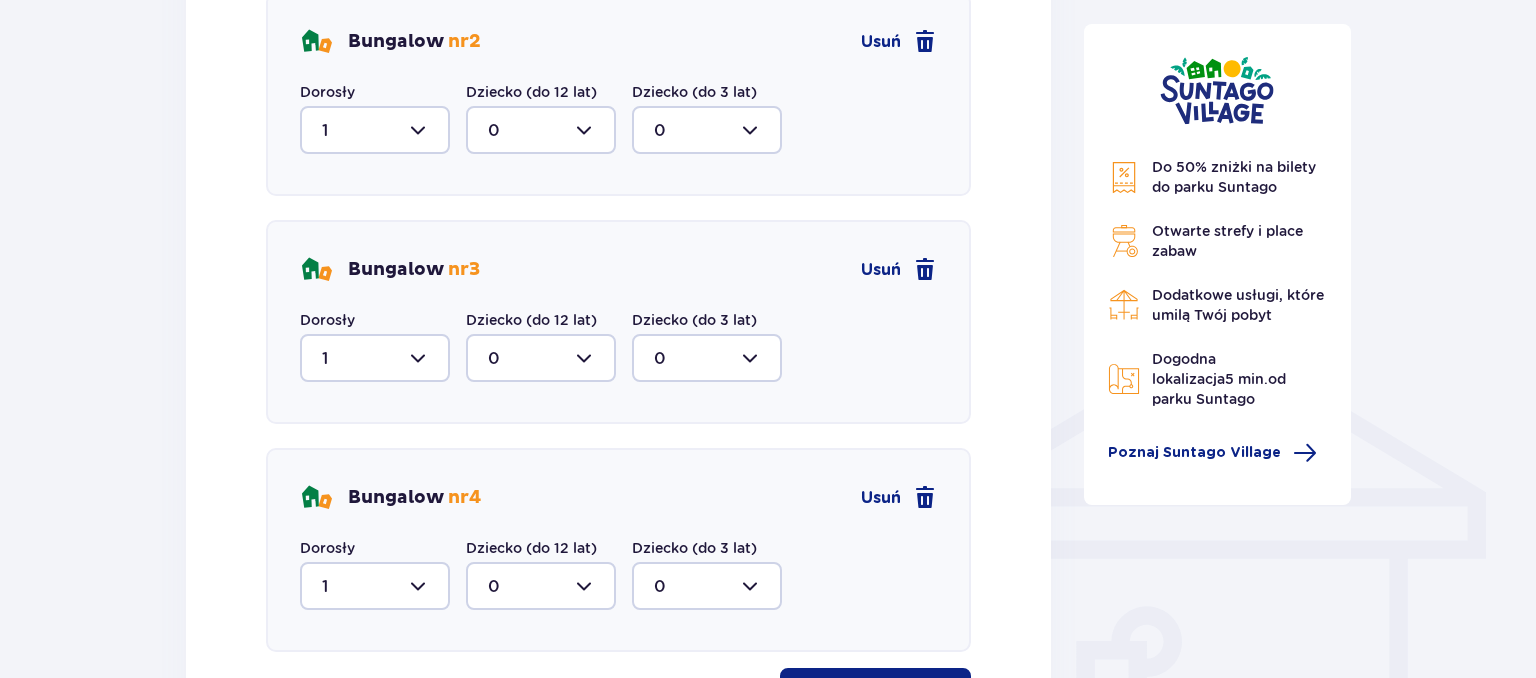 scroll, scrollTop: 1505, scrollLeft: 0, axis: vertical 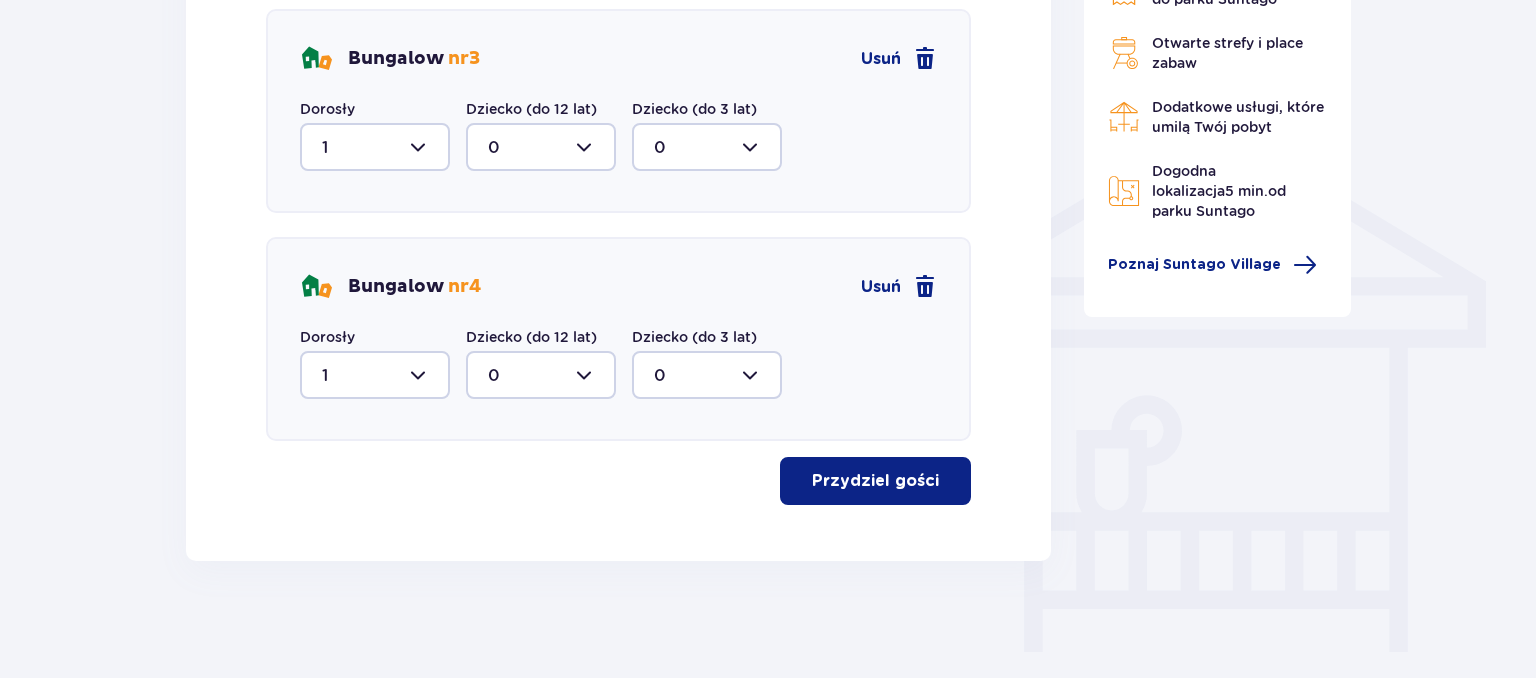 click on "Przydziel gości" at bounding box center (875, 481) 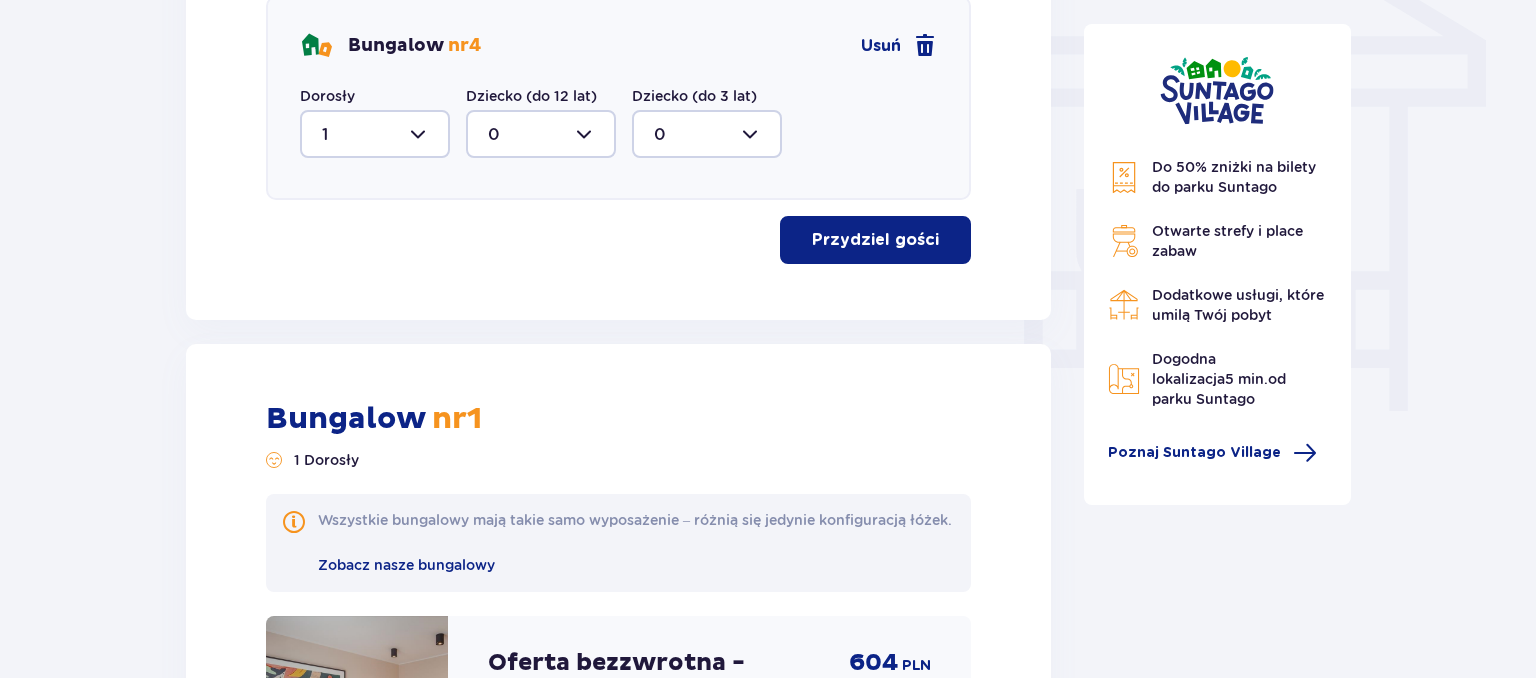 scroll, scrollTop: 2063, scrollLeft: 0, axis: vertical 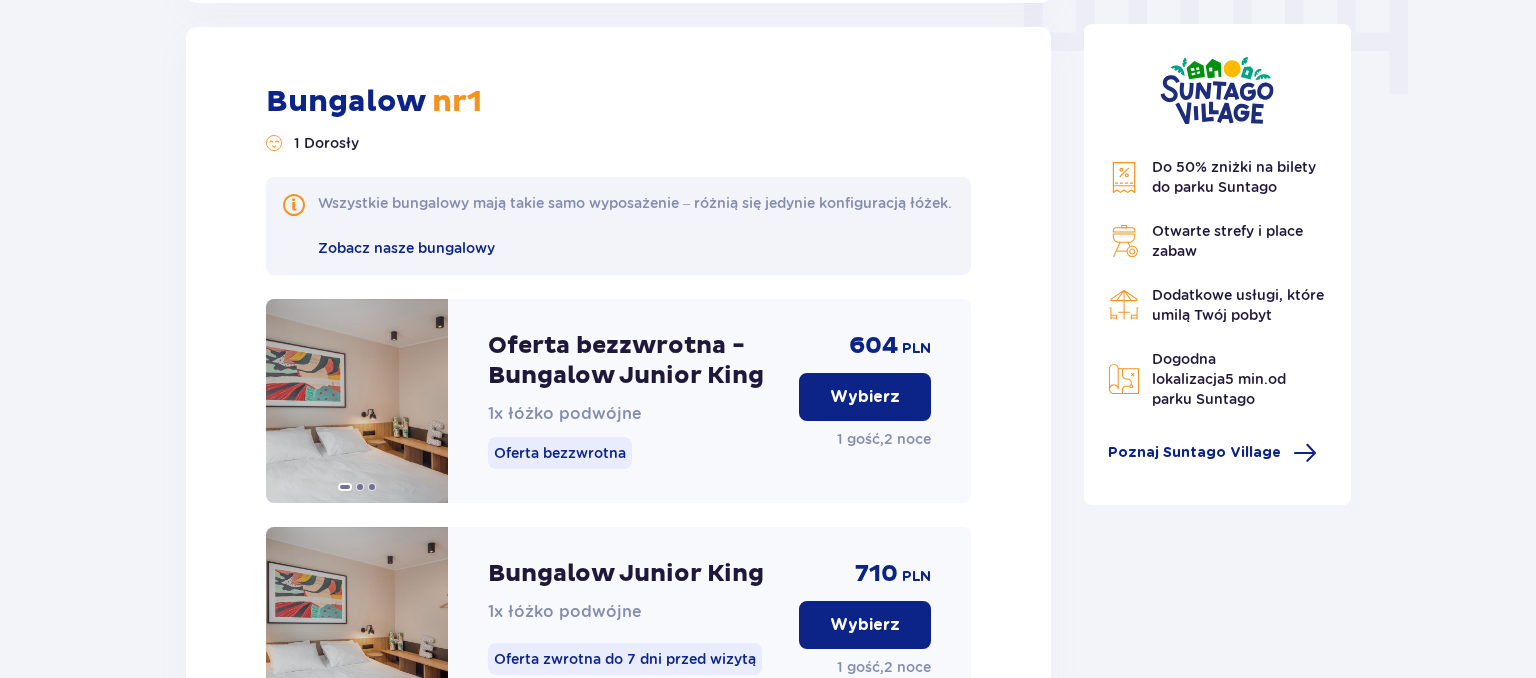 click on "Wybierz" at bounding box center (865, 397) 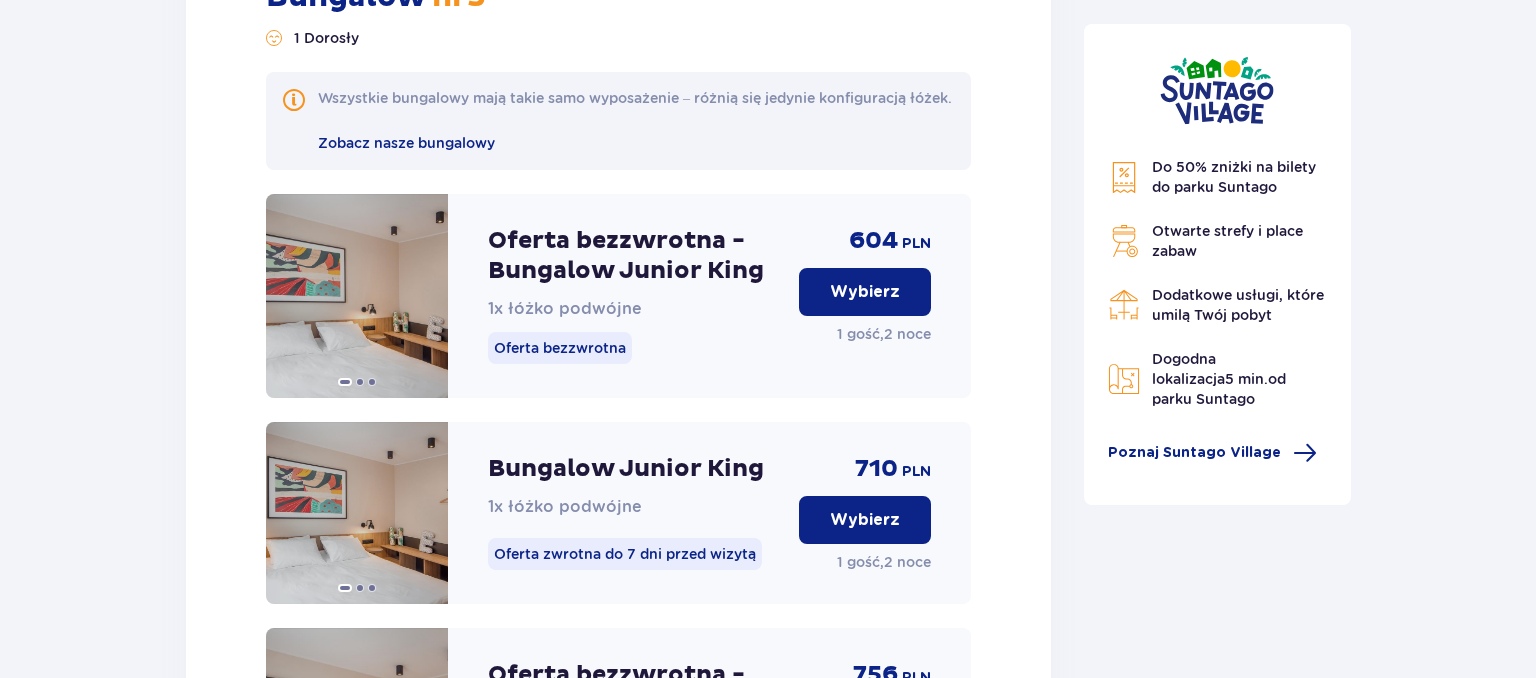 scroll, scrollTop: 8756, scrollLeft: 0, axis: vertical 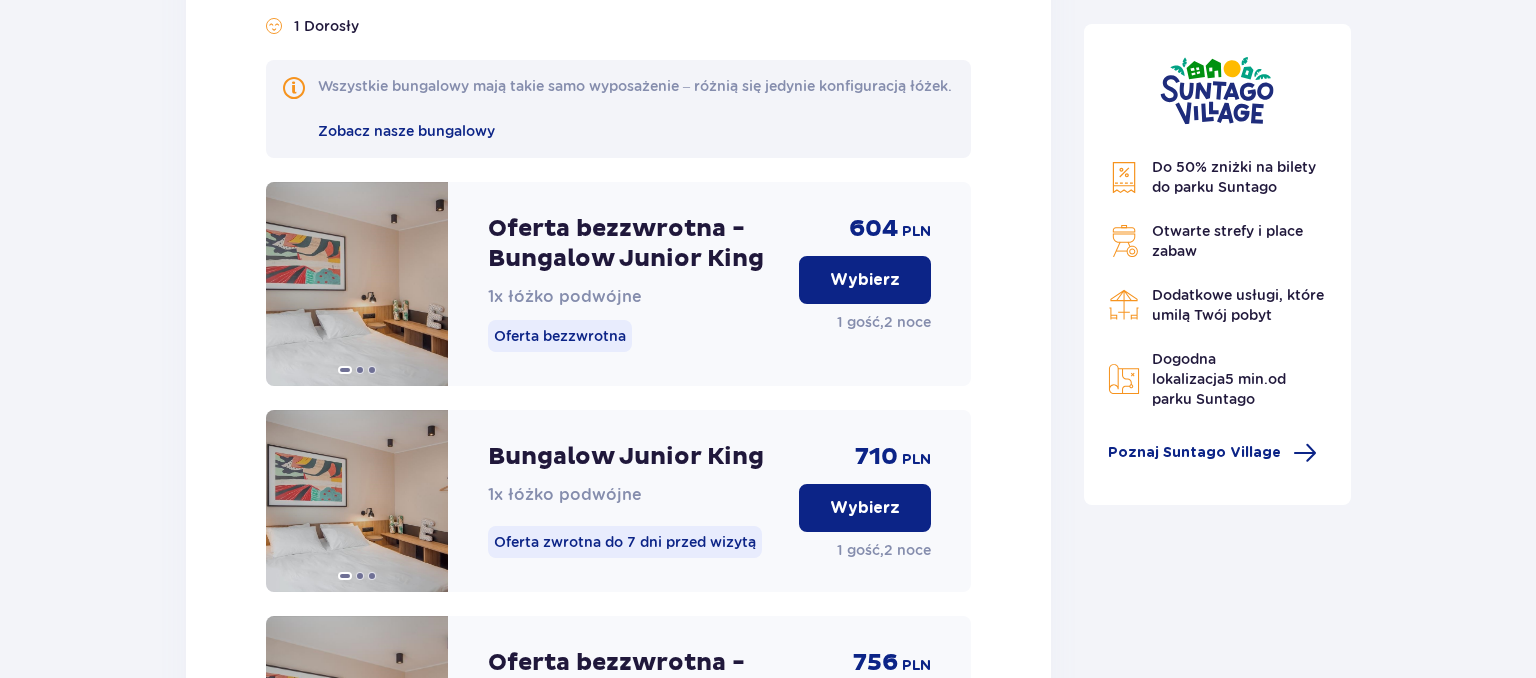 click on "Wybierz" at bounding box center (865, 280) 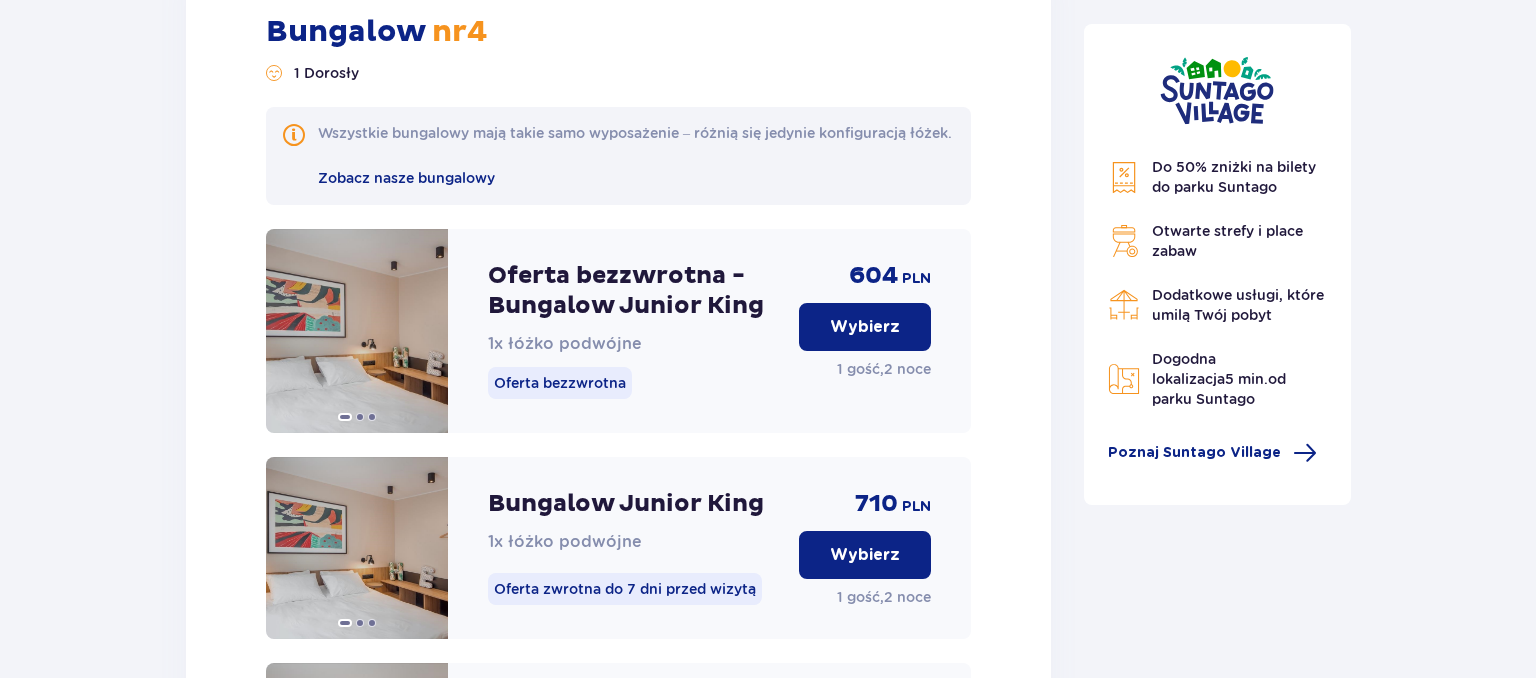 scroll, scrollTop: 12006, scrollLeft: 0, axis: vertical 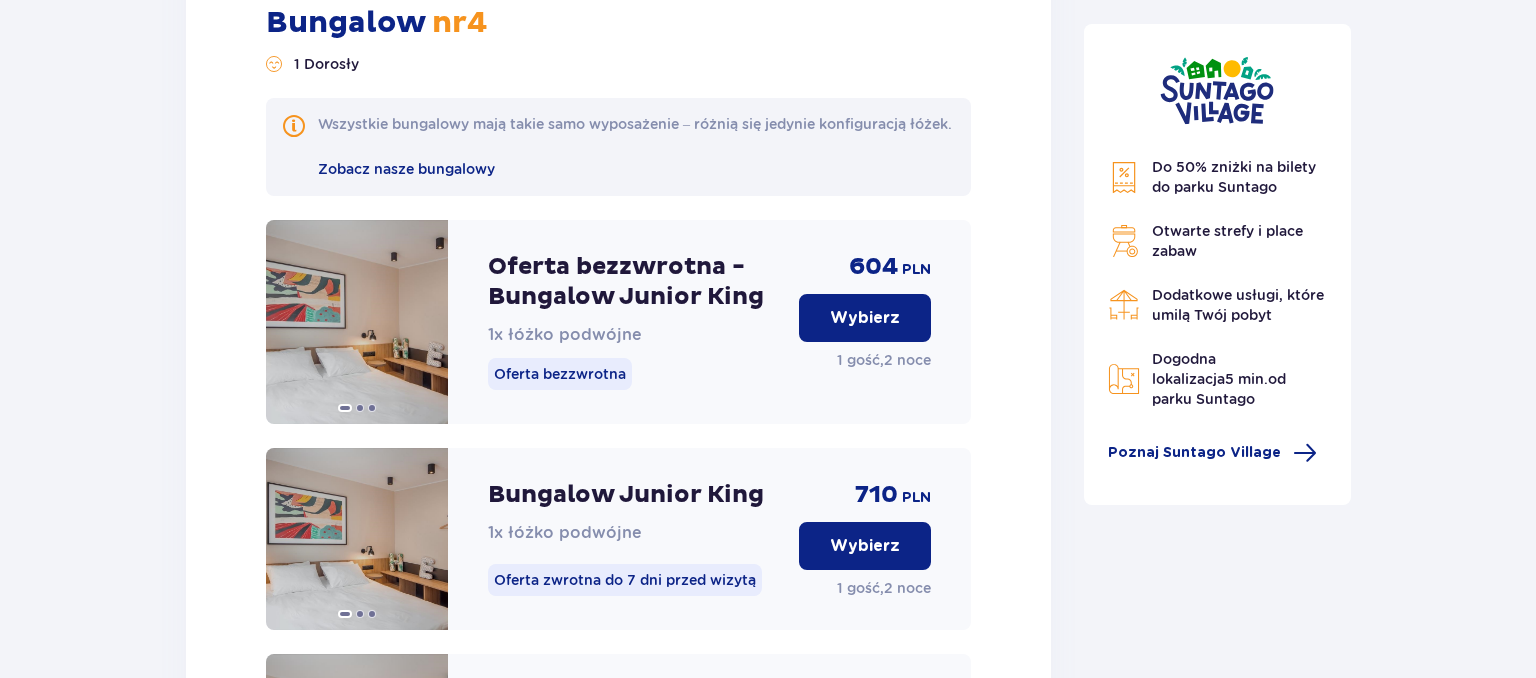 click on "Wybierz" at bounding box center [865, 318] 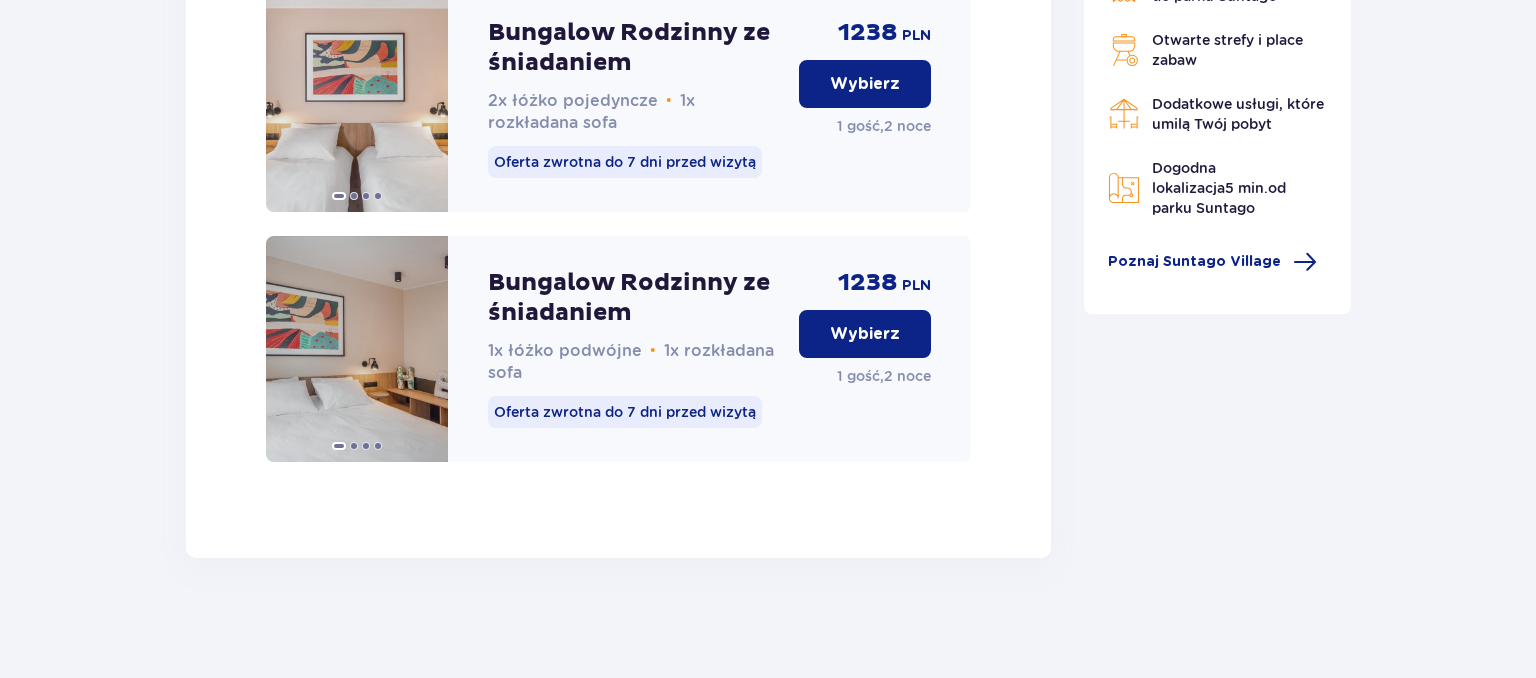 scroll, scrollTop: 14763, scrollLeft: 0, axis: vertical 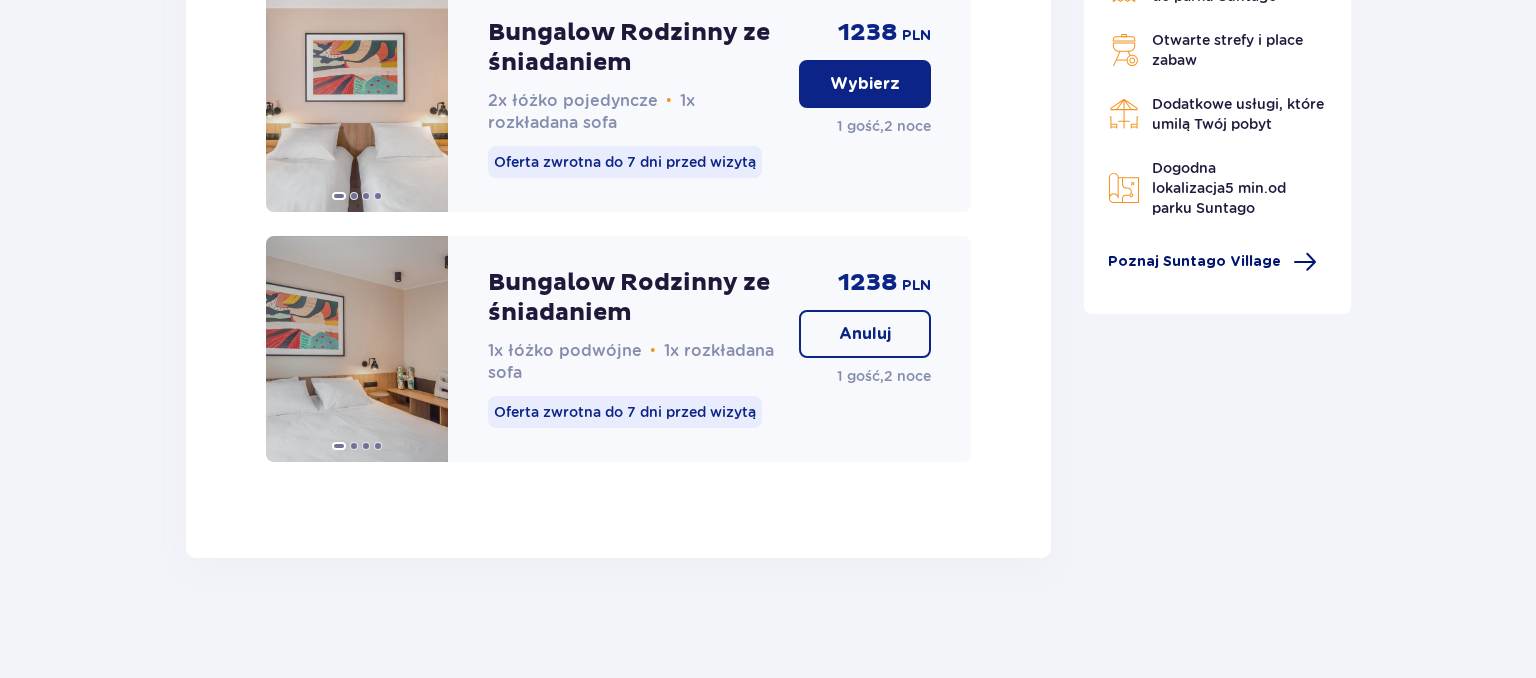 click on "Poznaj Suntago Village" at bounding box center [1194, 262] 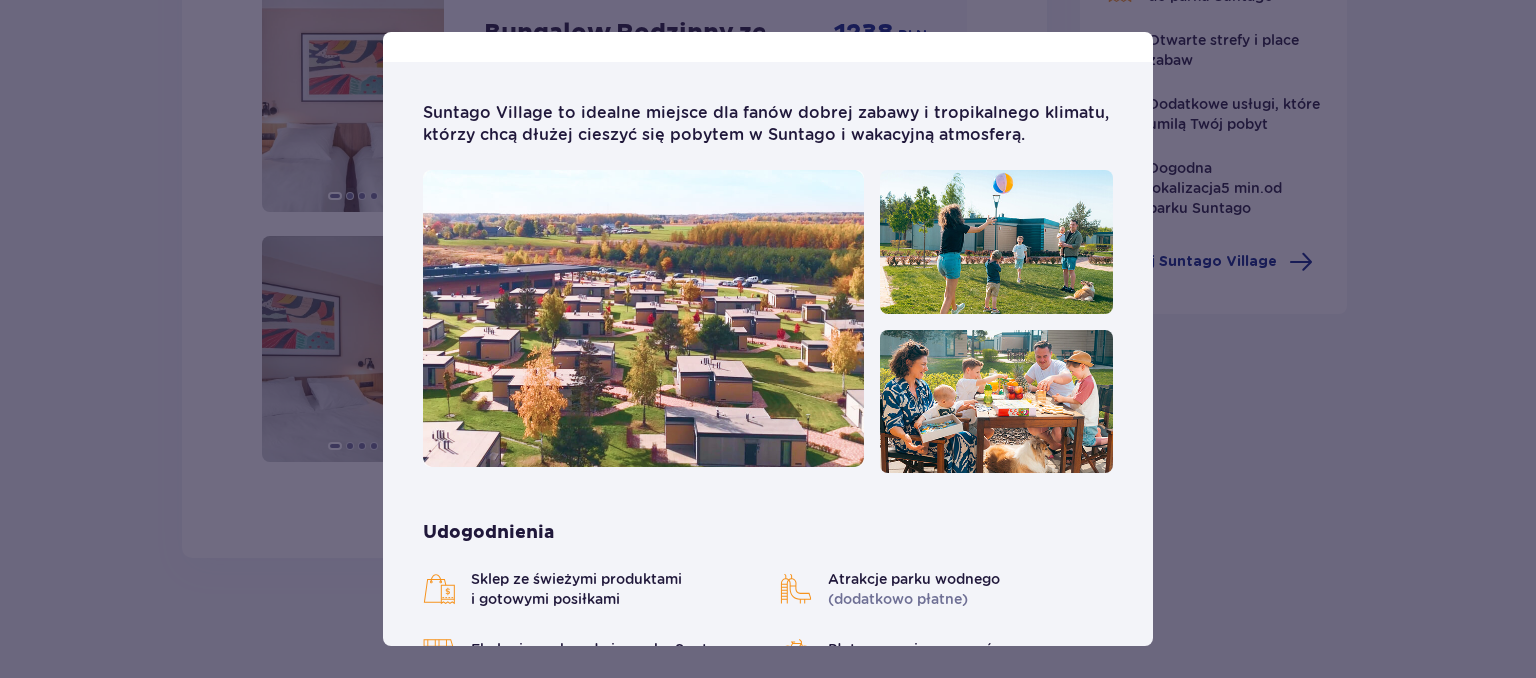 scroll, scrollTop: 0, scrollLeft: 0, axis: both 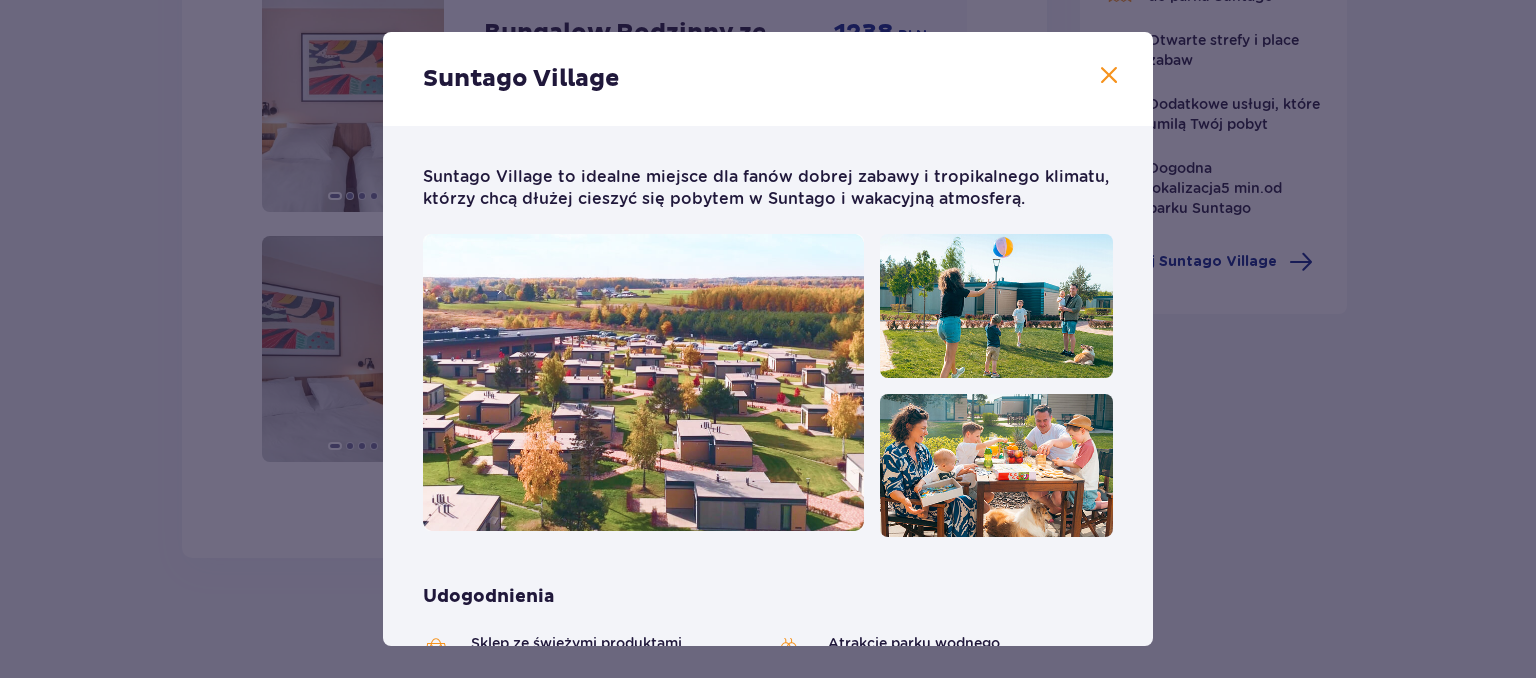 click on "Suntago Village Suntago Village to idealne miejsce dla fanów dobrej zabawy i tropikalnego klimatu, którzy chcą dłużej cieszyć się pobytem w Suntago i wakacyjną atmosferą. Udogodnienia Sklep ze świeżymi produktami i gotowymi posiłkami   Atrakcje parku wodnego   (dodatkowo płatne) Ekologiczny bus do i z parku Suntago   Płatny wynajem rowerów   Wspólna strefa na ognisko i grilla   Obiekt przyjazny zwierzętom   Plac zabaw   Dzieci do 3 lat za darmo   (na życzenie dodatkowe łóżeczko) Nasze bungalowy Grand Villa Nowość Szukasz standardu premium? W Grand Villi znajdziesz kominek, taras i wannę z hydromasażem. Do  8  osób Wyposażenie Aneks kuchenny   2 sypialnie z podwójnym łóżkiem   1 sypialnia z 2 pojedynczymi łóżkami   Rozkładana sofa   Skrytka depozytowa   Bezpłatne WiFi   Łóżeczko dziecięce   (na życzenie) Suszarka do włosów   Klimatyzacja   2x Smart TV   Kapcie hotelowe   Zestaw do prasowania   (na życzenie) Szlafrok   (na życzenie) Wanna z hydromasażem   Kominek" at bounding box center (768, 339) 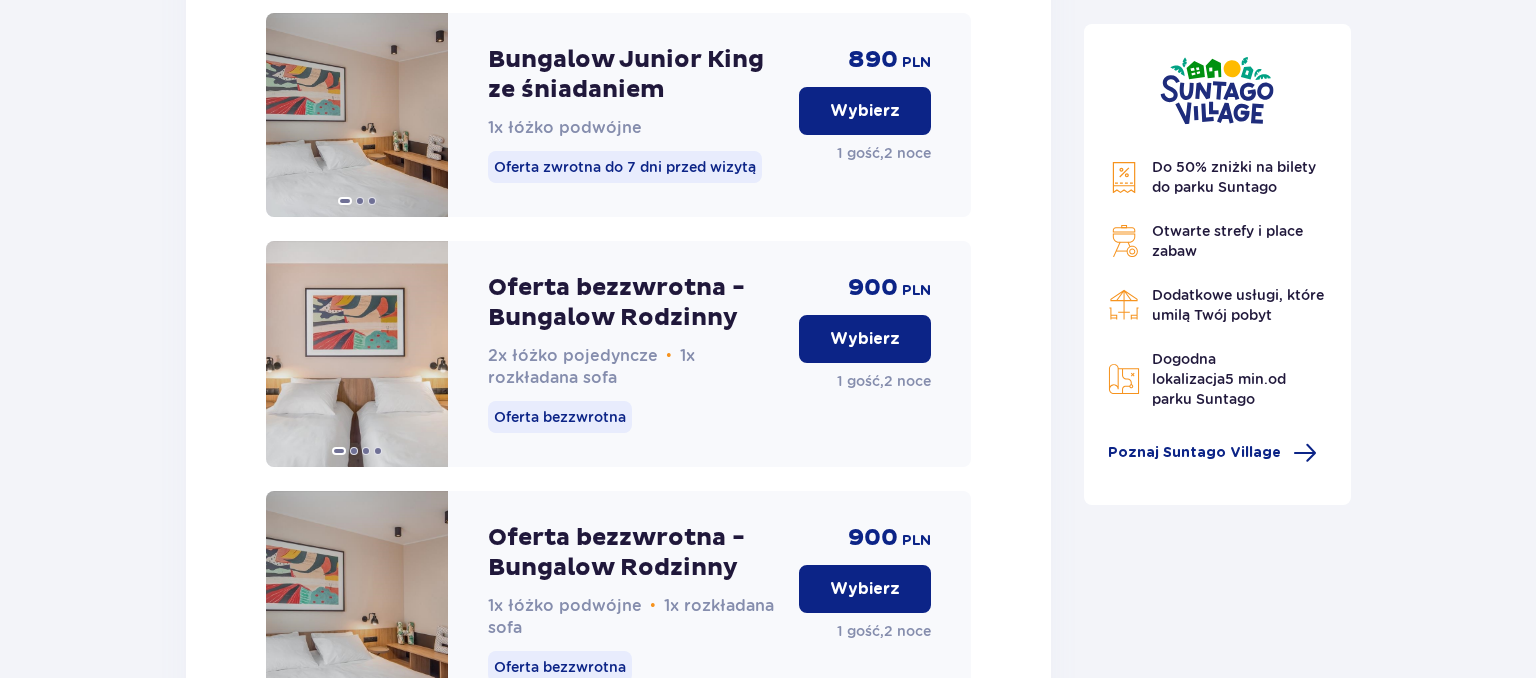 scroll, scrollTop: 2408, scrollLeft: 0, axis: vertical 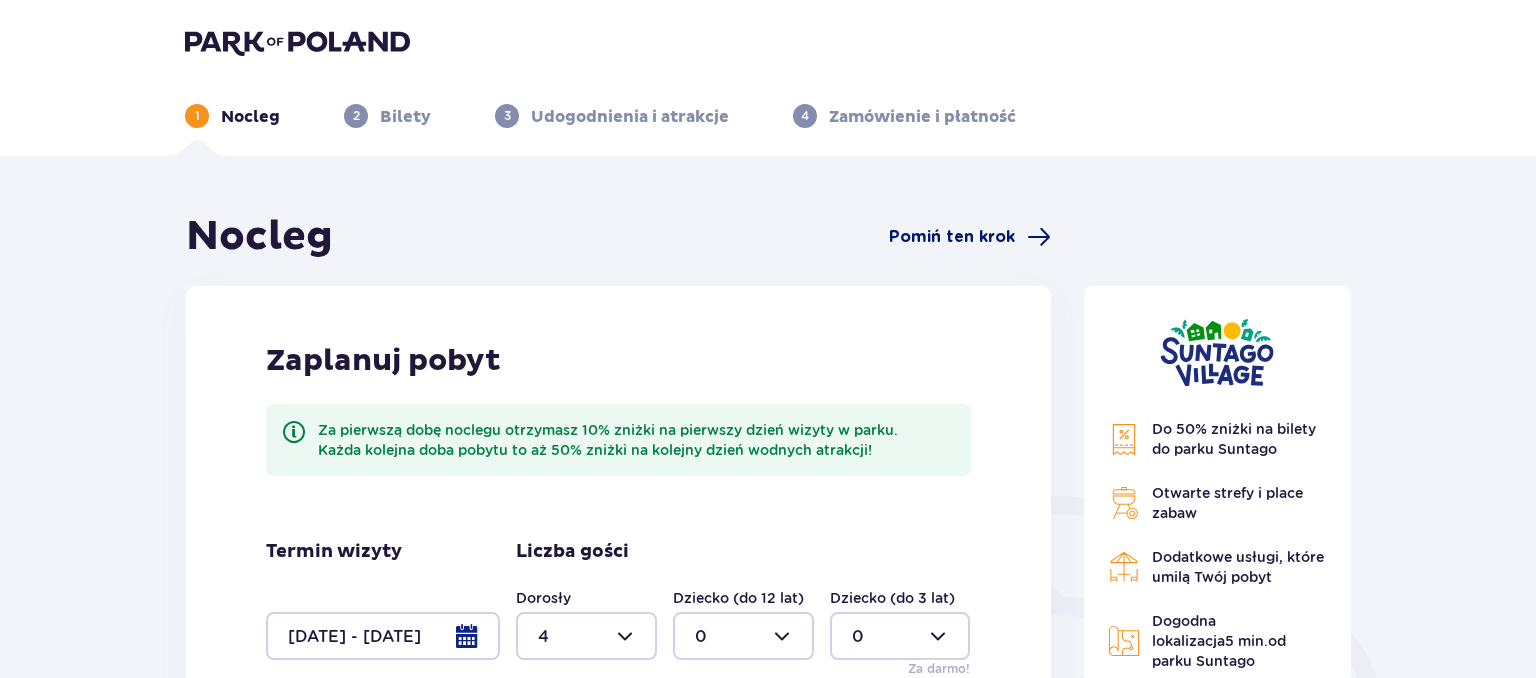 click on "Pomiń ten krok" at bounding box center [952, 237] 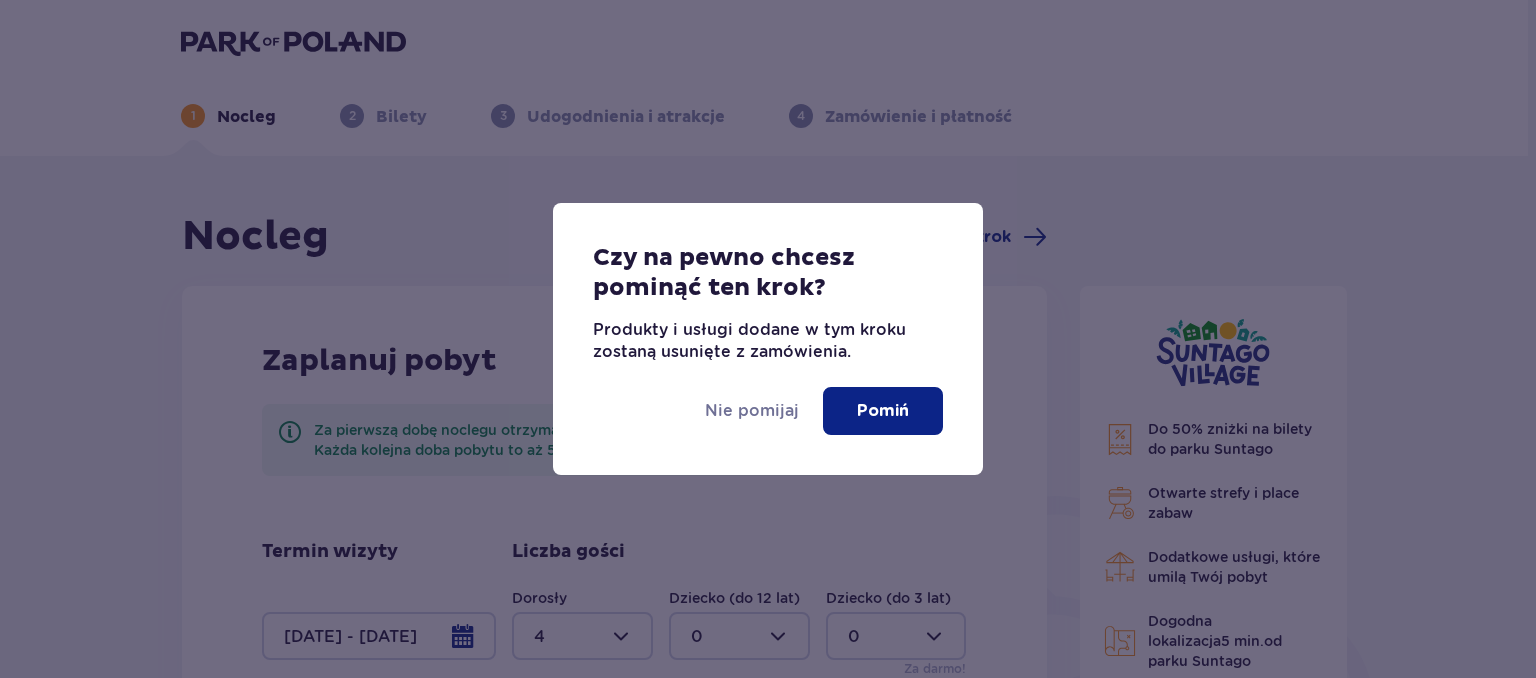click on "Pomiń" at bounding box center [883, 411] 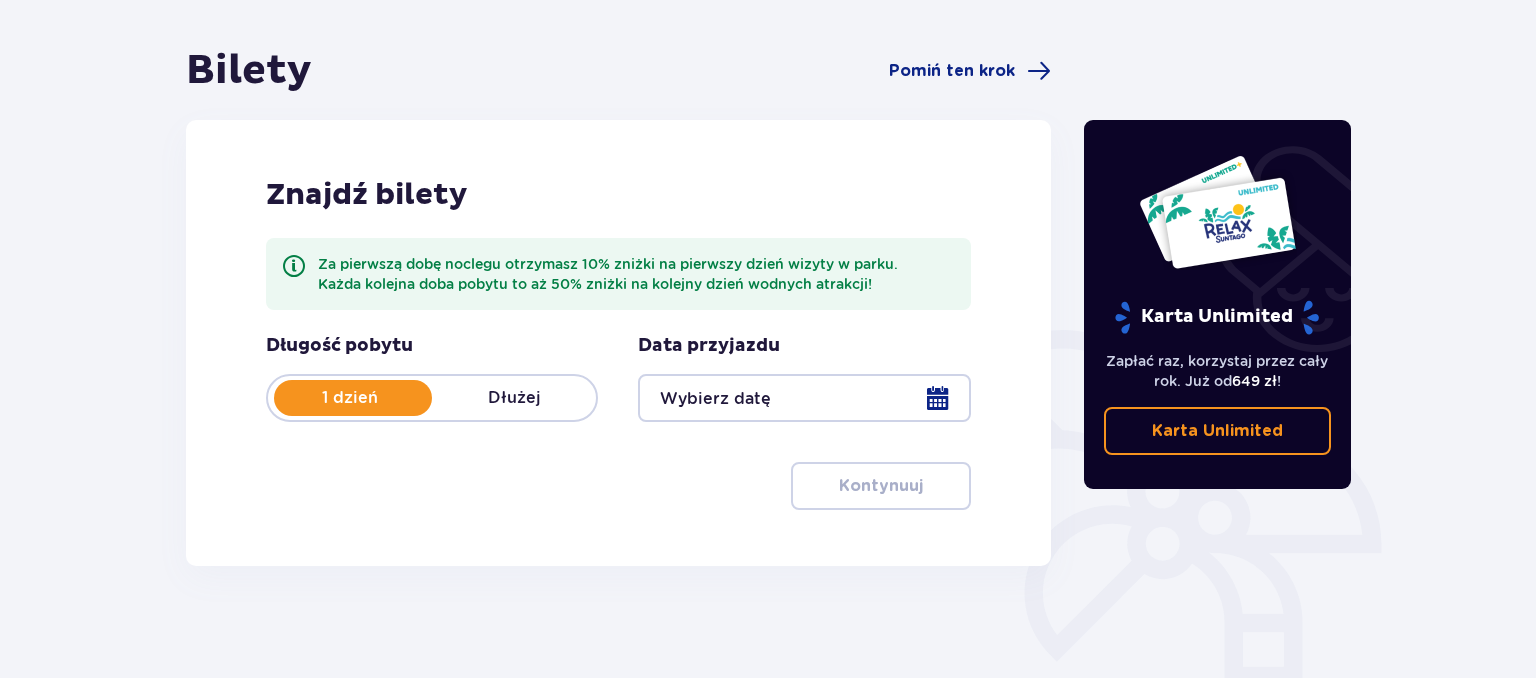 scroll, scrollTop: 211, scrollLeft: 0, axis: vertical 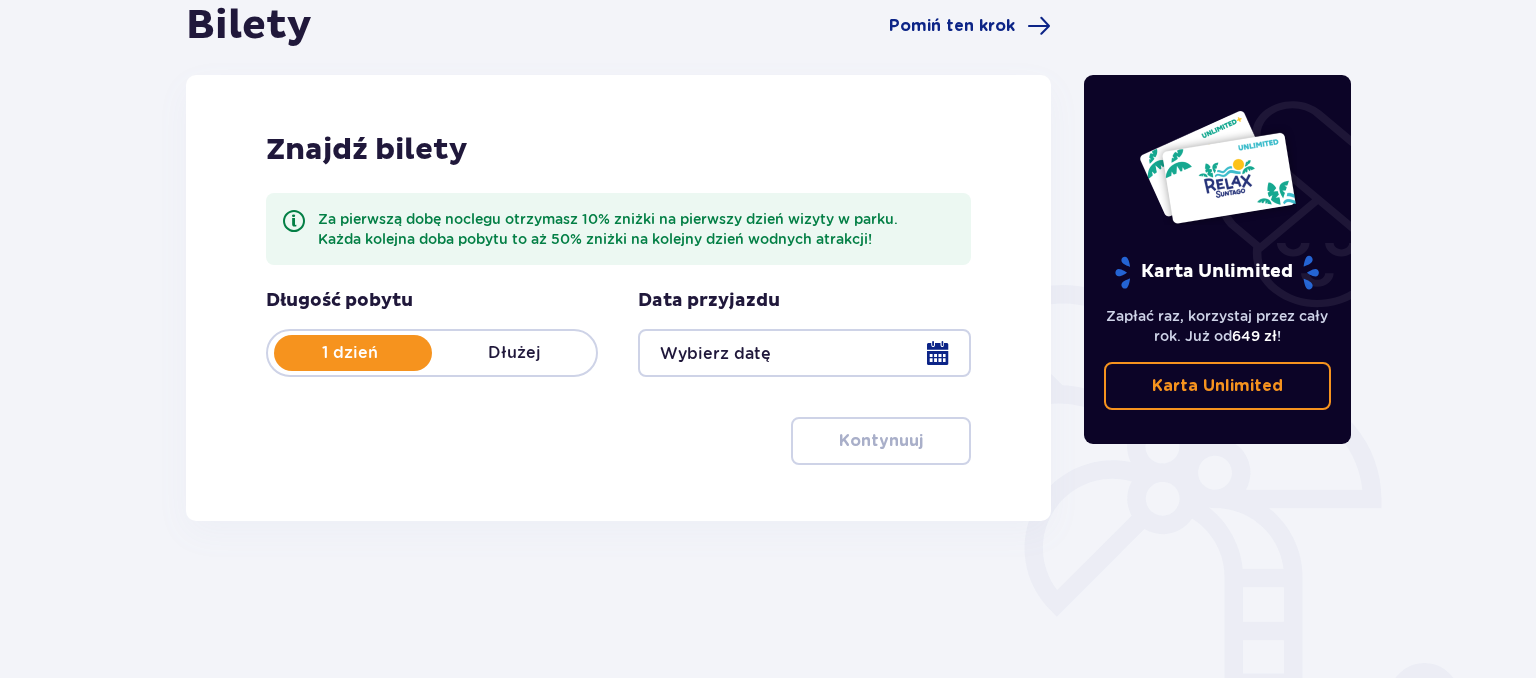 click on "Dłużej" at bounding box center (514, 353) 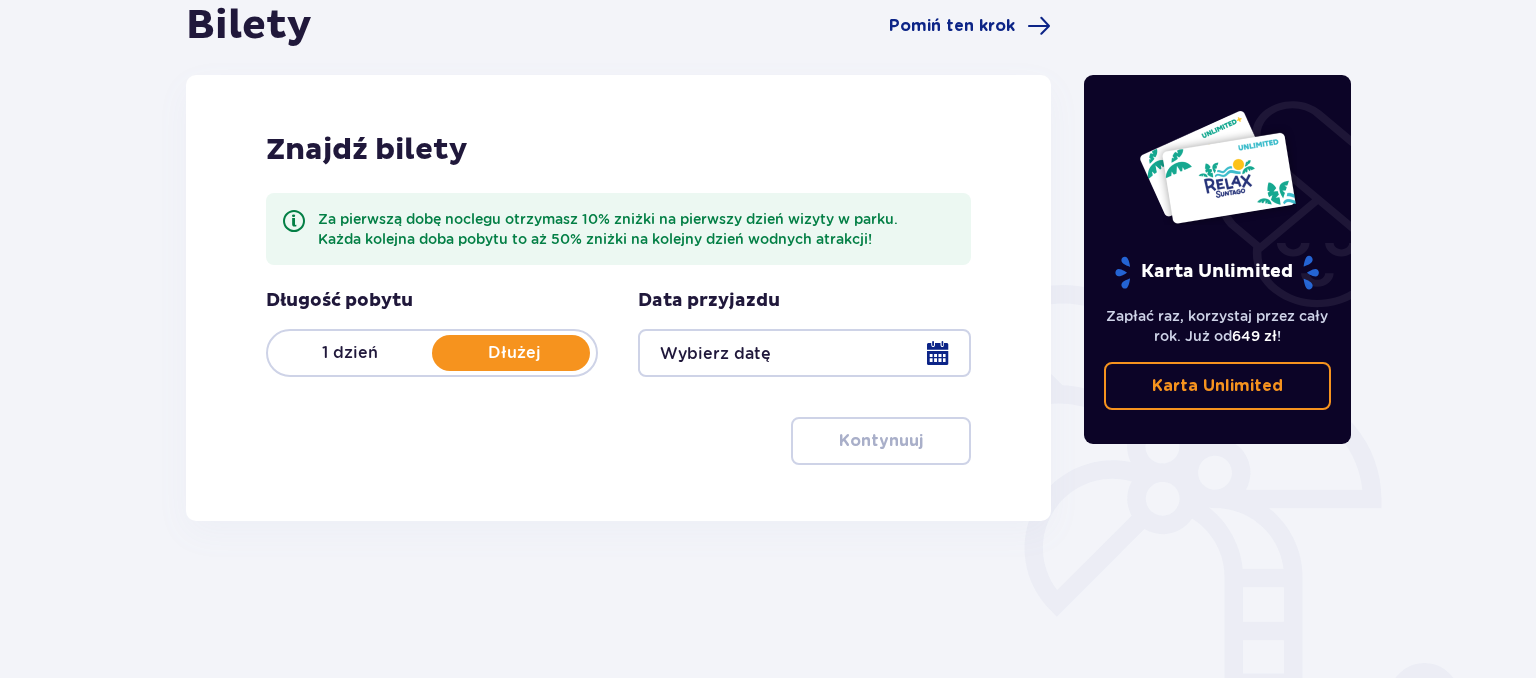 click at bounding box center (804, 353) 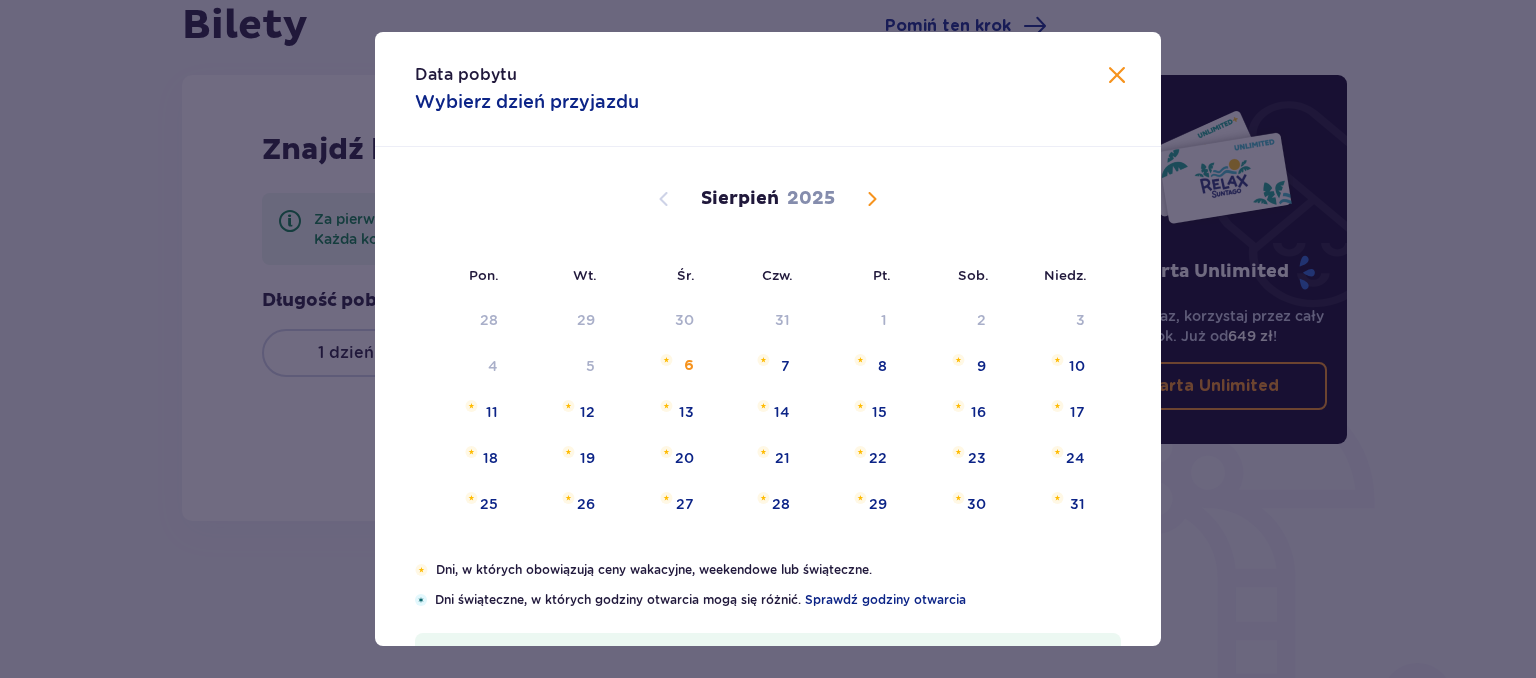 click at bounding box center [872, 199] 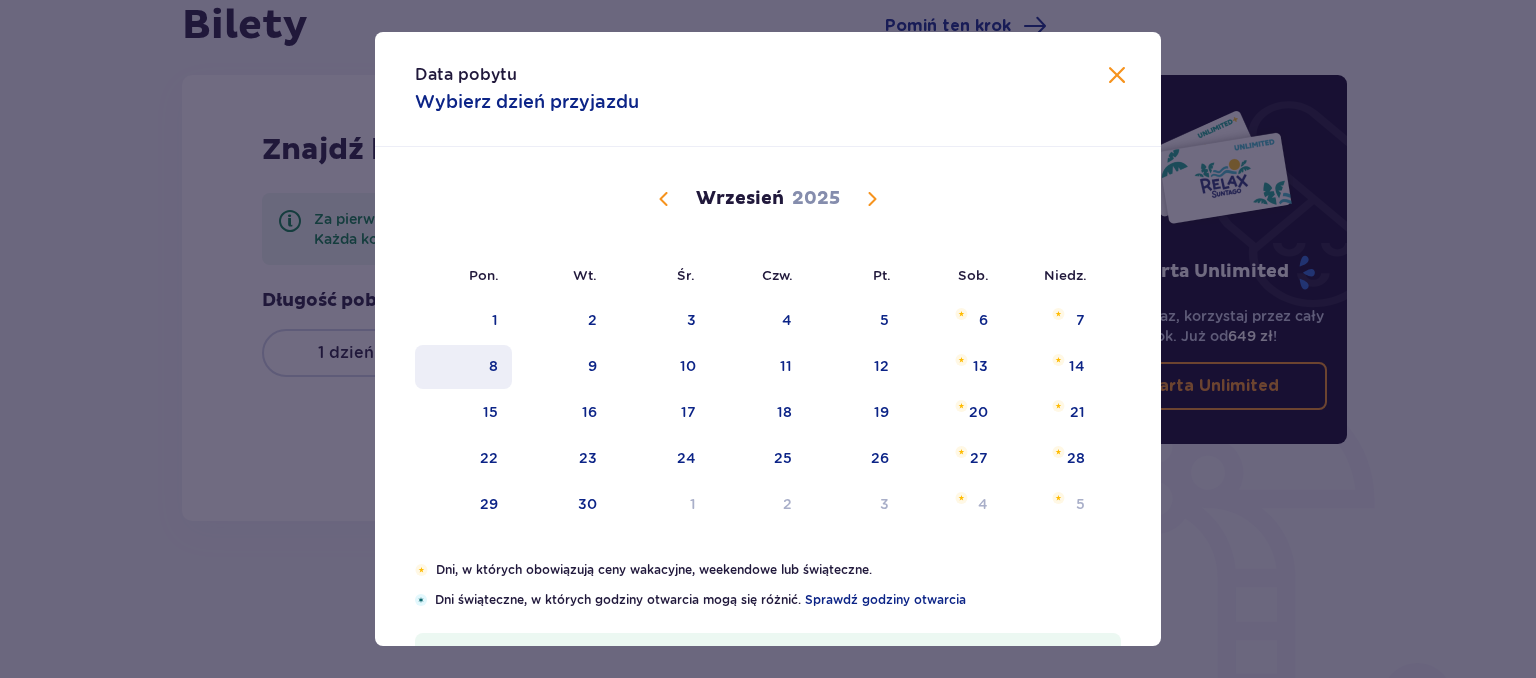 click on "8" at bounding box center [463, 367] 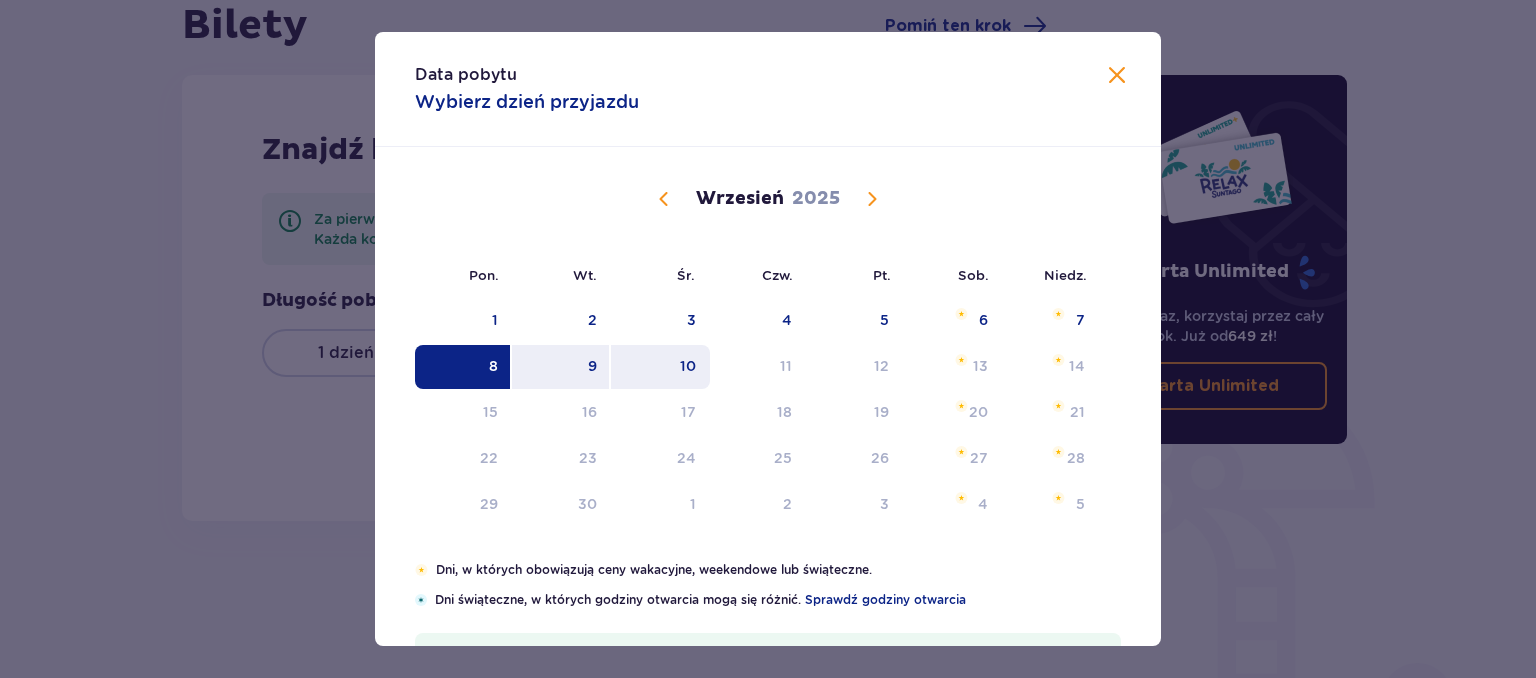 click on "10" at bounding box center [688, 366] 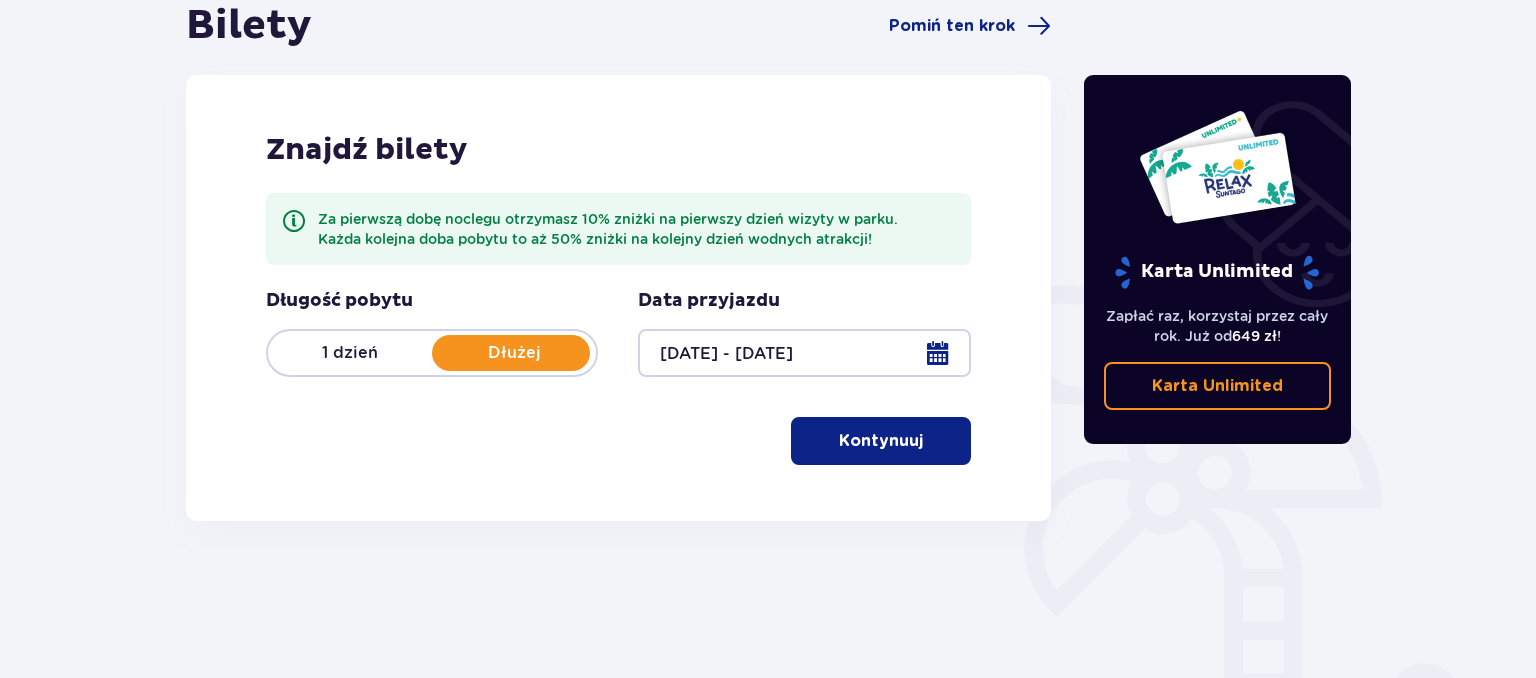 click on "Kontynuuj" at bounding box center [881, 441] 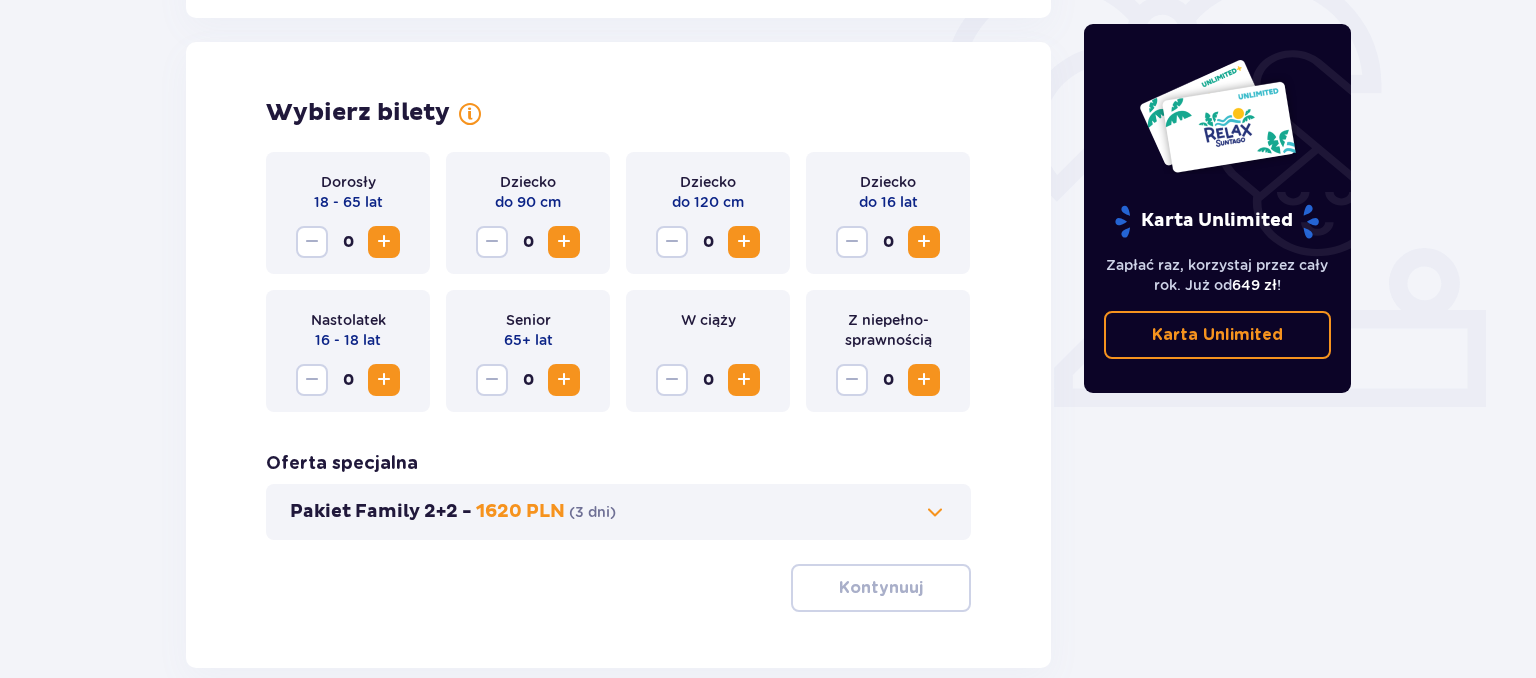 scroll, scrollTop: 644, scrollLeft: 0, axis: vertical 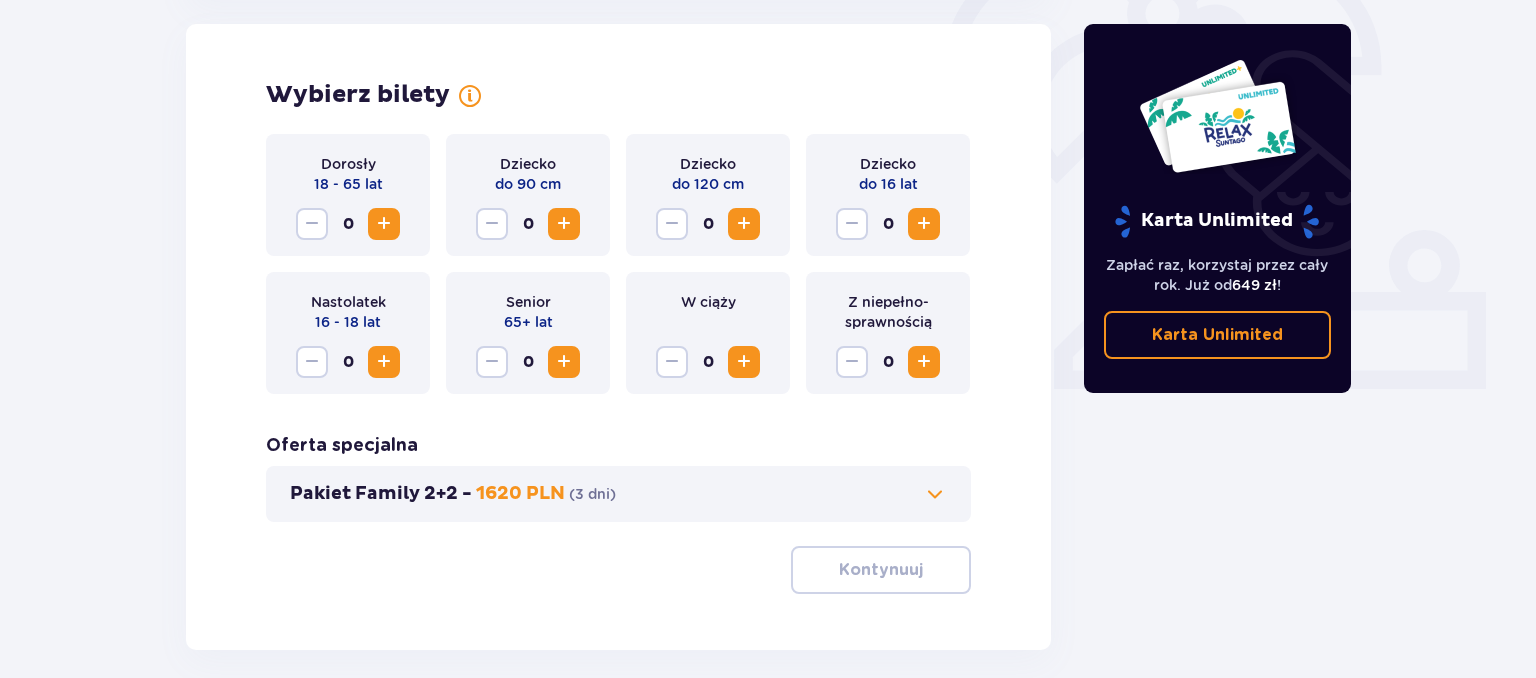 click at bounding box center (384, 224) 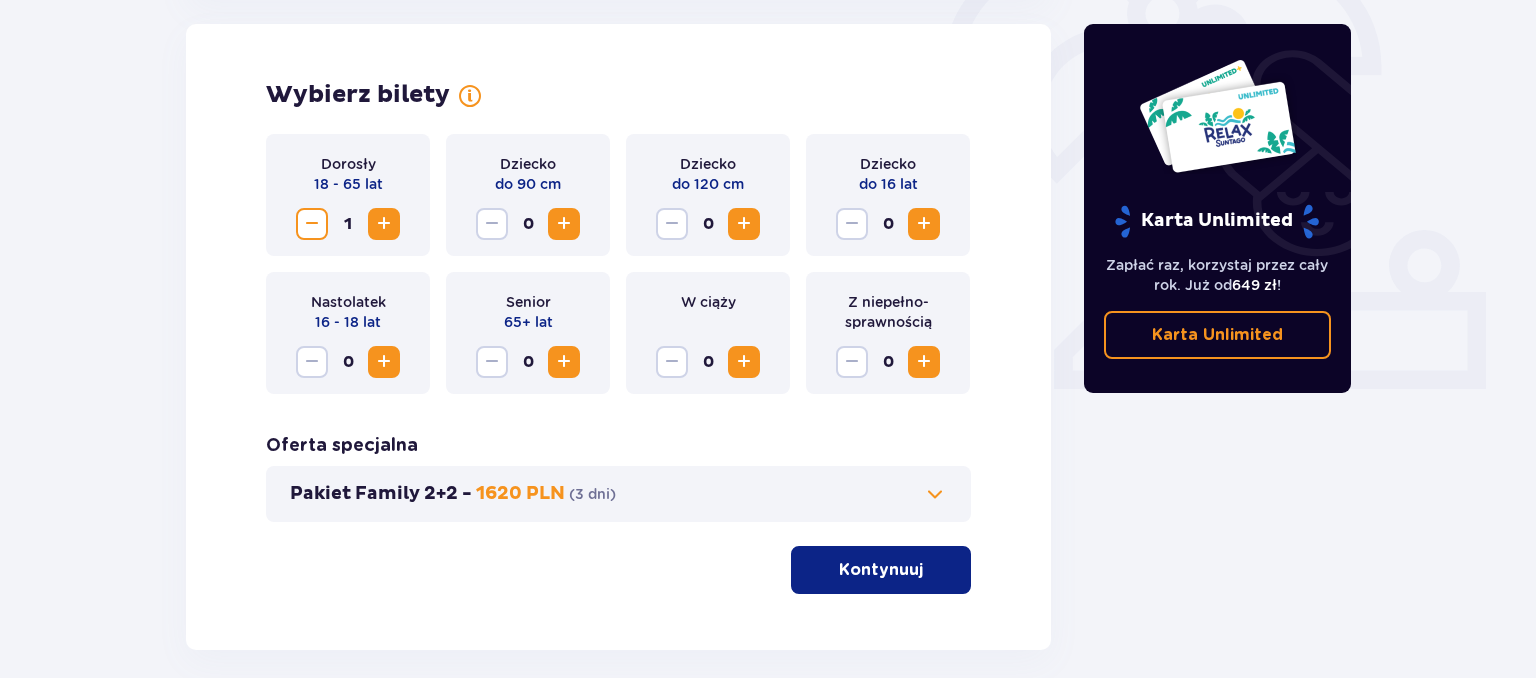 click at bounding box center [384, 224] 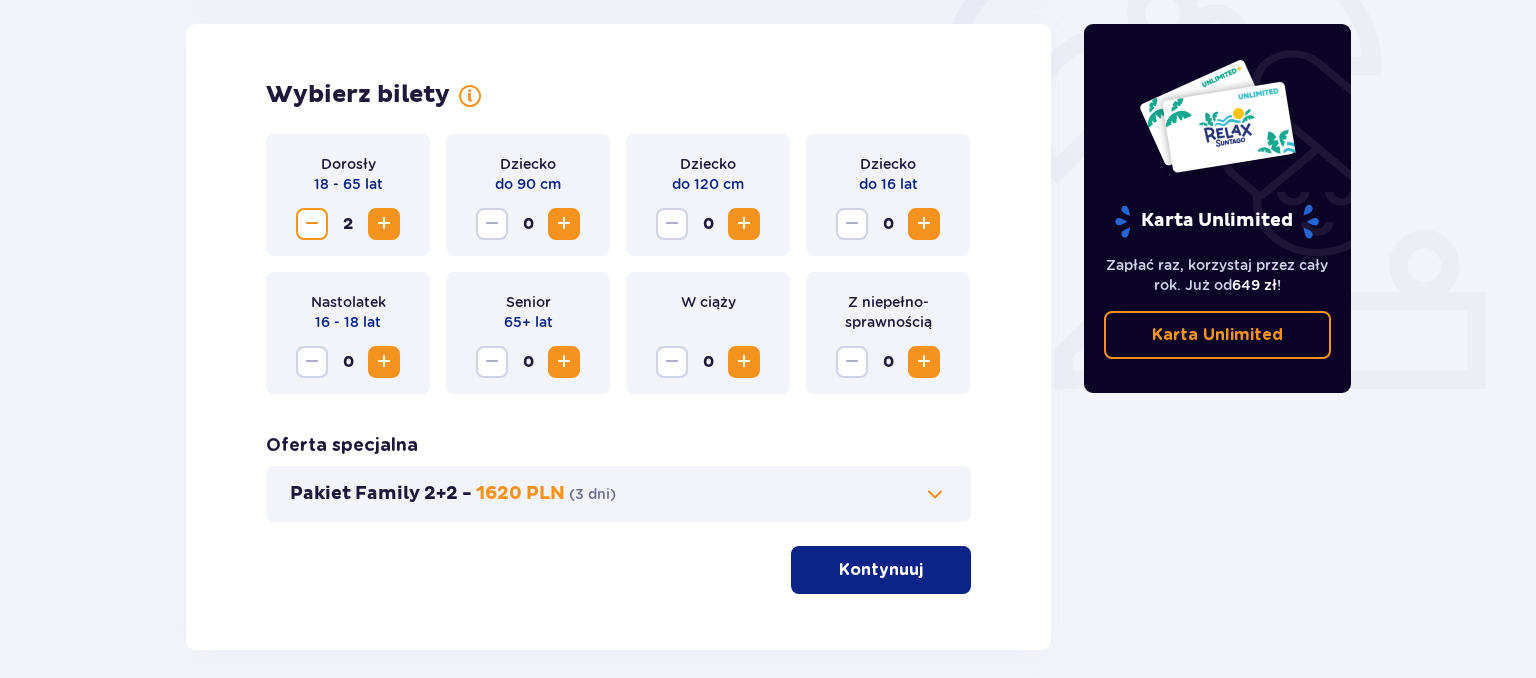 click at bounding box center (384, 224) 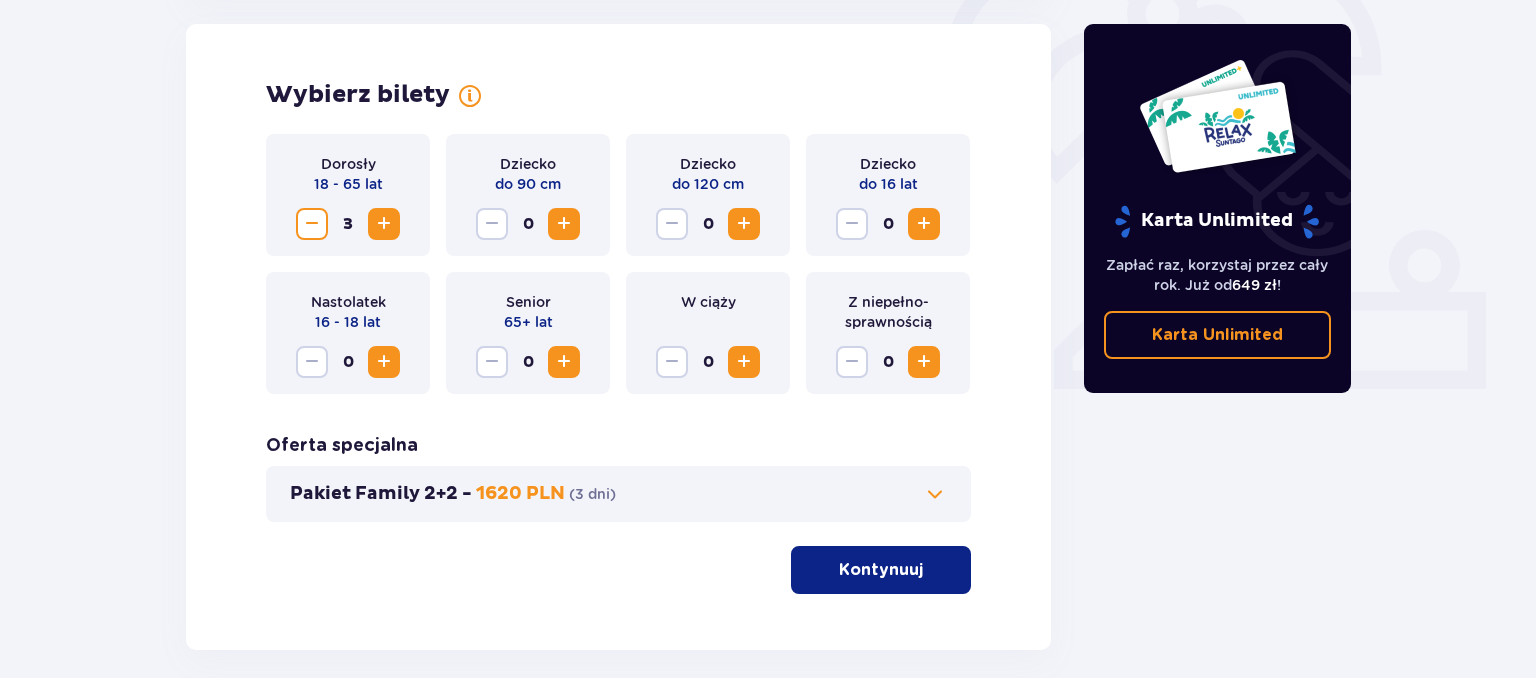 click at bounding box center [312, 224] 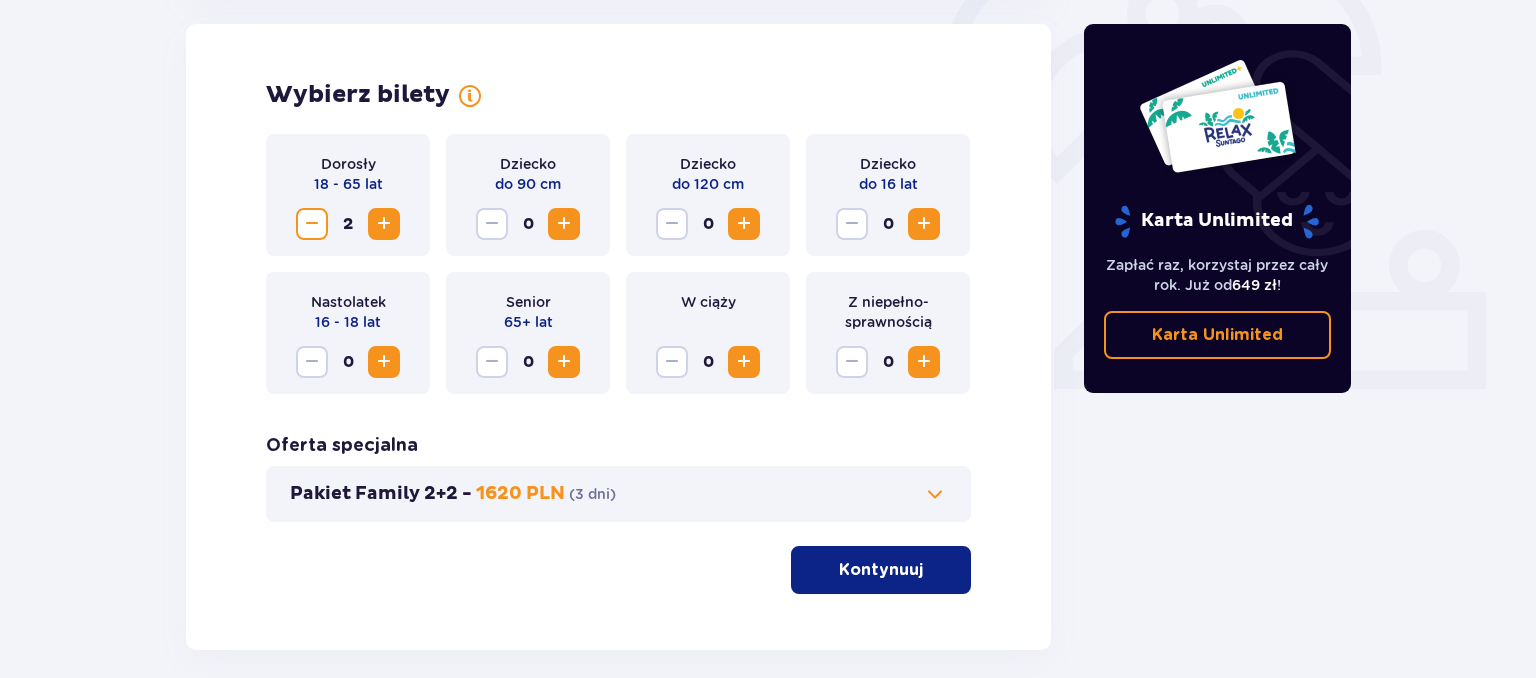 click on "Dorosły 18 - 65 lat 2 Dziecko do 90 cm 0 Dziecko do 120 cm 0 Dziecko do 16 lat 0 Nastolatek 16 - 18 lat 0 Senior 65+ lat 0 W ciąży 0 Z niepełno­sprawnością 0" at bounding box center (618, 264) 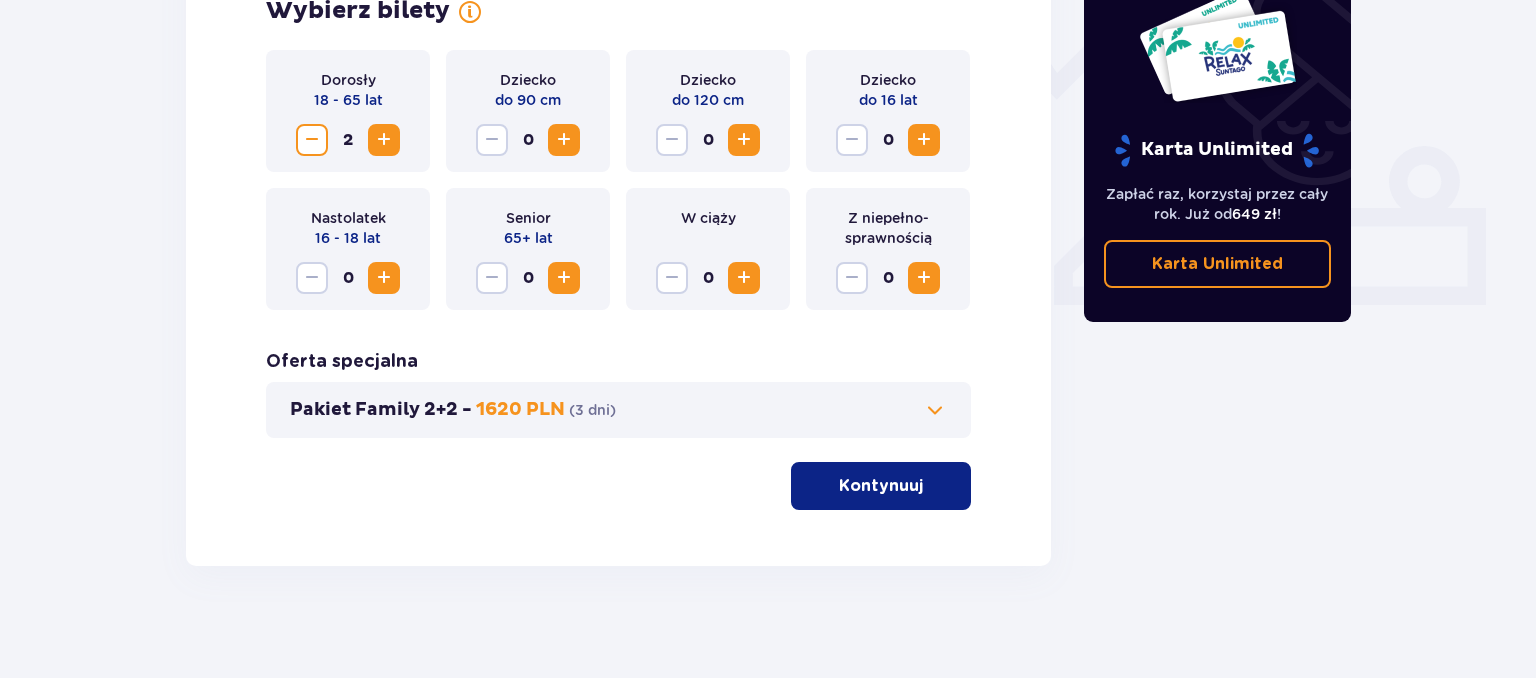 scroll, scrollTop: 736, scrollLeft: 0, axis: vertical 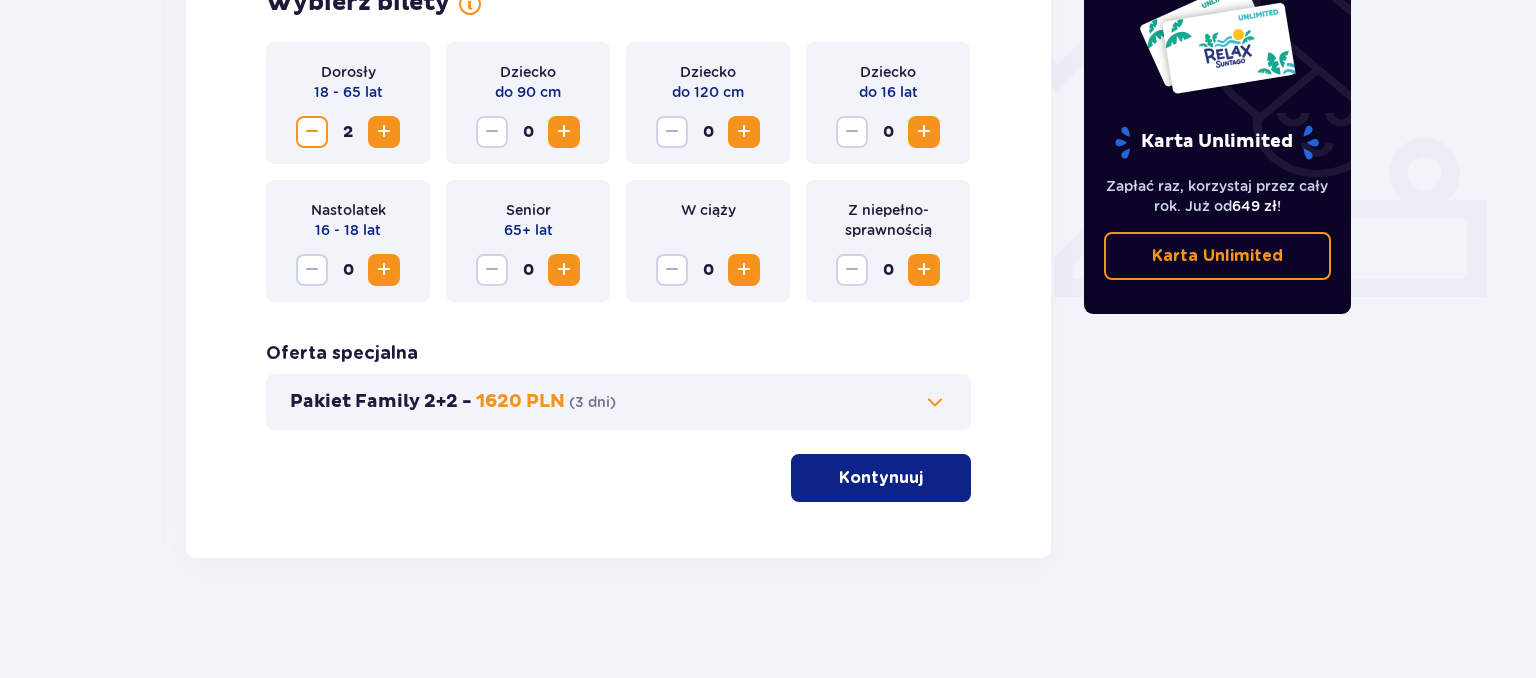 click on "Pakiet Family 2+2 -  1620 PLN ( 3 dni )" at bounding box center (618, 402) 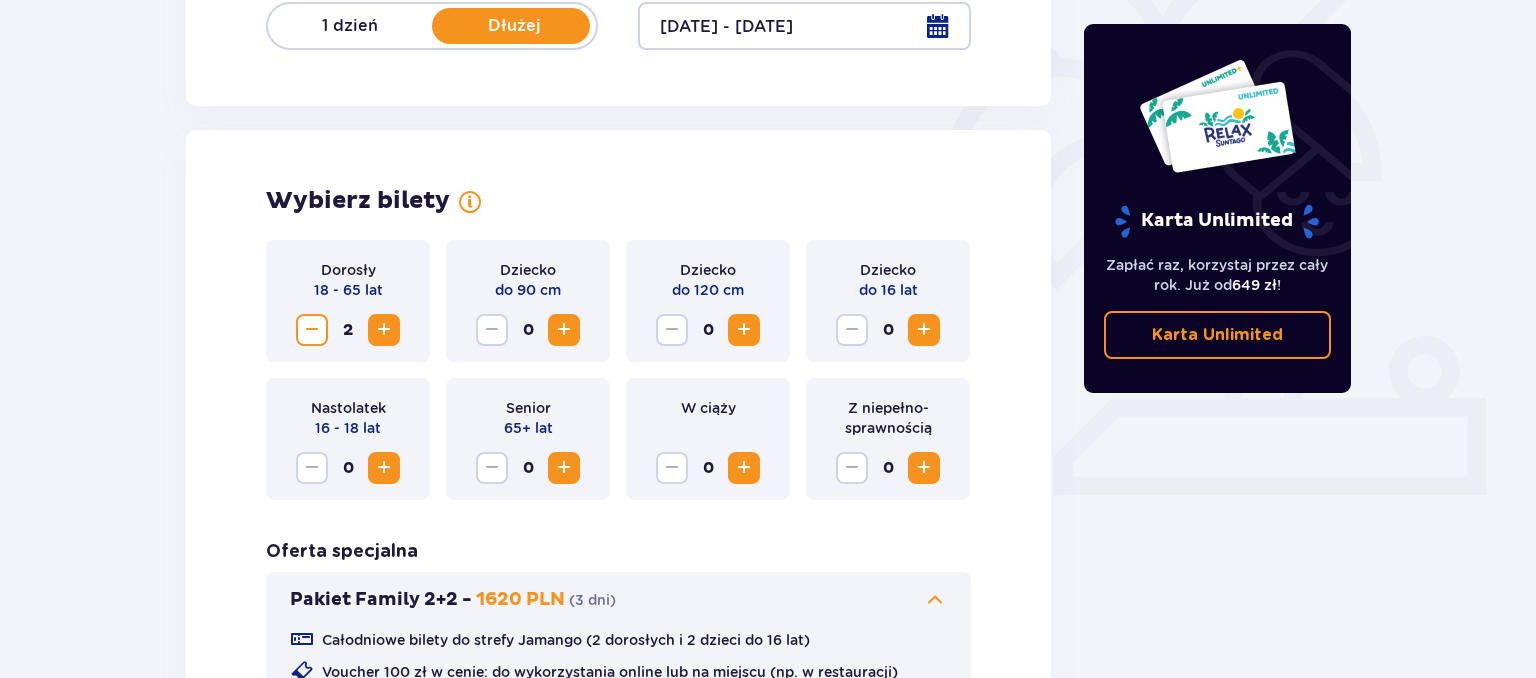 scroll, scrollTop: 855, scrollLeft: 0, axis: vertical 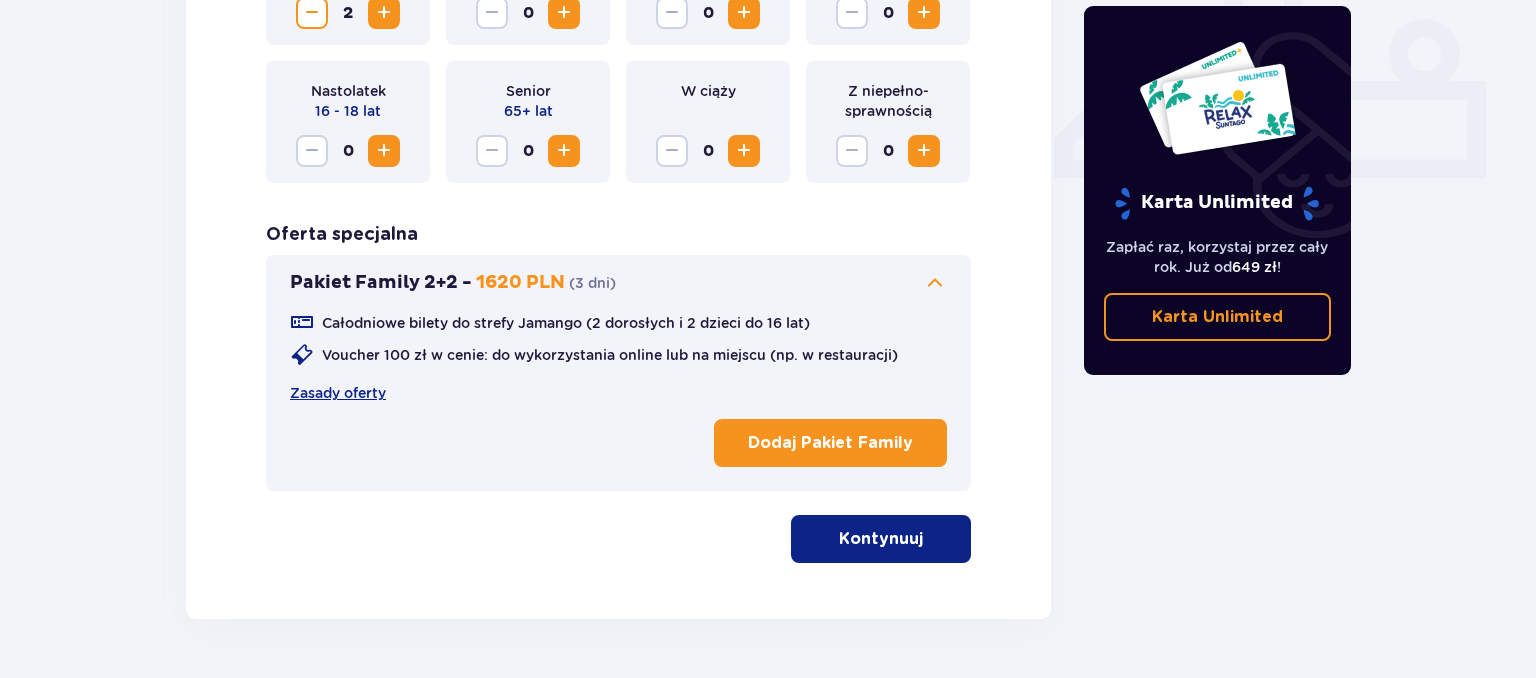 click at bounding box center (935, 283) 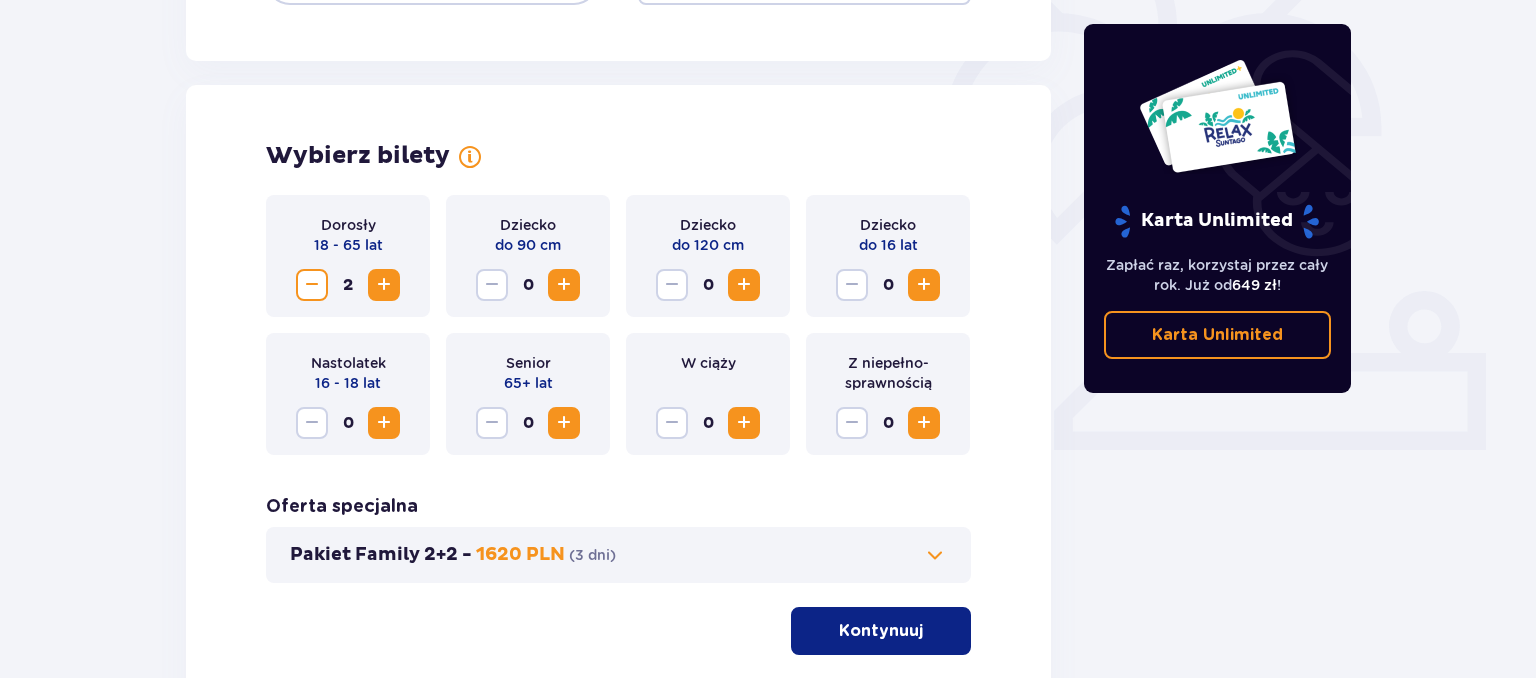 scroll, scrollTop: 525, scrollLeft: 0, axis: vertical 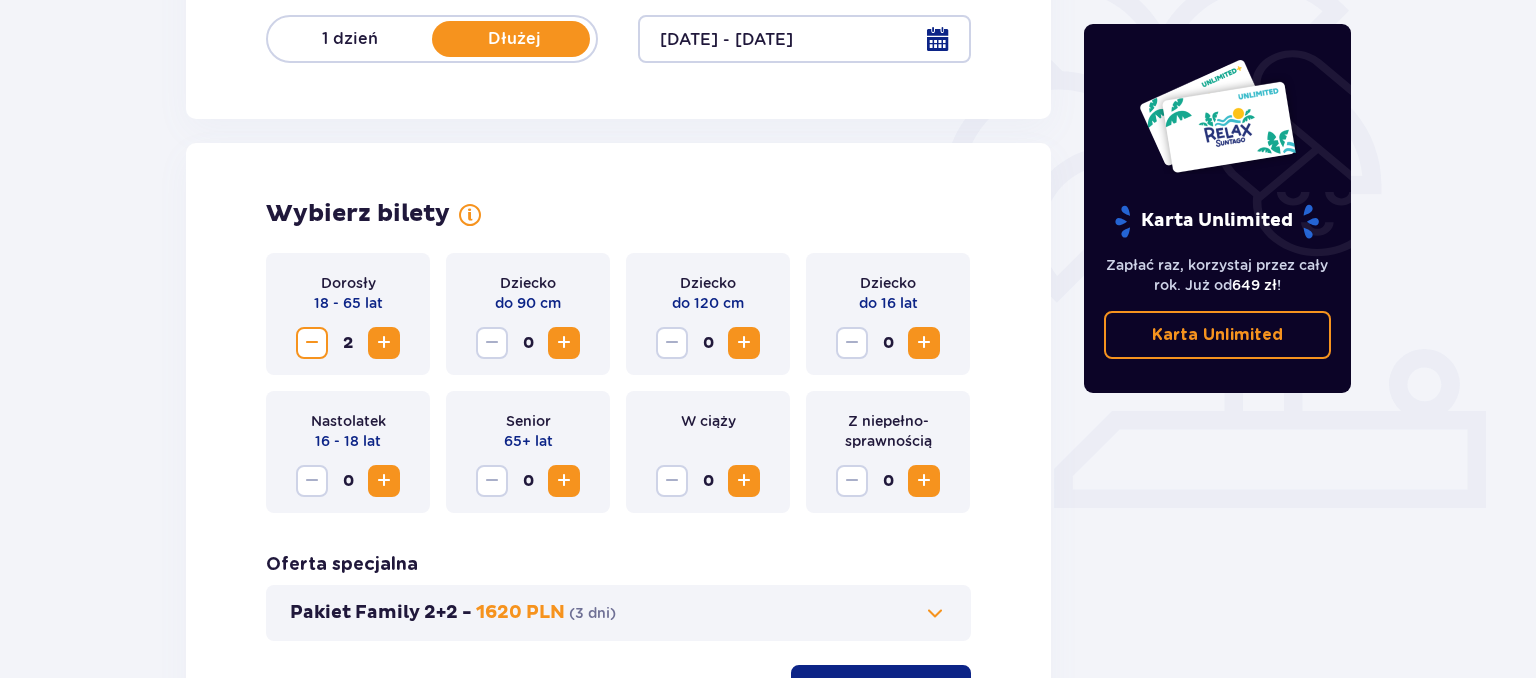 click at bounding box center [384, 343] 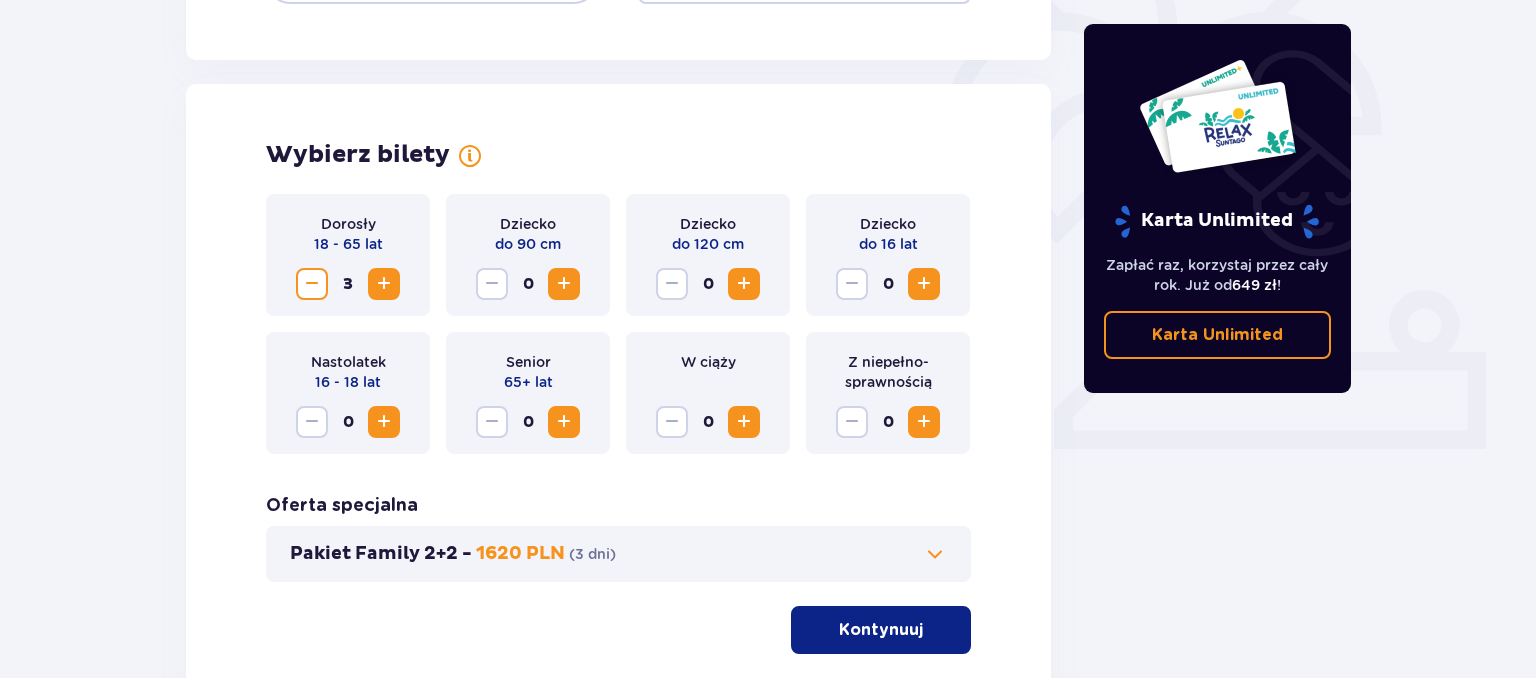 scroll, scrollTop: 736, scrollLeft: 0, axis: vertical 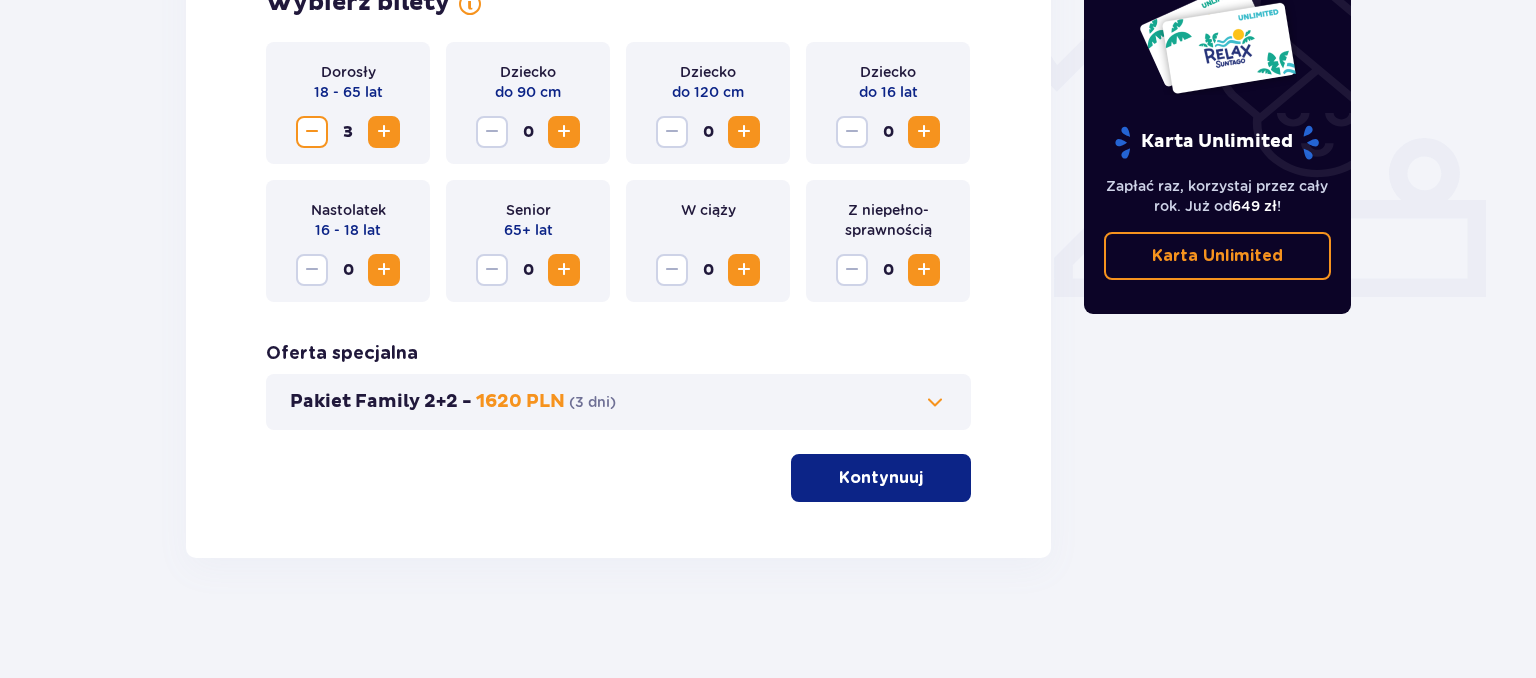 click on "Kontynuuj" at bounding box center (881, 478) 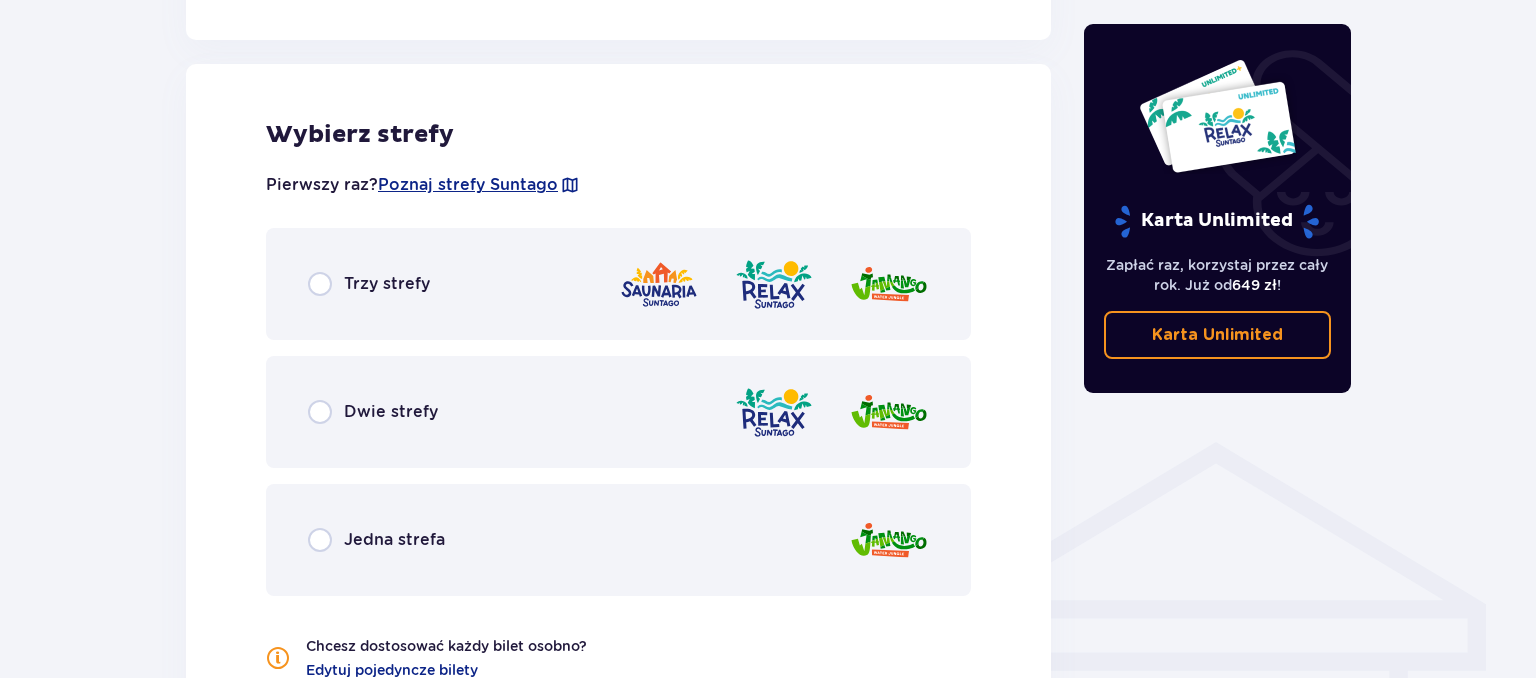 scroll, scrollTop: 1198, scrollLeft: 0, axis: vertical 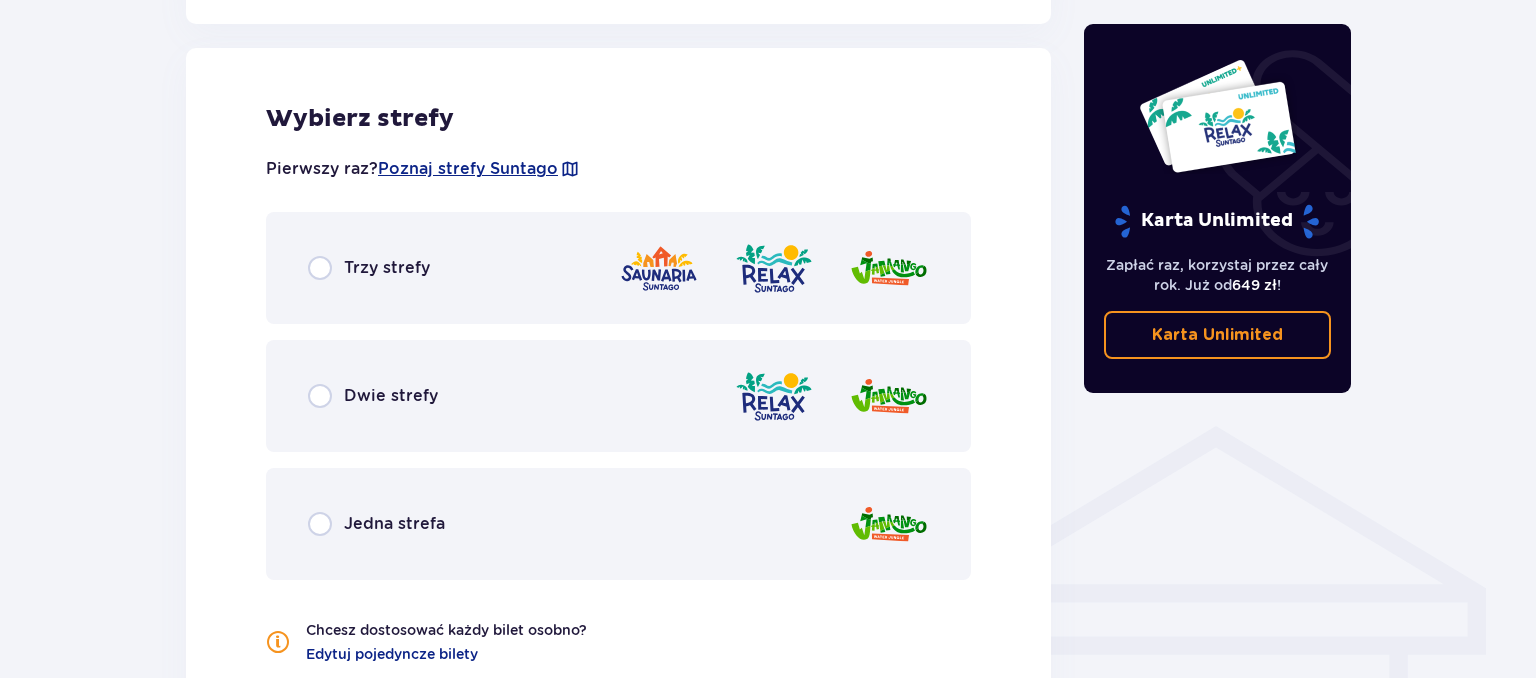 click on "Trzy strefy" at bounding box center (618, 268) 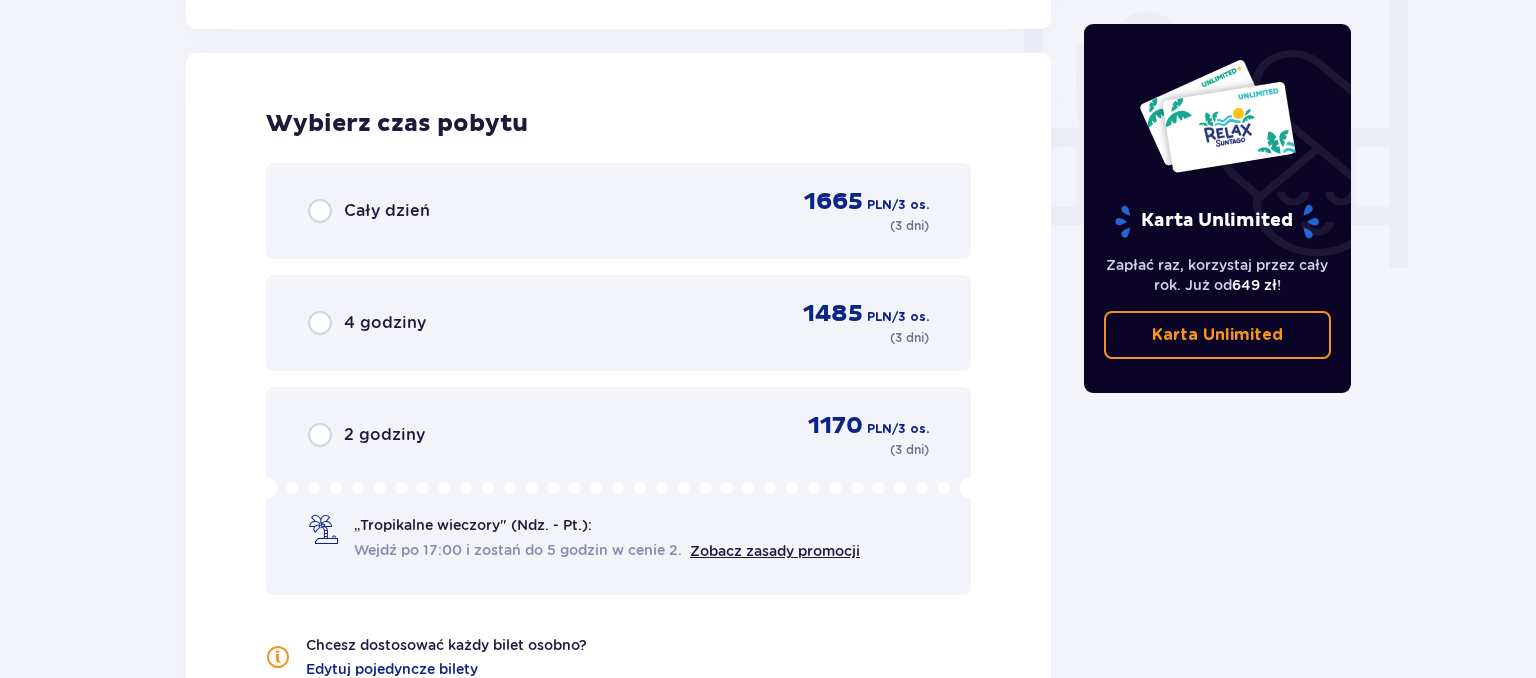 scroll, scrollTop: 1894, scrollLeft: 0, axis: vertical 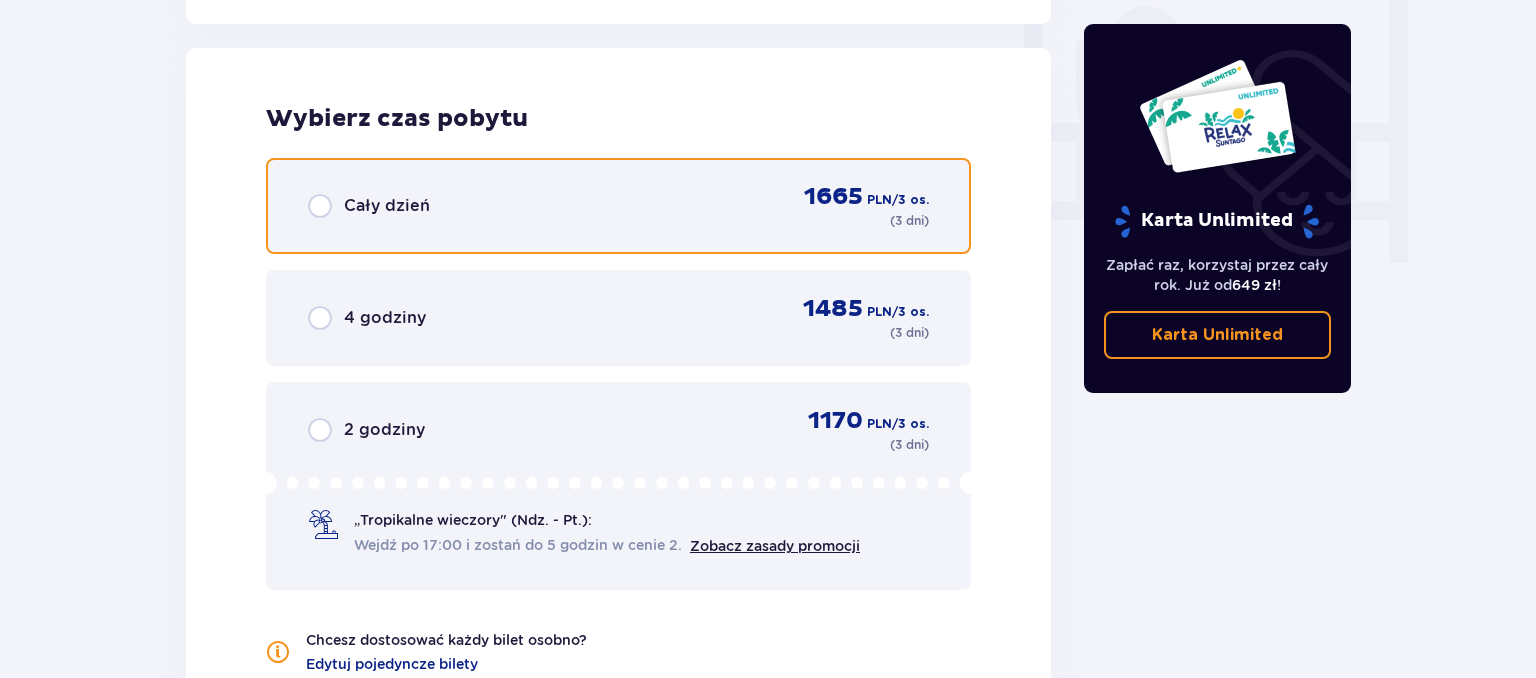 click at bounding box center [320, 206] 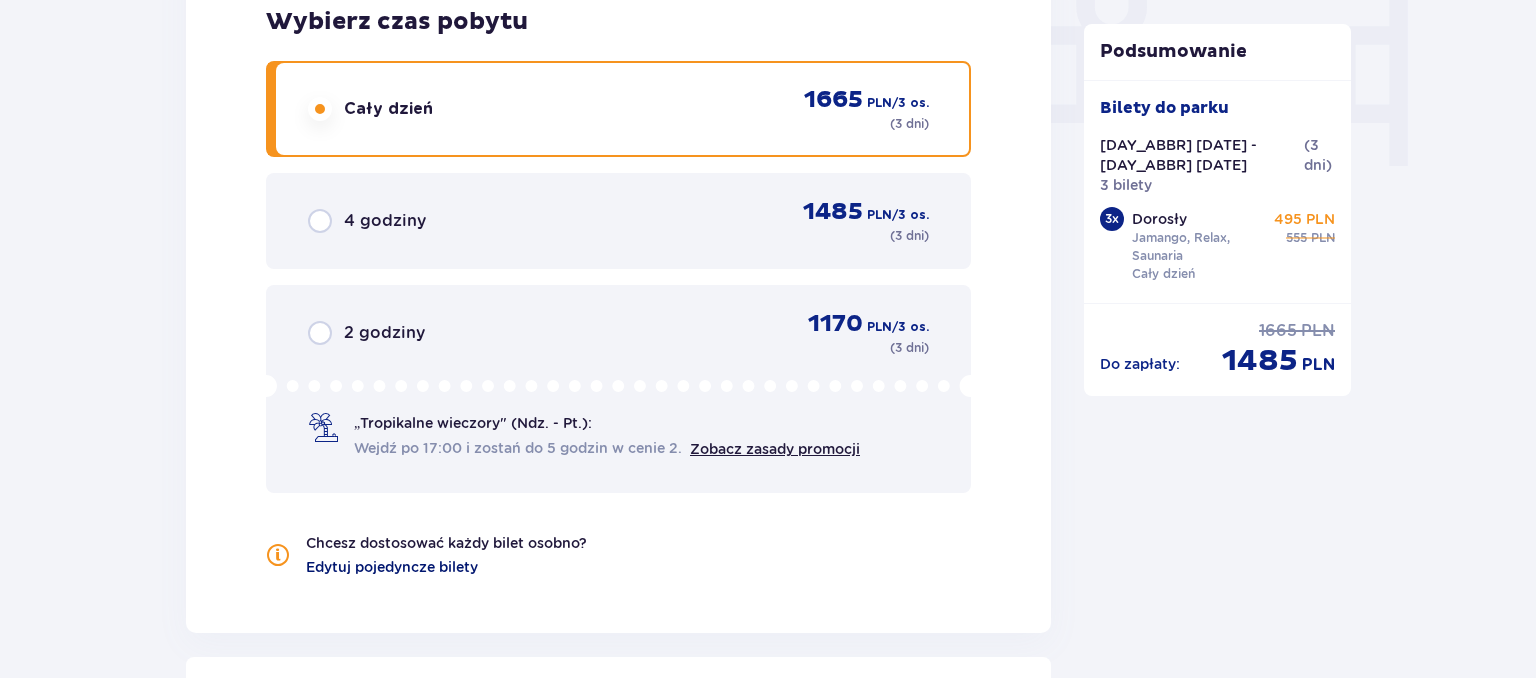 scroll, scrollTop: 2232, scrollLeft: 0, axis: vertical 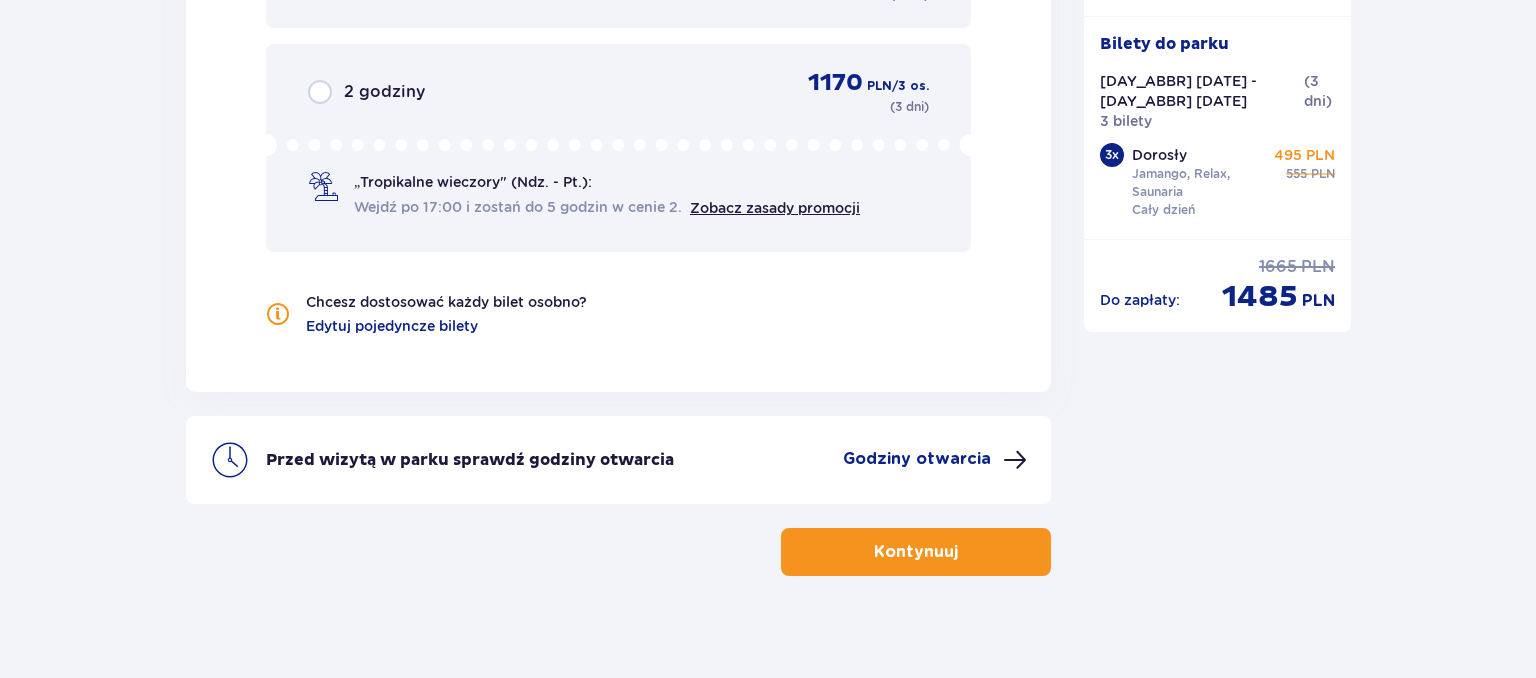 click on "Kontynuuj" at bounding box center (916, 552) 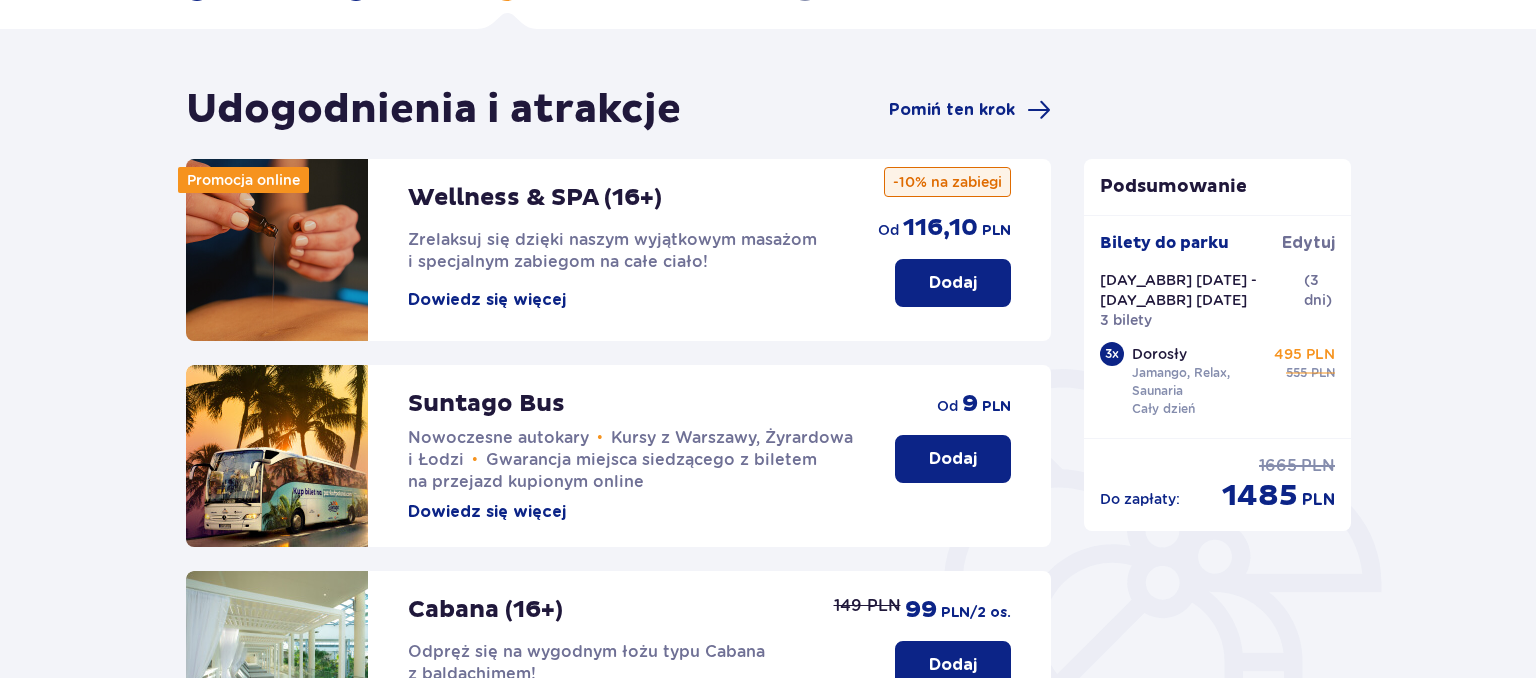 scroll, scrollTop: 105, scrollLeft: 0, axis: vertical 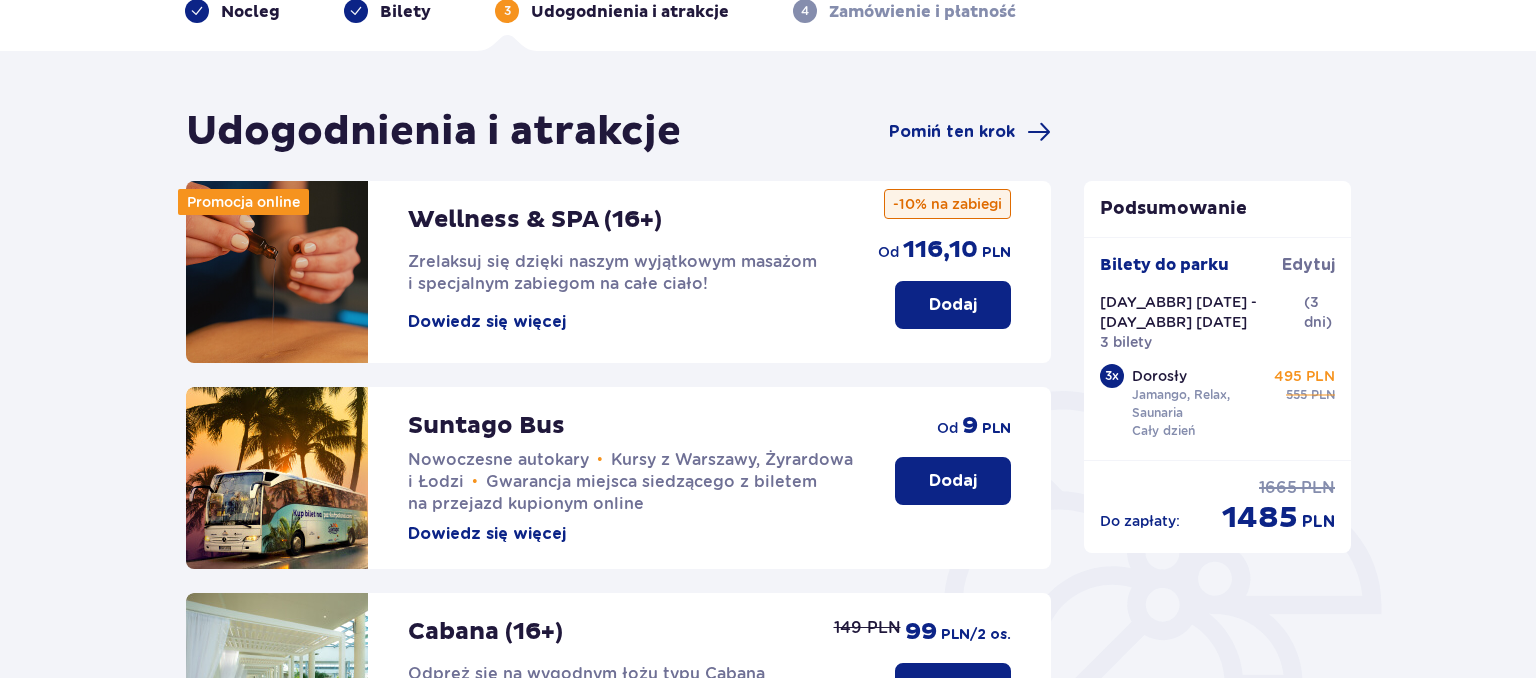 click on "Dodaj" at bounding box center (953, 305) 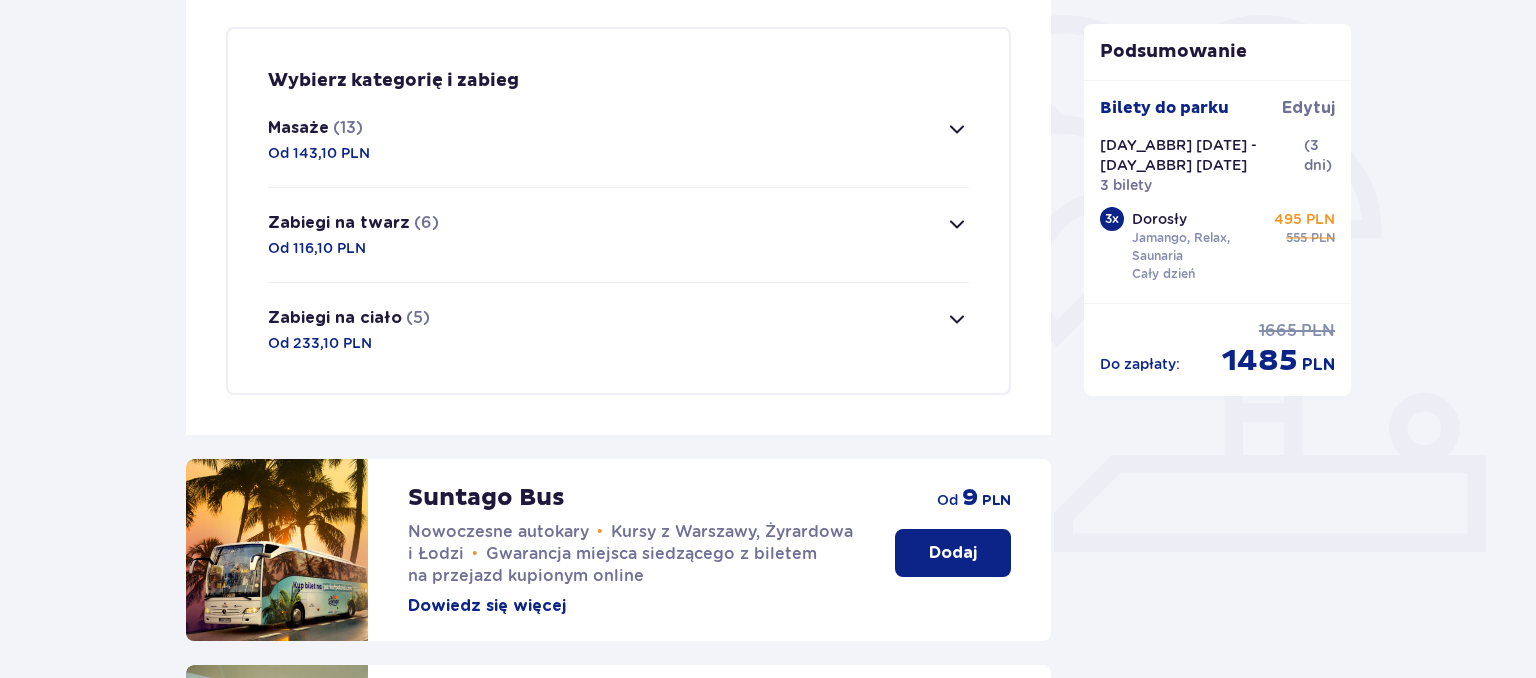 scroll, scrollTop: 484, scrollLeft: 0, axis: vertical 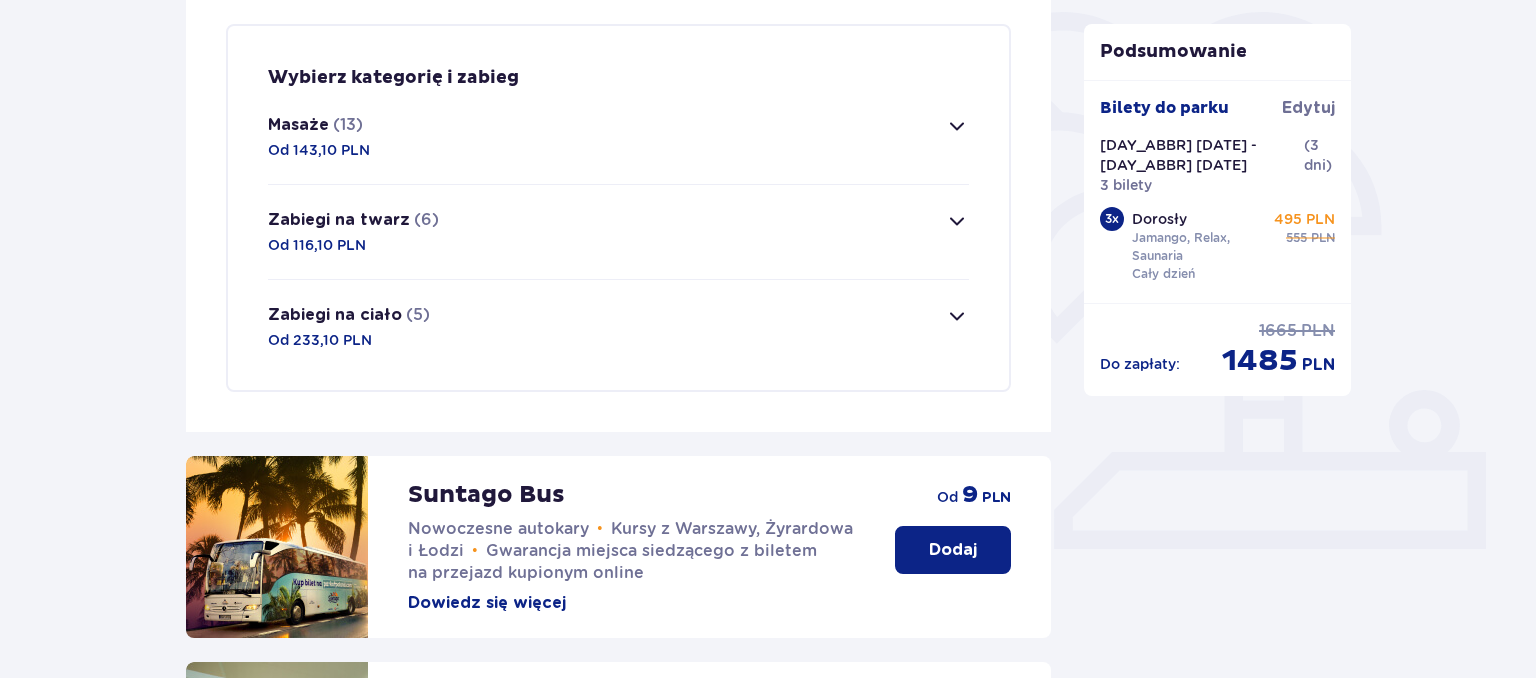 click on "Masaże (13) Od 143,10 PLN" at bounding box center [618, 137] 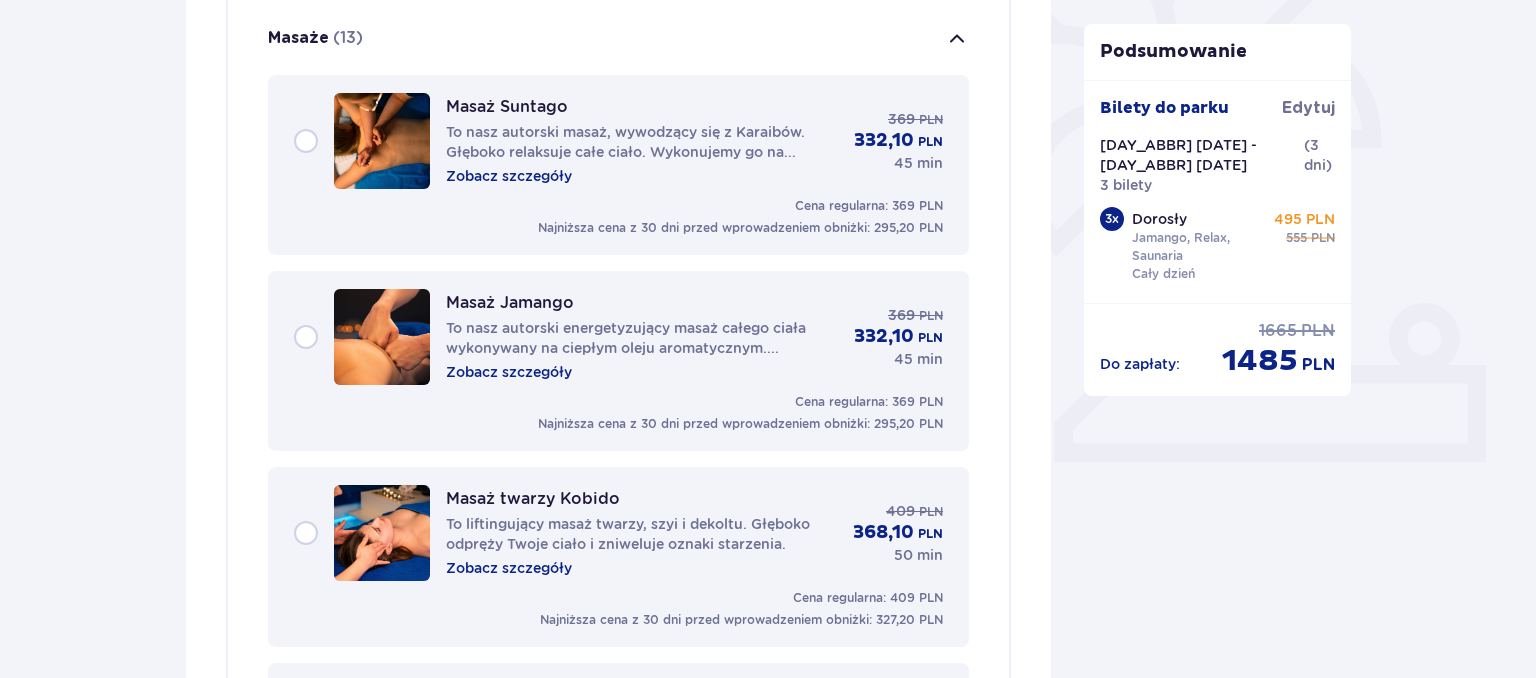 scroll, scrollTop: 573, scrollLeft: 0, axis: vertical 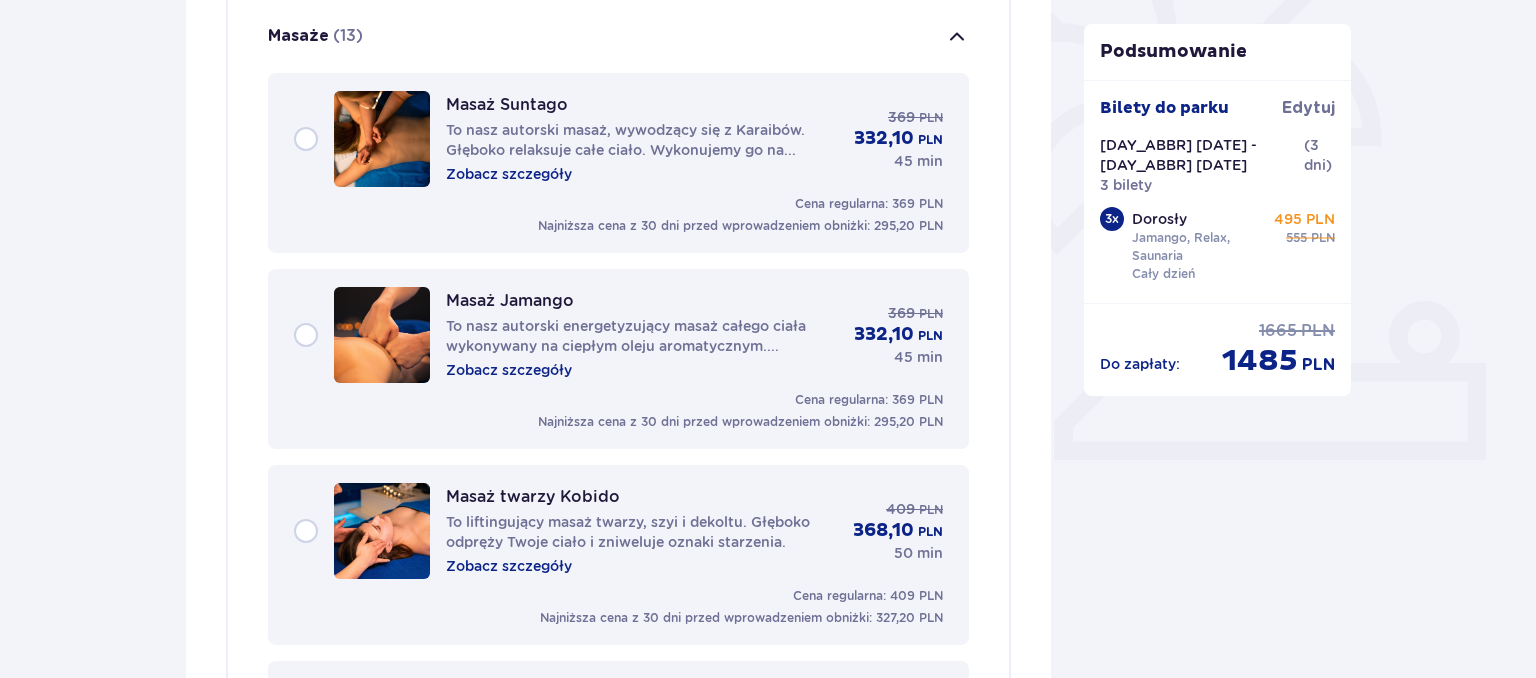 click on "Masaż Suntago To nasz autorski masaż, wywodzący się z Karaibów. Głęboko relaksuje całe ciało. Wykonujemy go na ciepłym maśle shea. Specjalne ruchy masażu - dopasowane do rytmu oddechu i bicia serca -  uwolnią napięcia i rozluźnią mięśnie. Zobacz szczegóły 369 PLN 332,10 PLN 45 min" at bounding box center [618, 139] 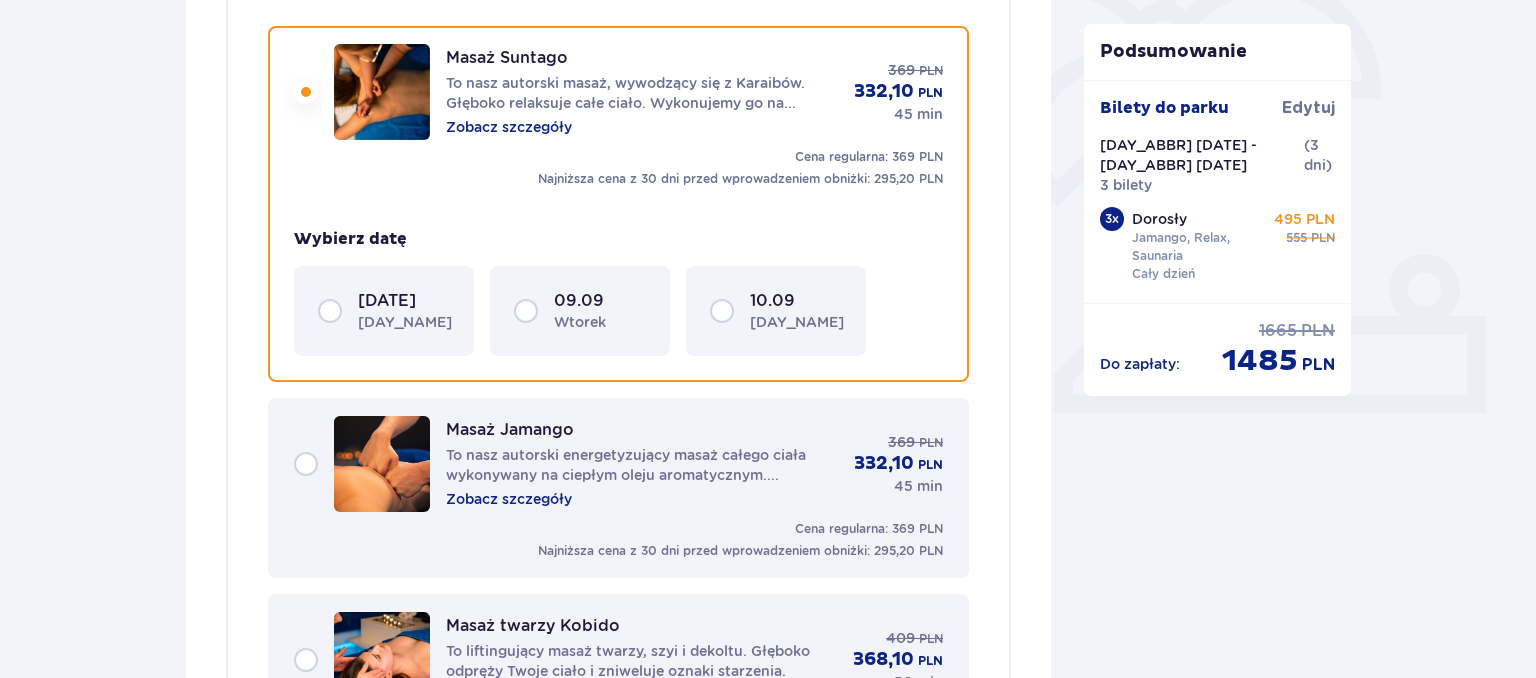 scroll, scrollTop: 621, scrollLeft: 0, axis: vertical 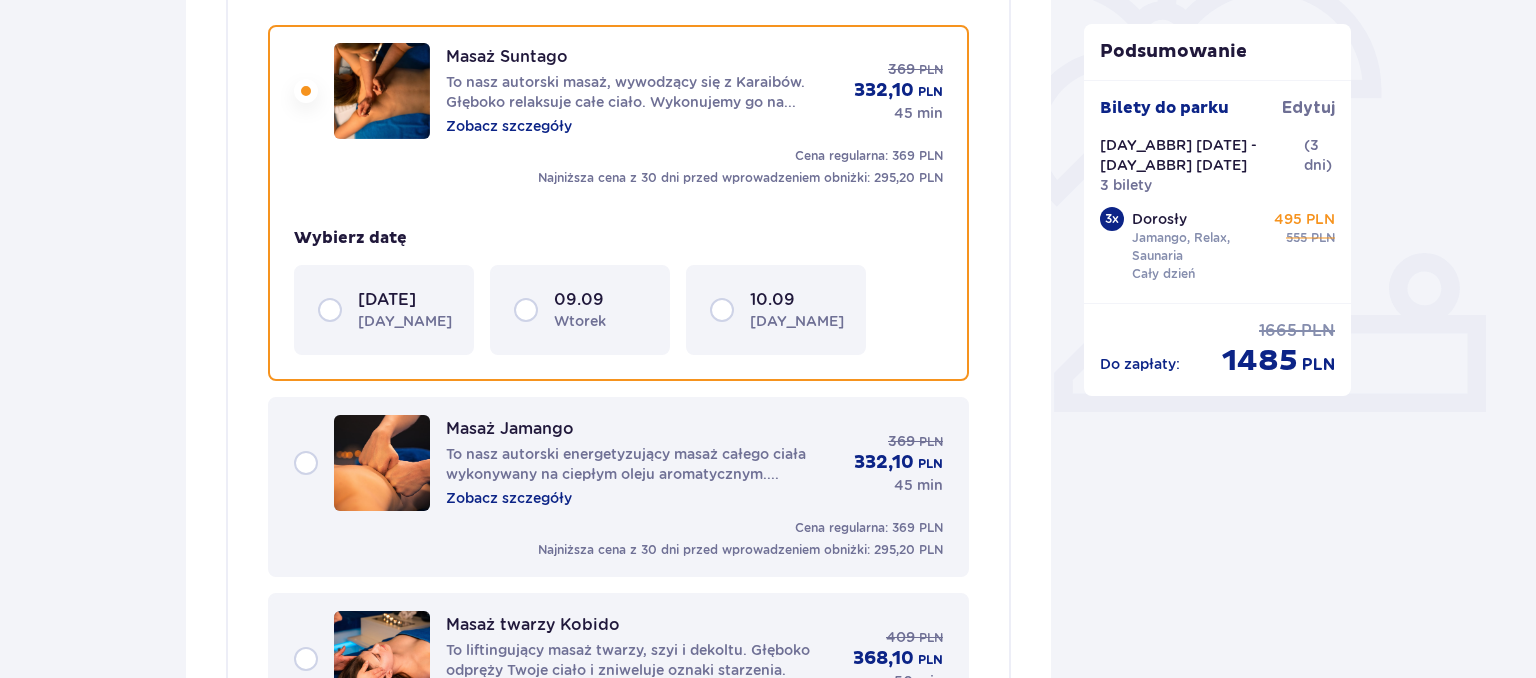 click on "08.09 poniedziałek" at bounding box center [384, 310] 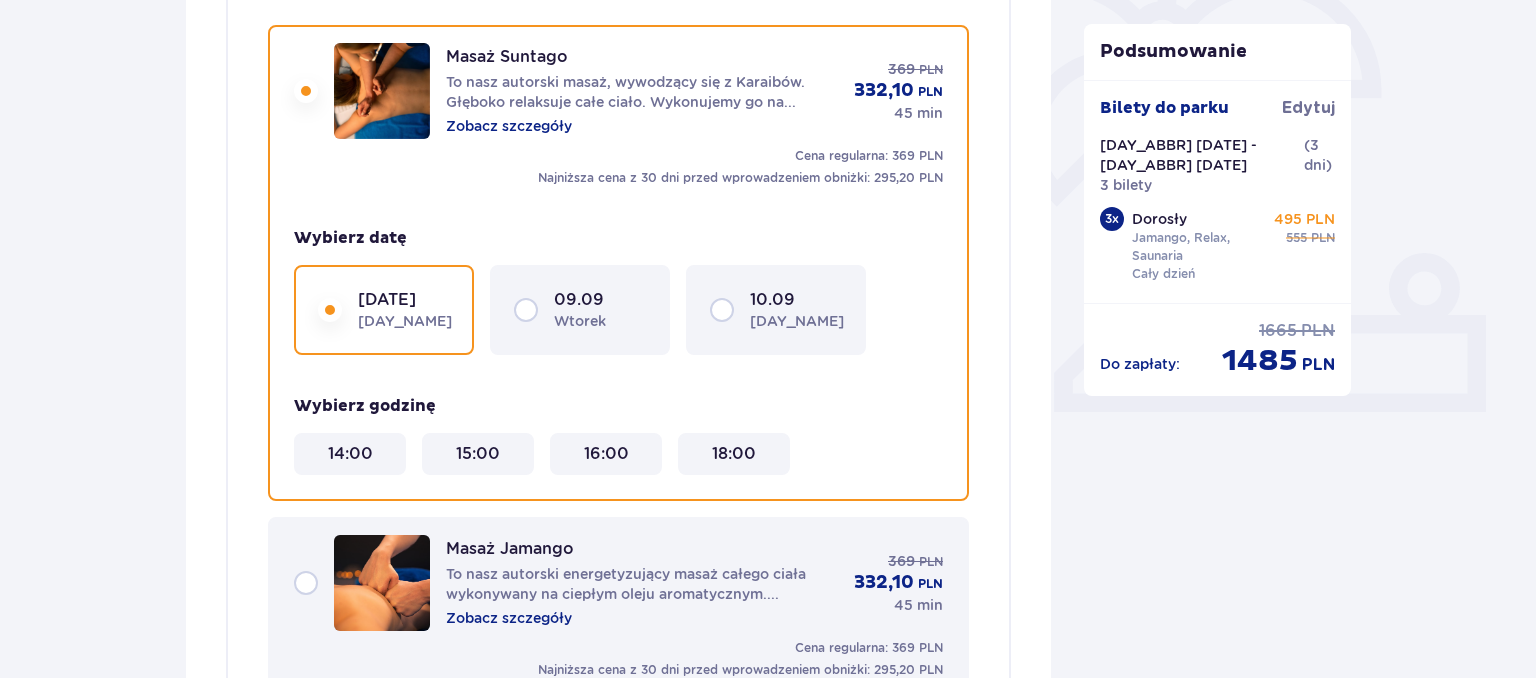 click on "08.09 poniedziałek" at bounding box center (384, 310) 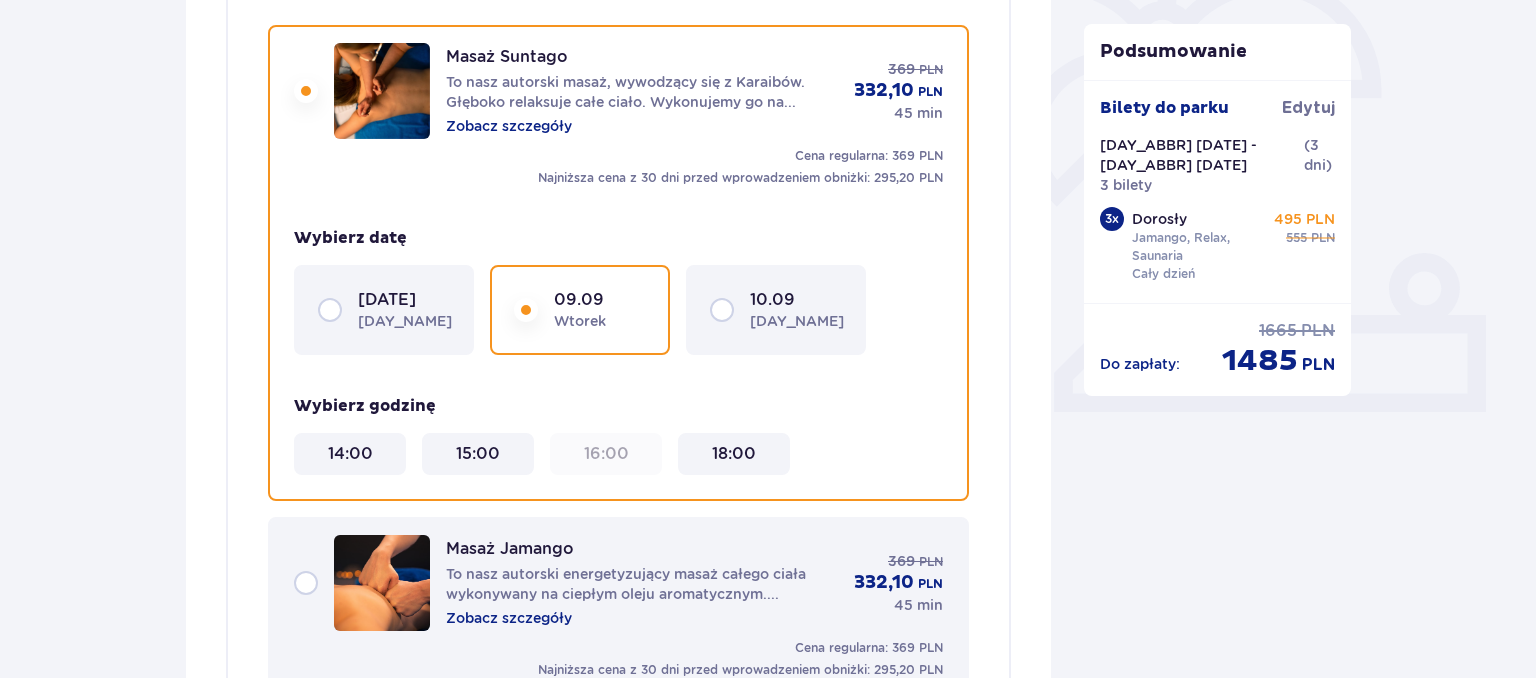 click on "15:00" at bounding box center [478, 454] 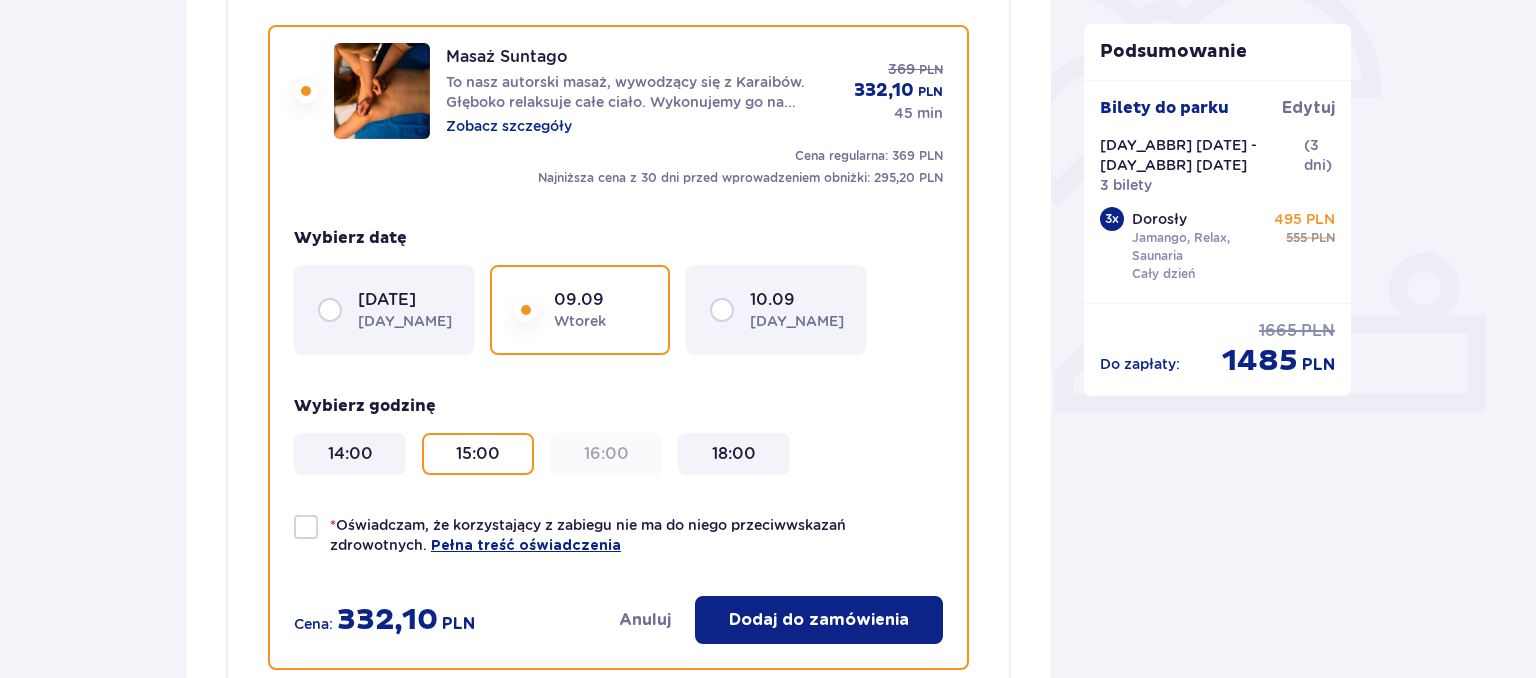 click on "Dodaj do zamówienia" at bounding box center [819, 620] 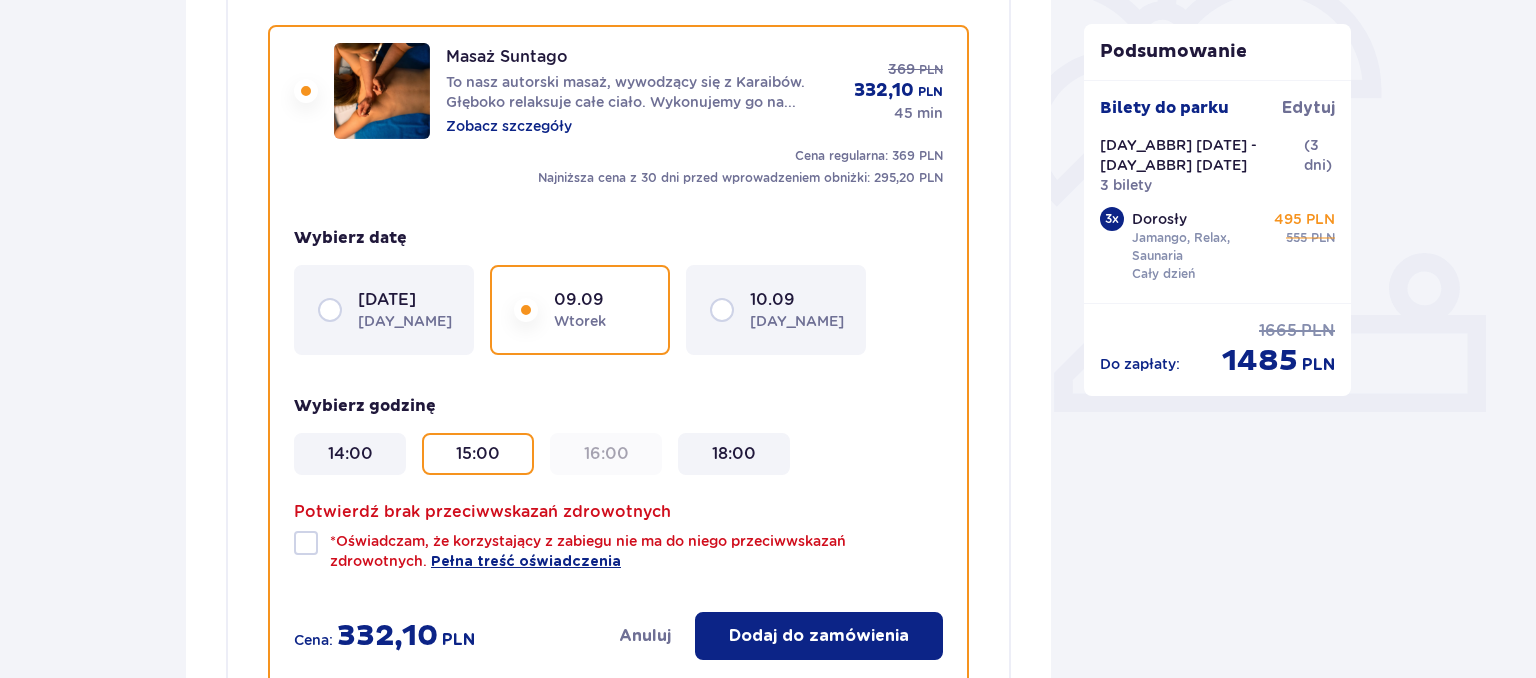scroll, scrollTop: 1044, scrollLeft: 0, axis: vertical 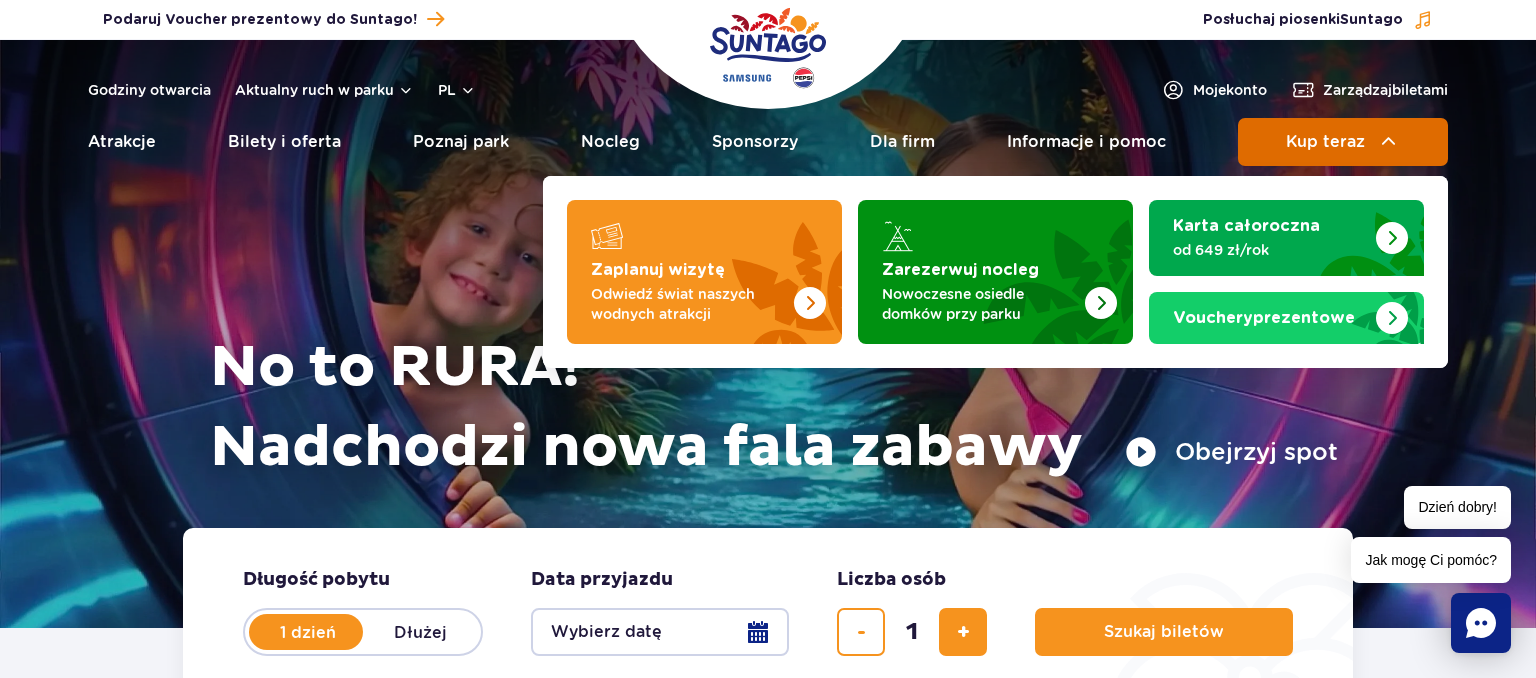 click on "Kup teraz" at bounding box center [1325, 142] 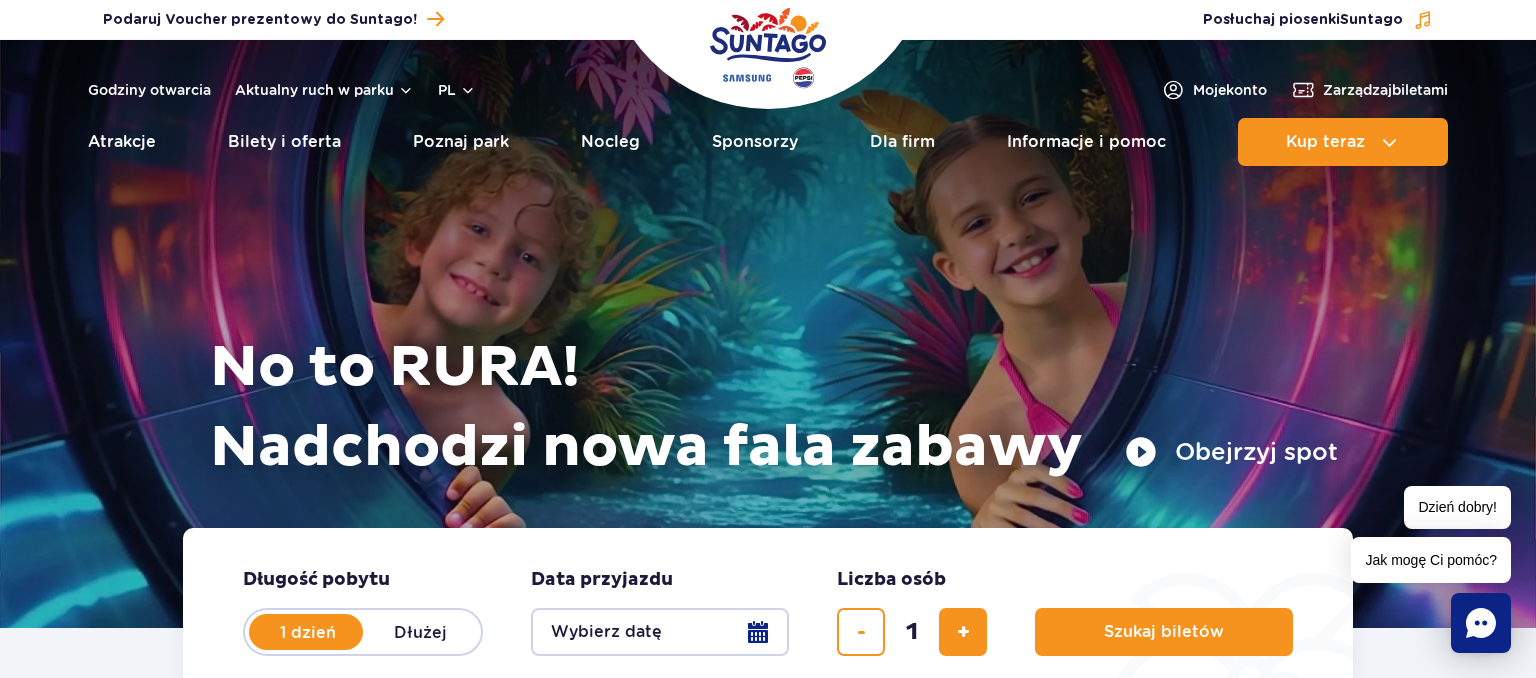 scroll, scrollTop: 211, scrollLeft: 0, axis: vertical 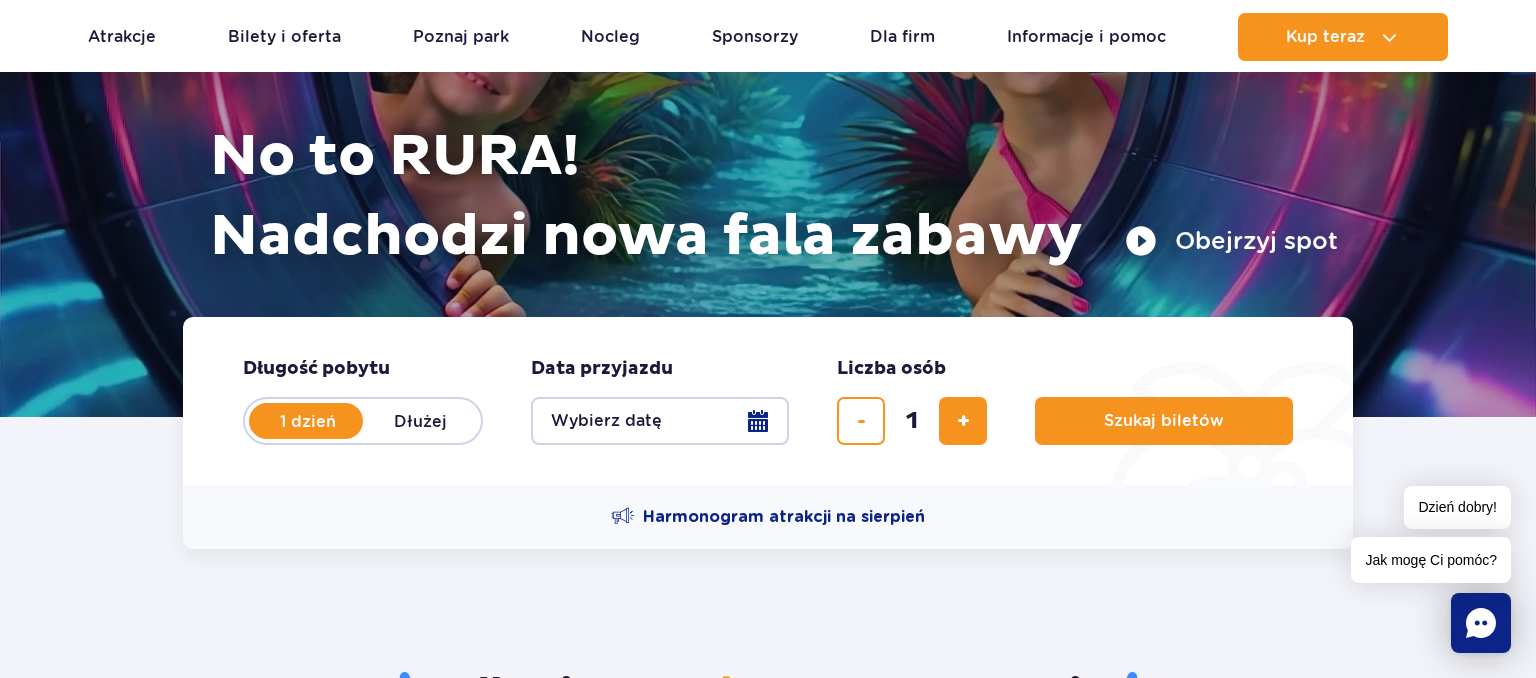click on "Wybierz datę" at bounding box center (660, 421) 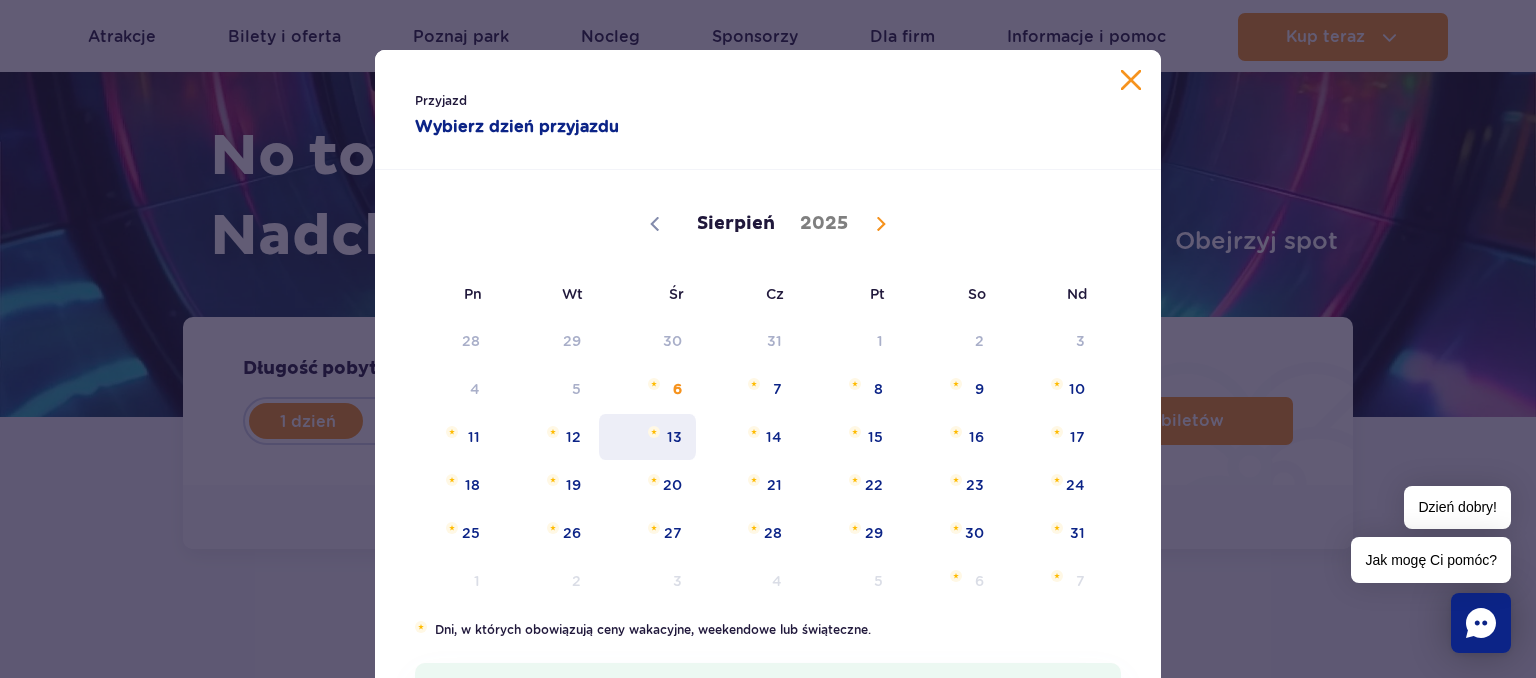 click on "13" at bounding box center [647, 437] 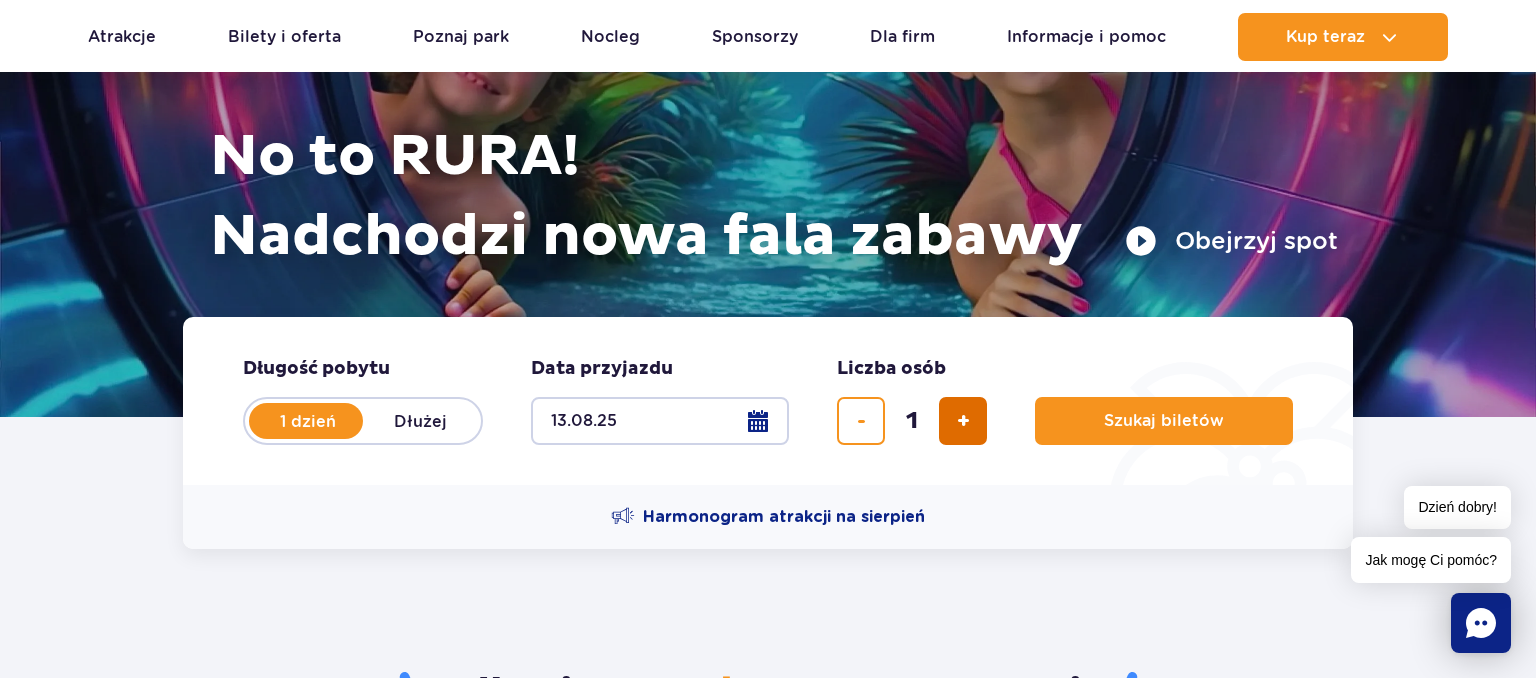 click at bounding box center (963, 421) 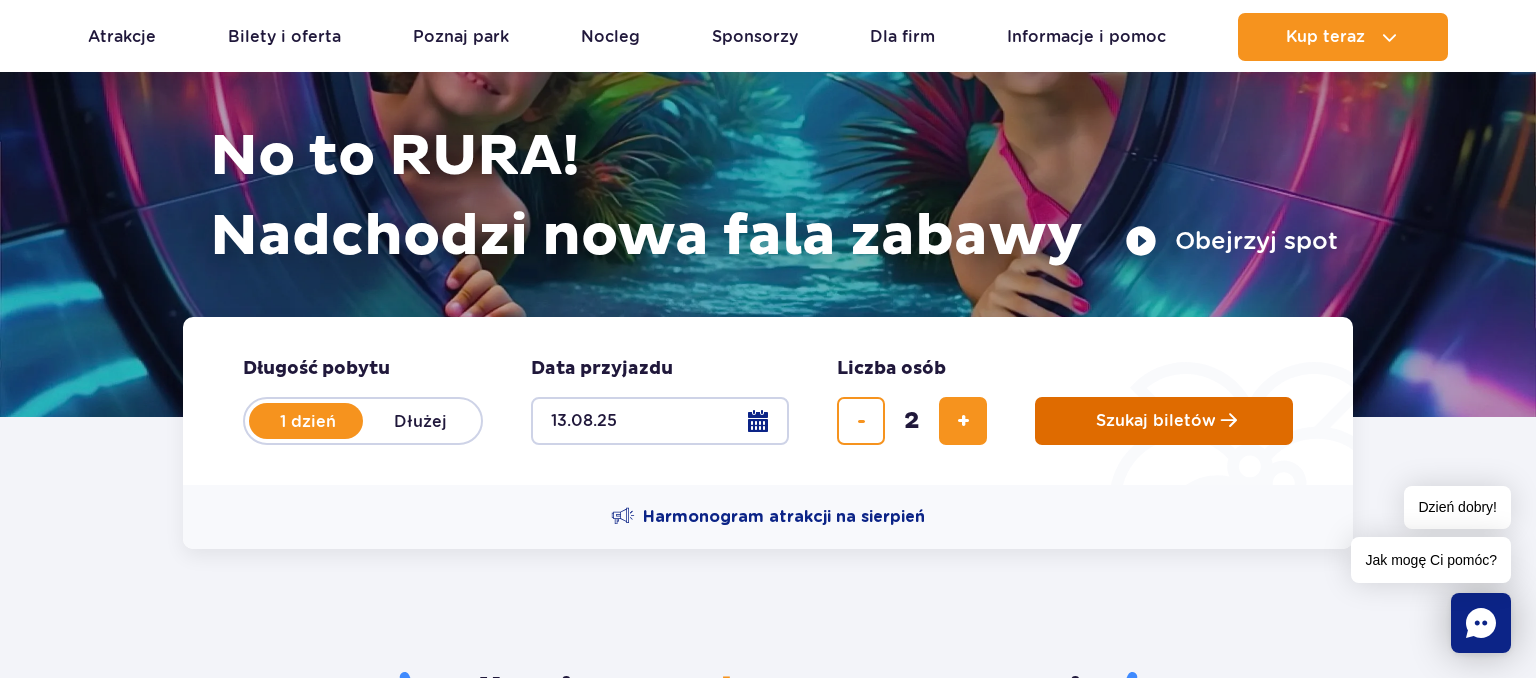 click on "Szukaj biletów" at bounding box center [1164, 421] 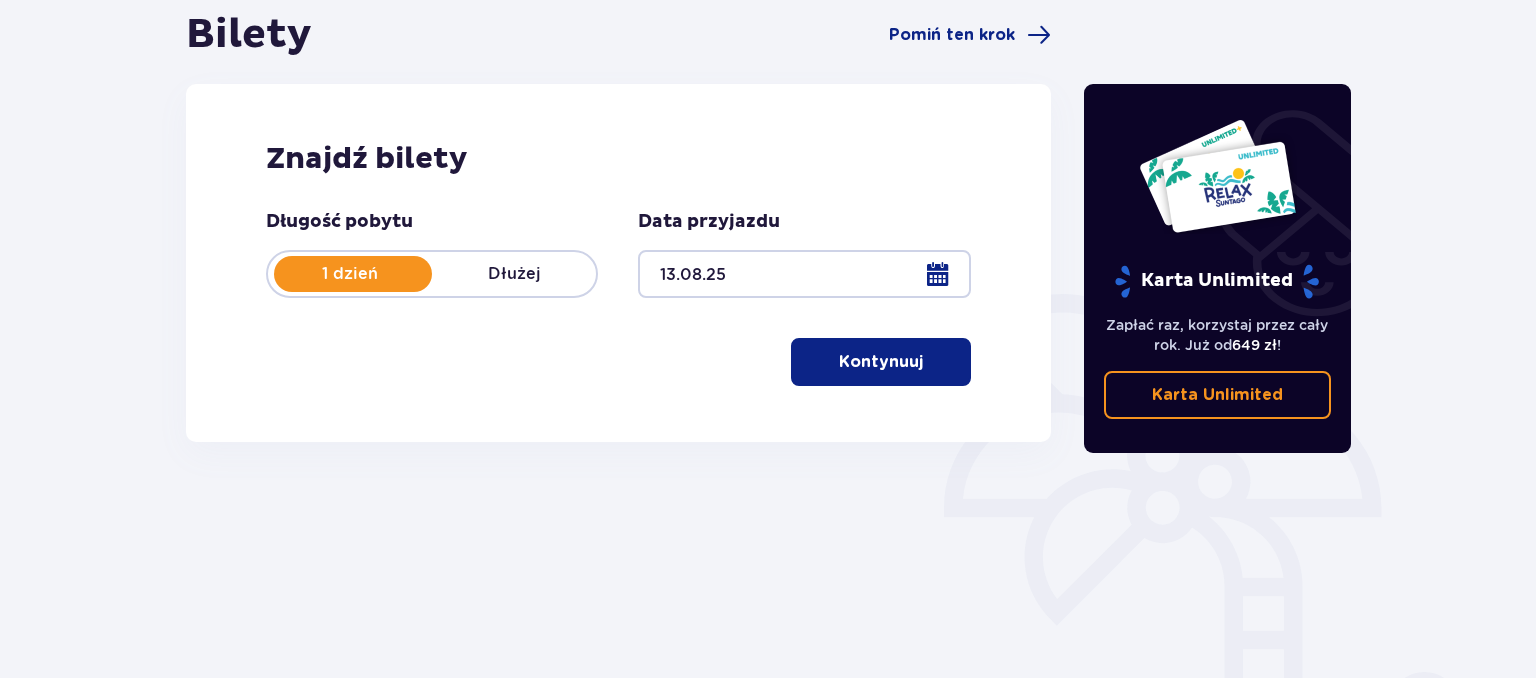 scroll, scrollTop: 211, scrollLeft: 0, axis: vertical 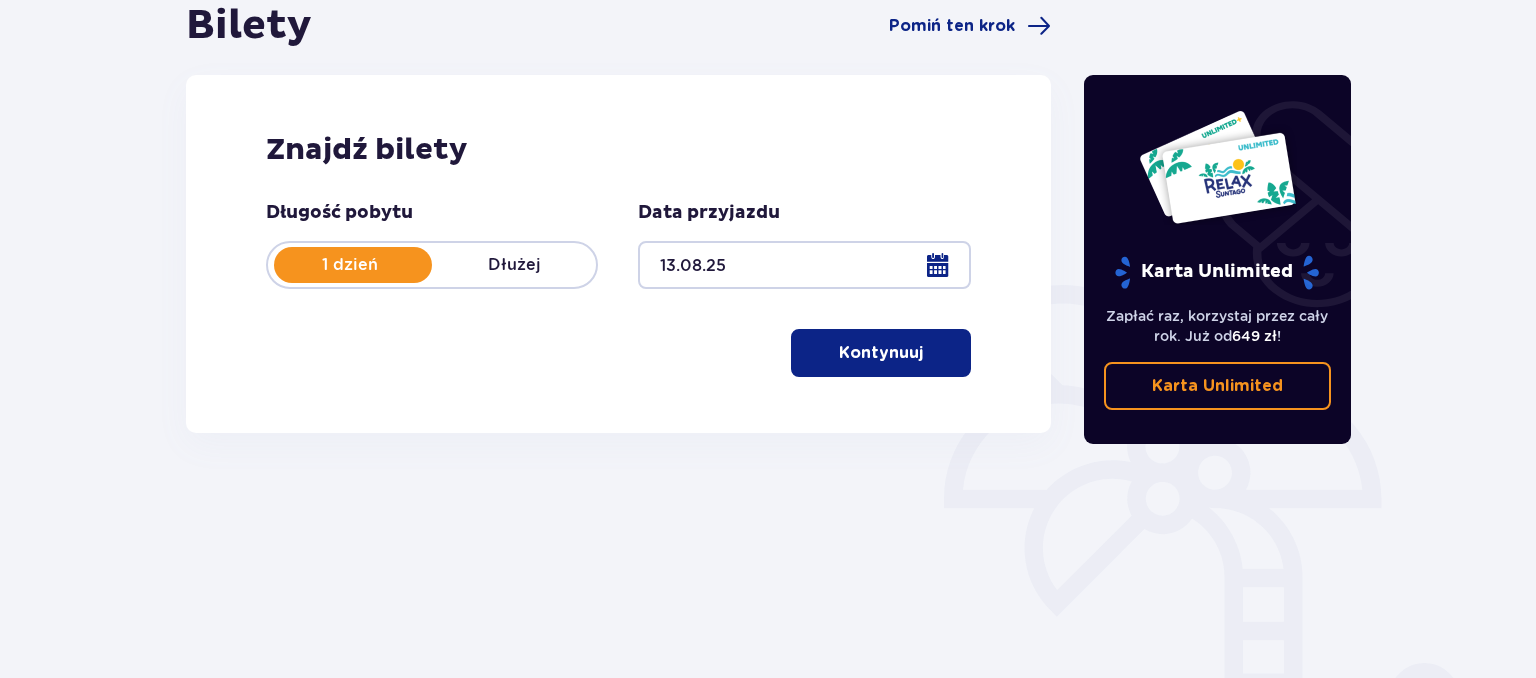 click on "Kontynuuj" at bounding box center (881, 353) 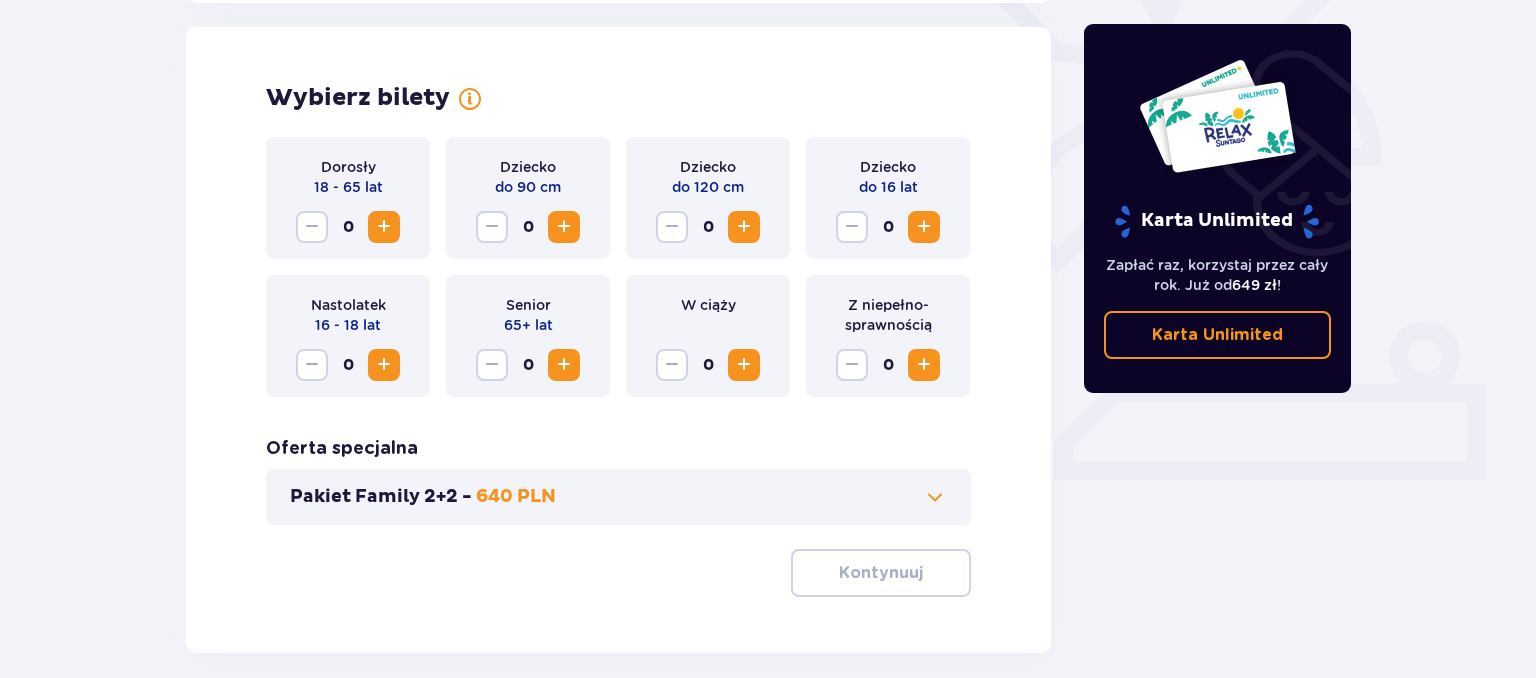 scroll, scrollTop: 556, scrollLeft: 0, axis: vertical 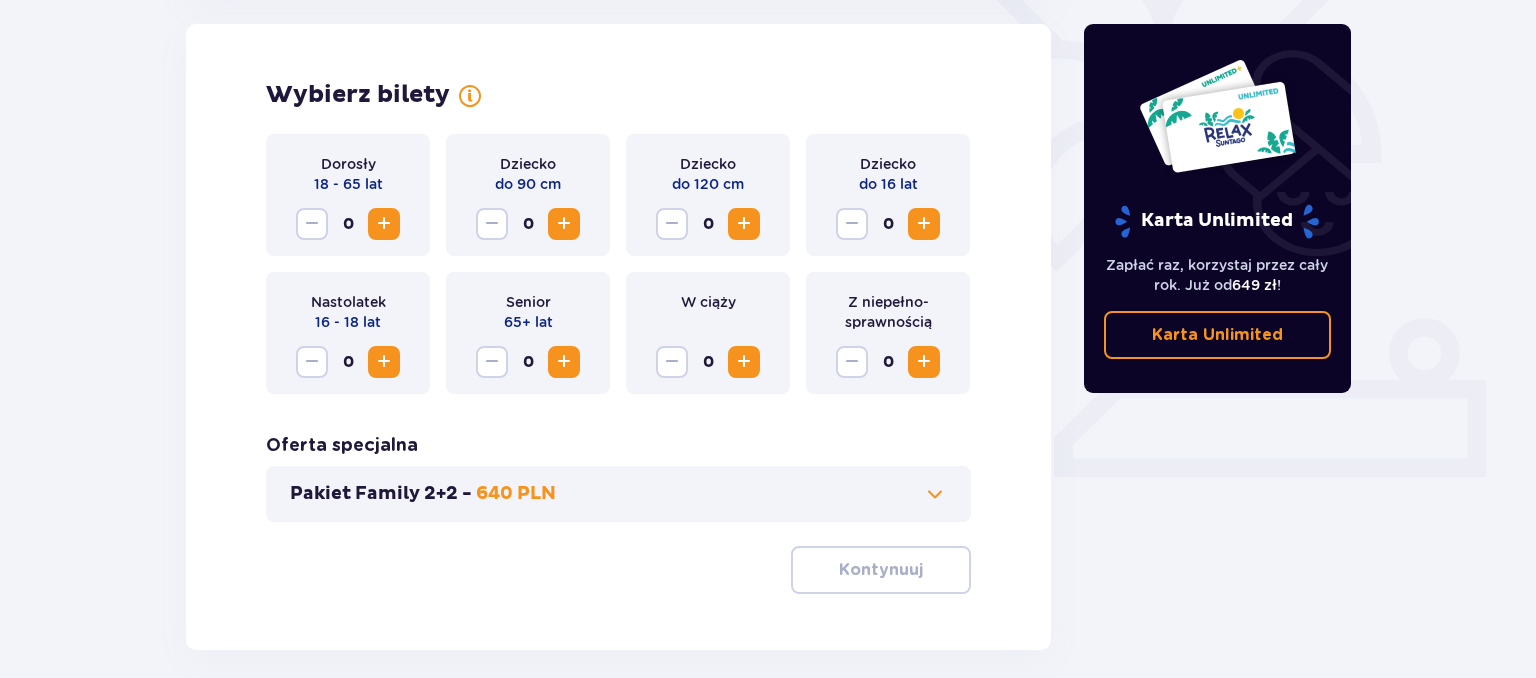 click at bounding box center [384, 224] 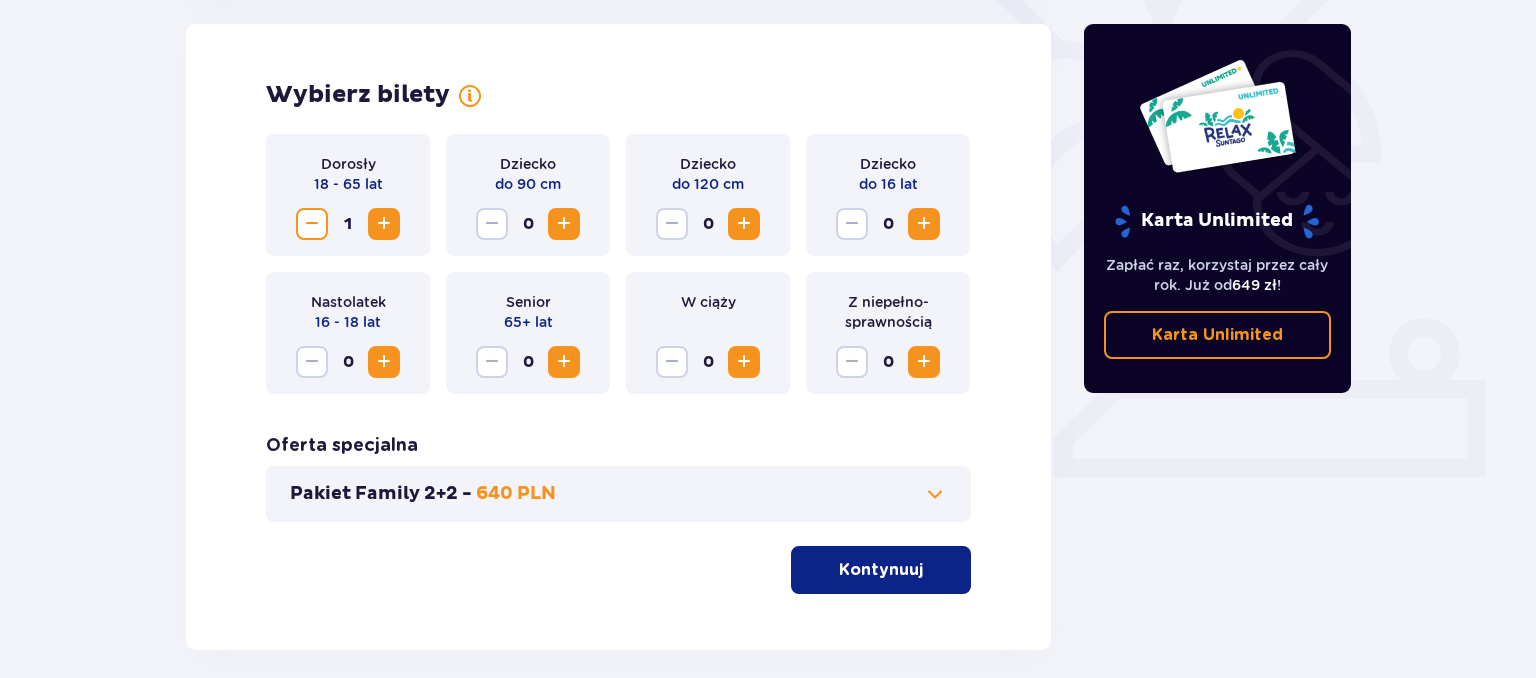 click at bounding box center (384, 224) 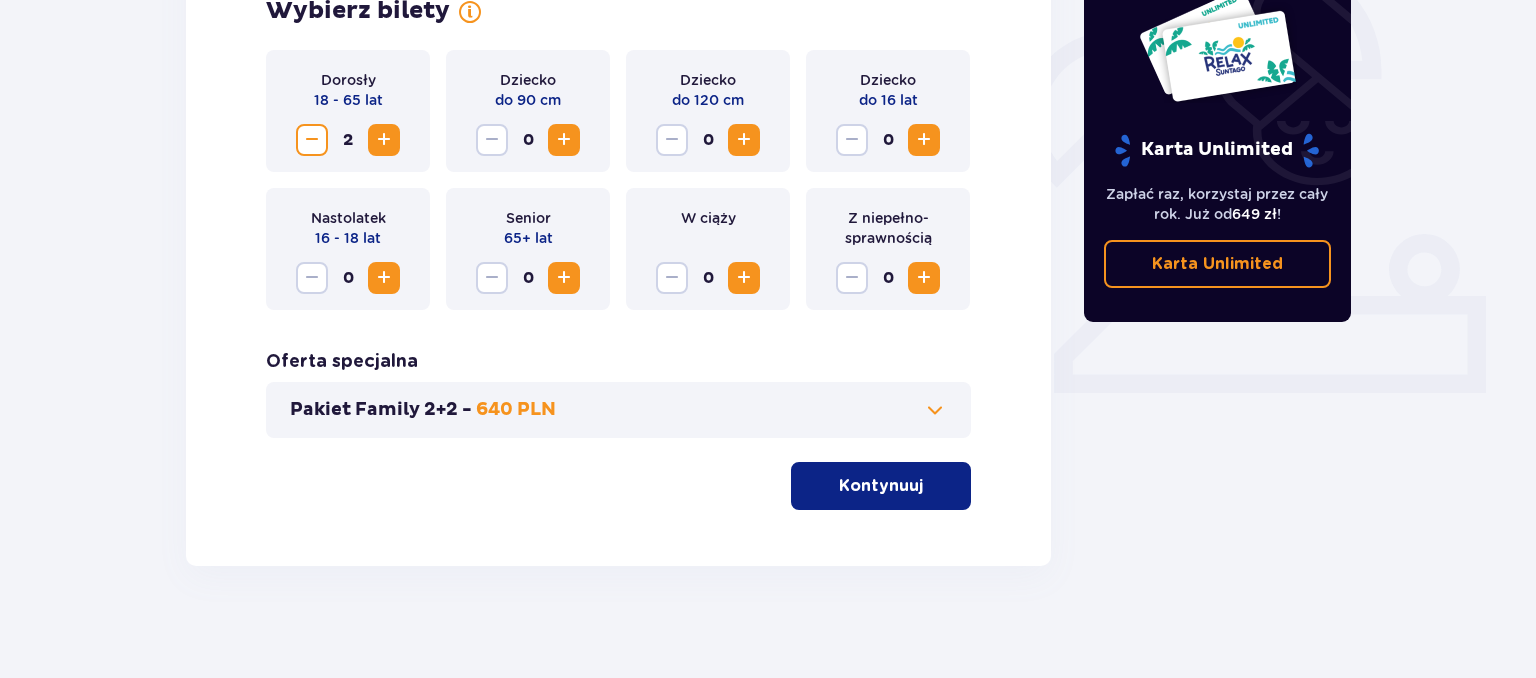 scroll, scrollTop: 648, scrollLeft: 0, axis: vertical 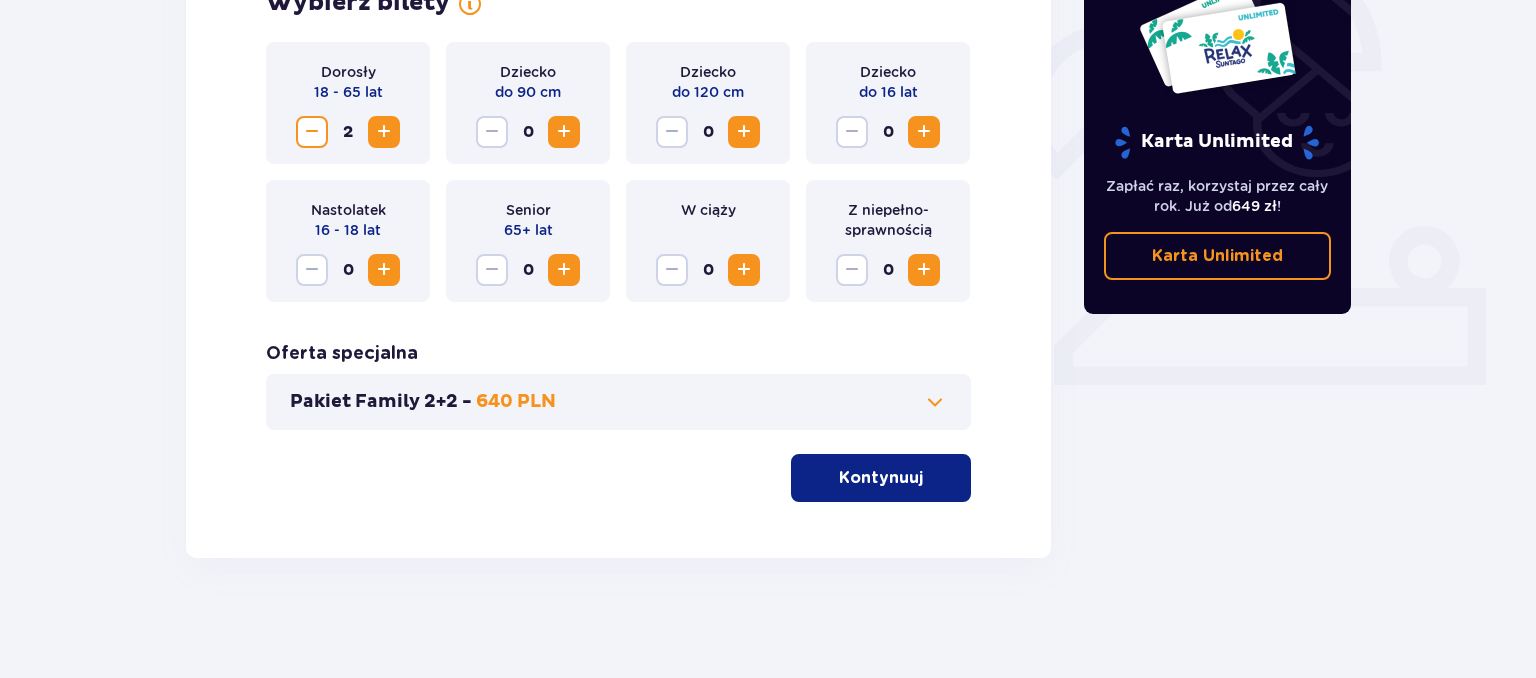click on "Kontynuuj" at bounding box center (881, 478) 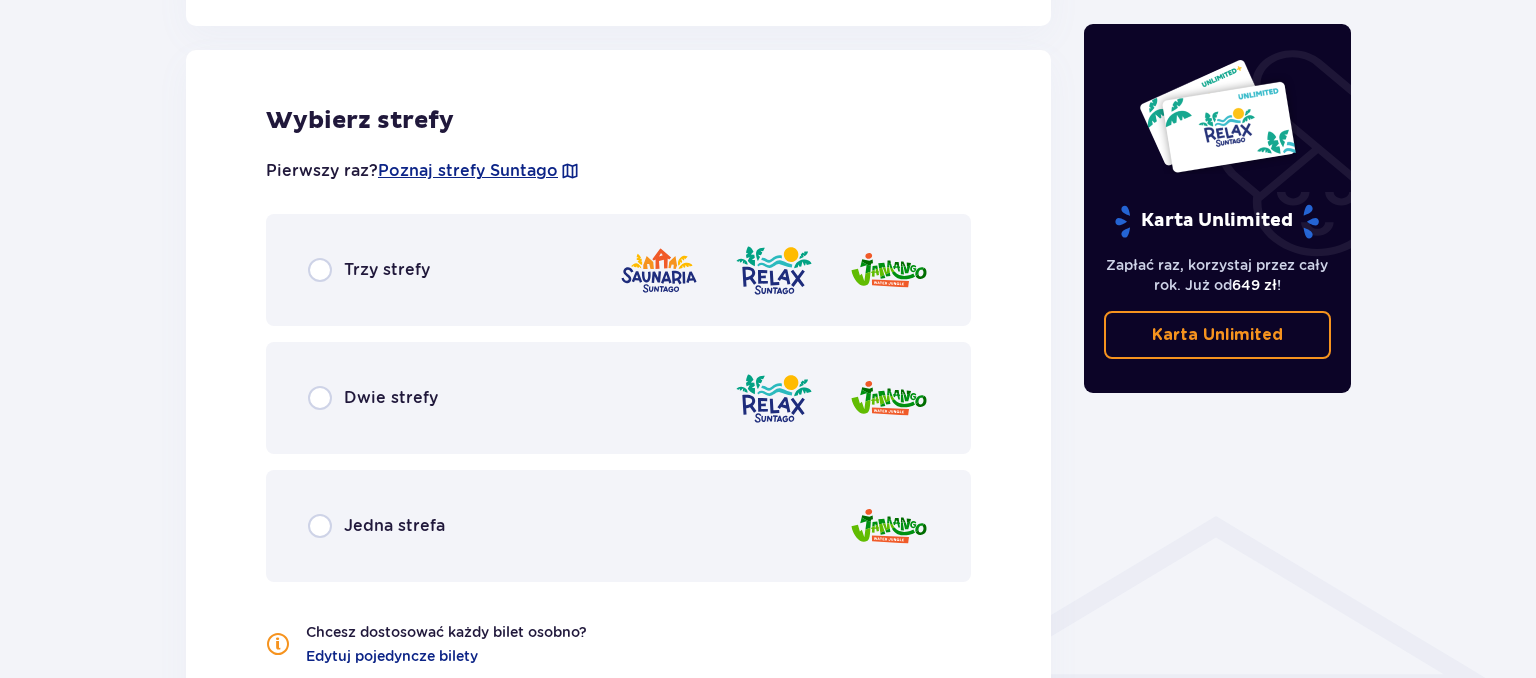 scroll, scrollTop: 1110, scrollLeft: 0, axis: vertical 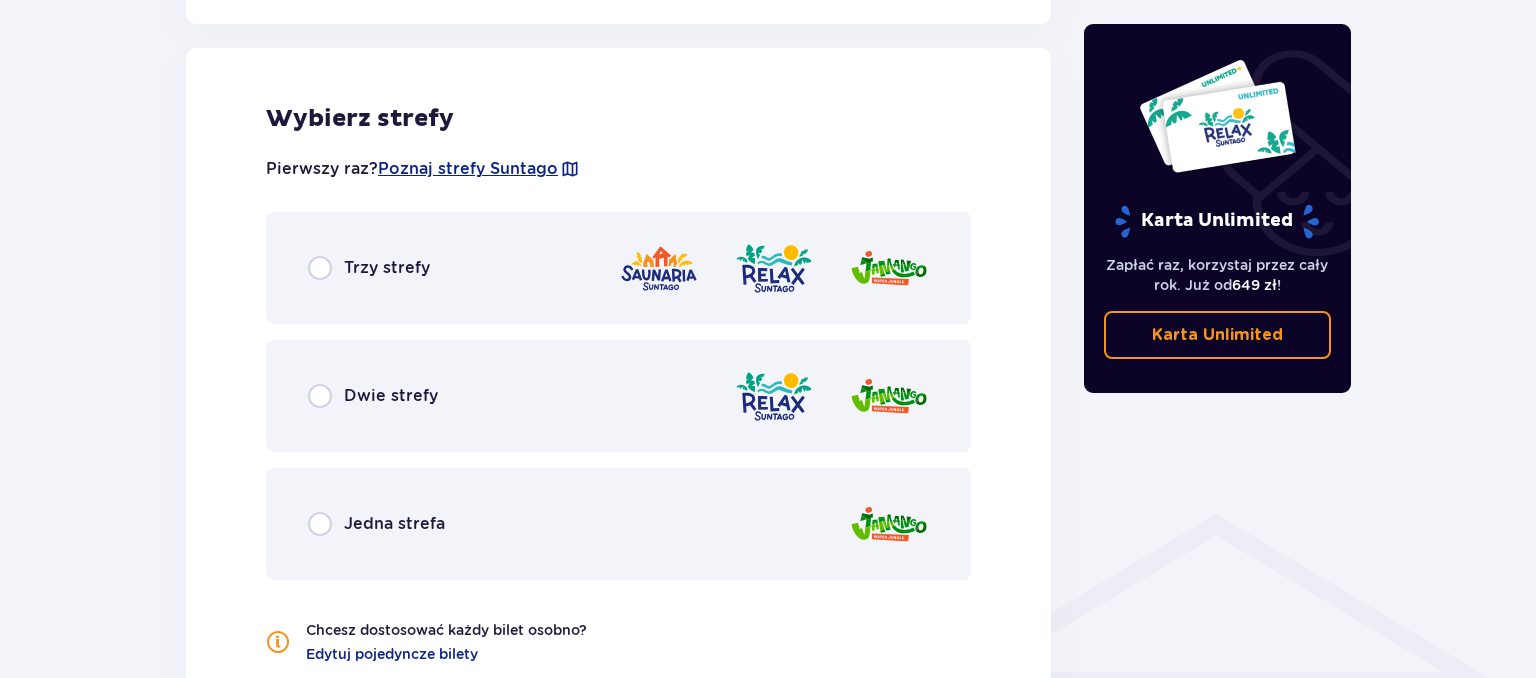 click on "Trzy strefy" at bounding box center [618, 268] 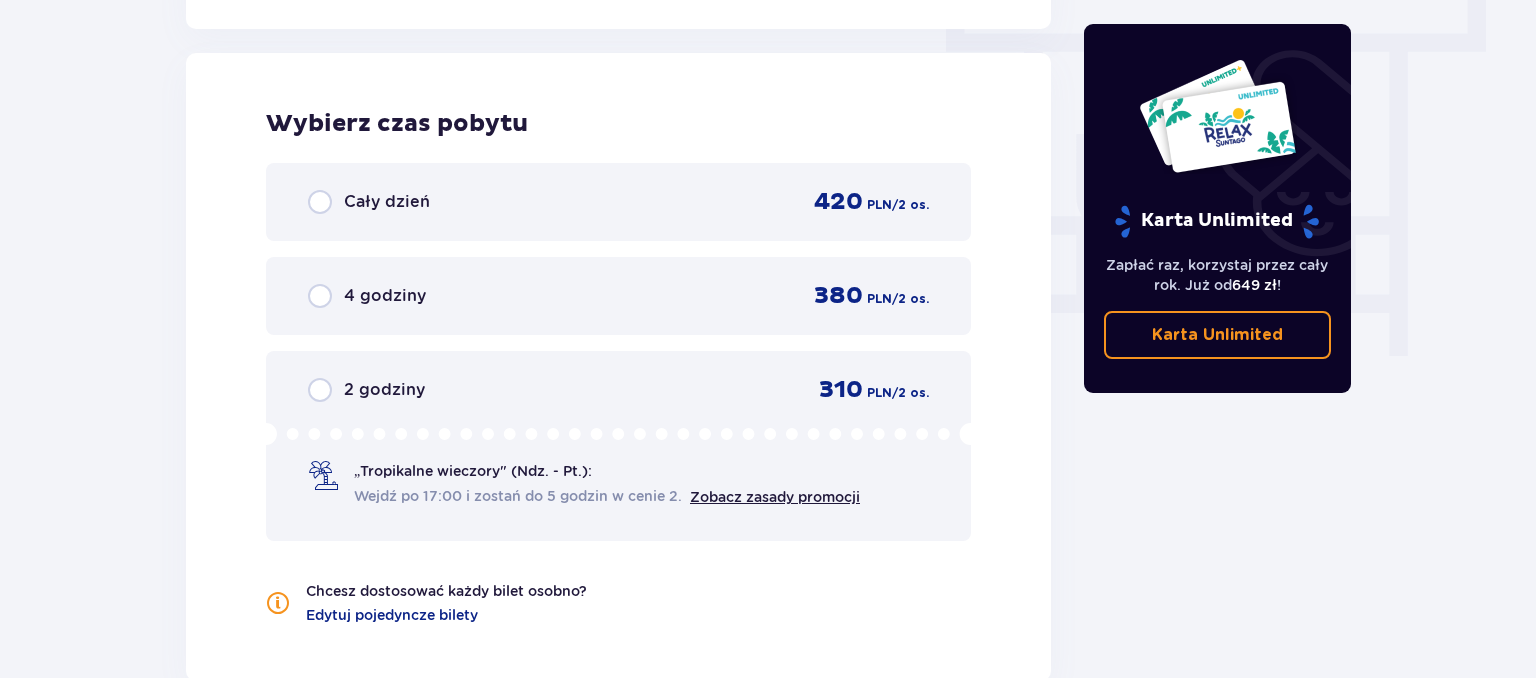 scroll, scrollTop: 1806, scrollLeft: 0, axis: vertical 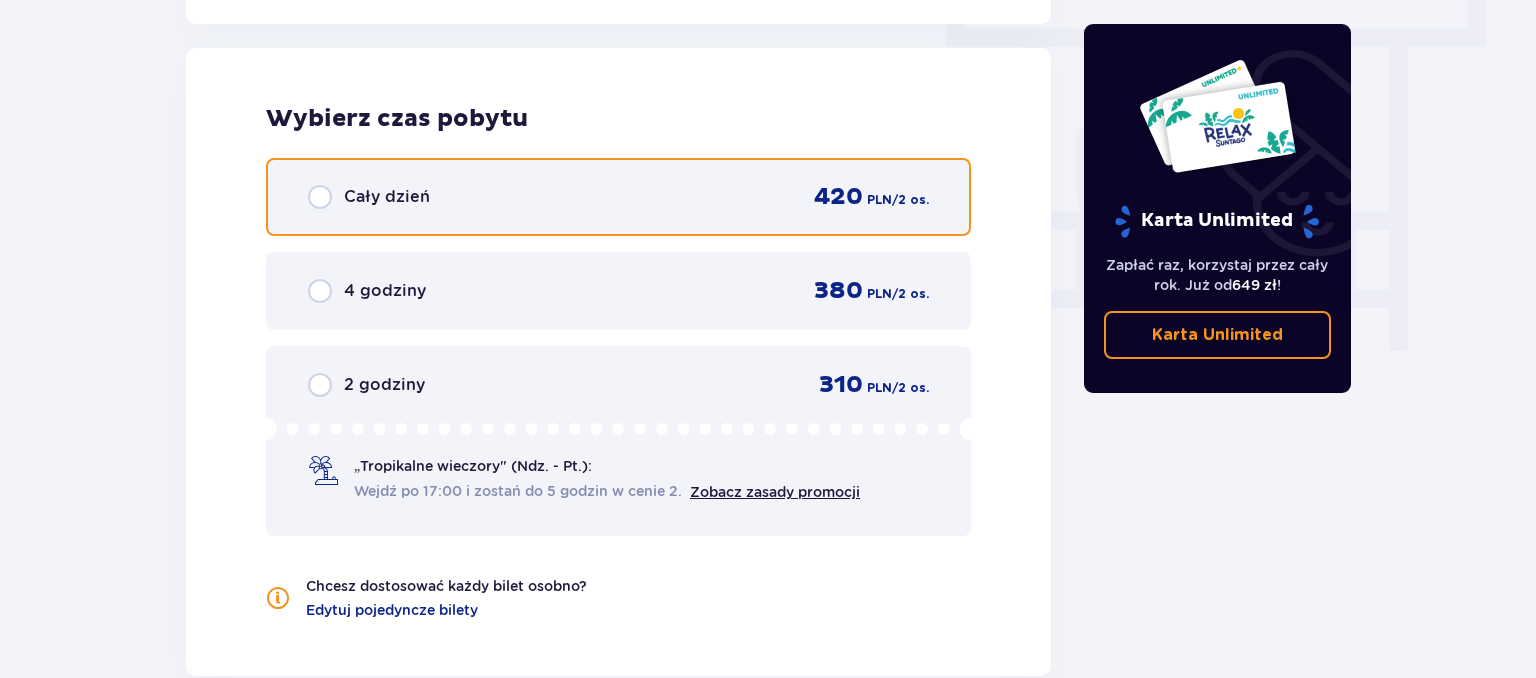 click at bounding box center (320, 197) 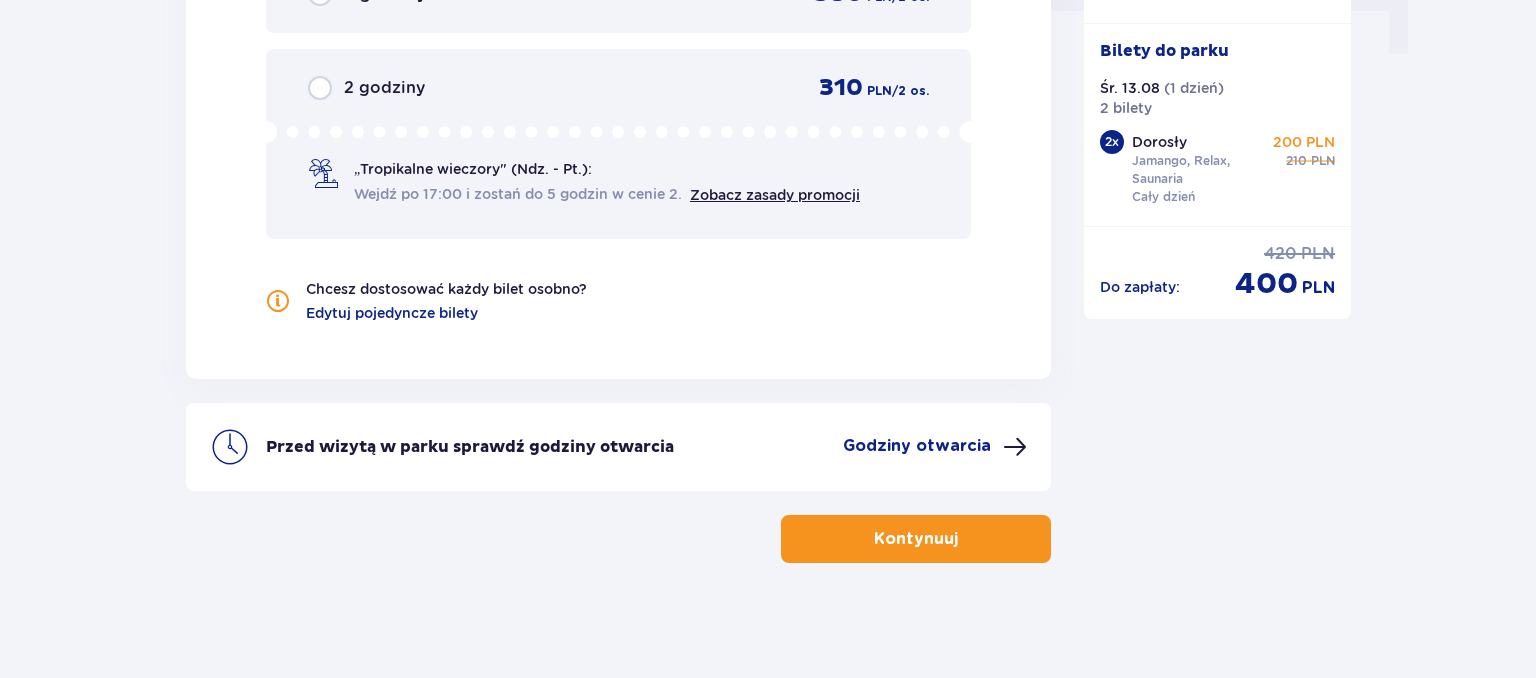 scroll, scrollTop: 2106, scrollLeft: 0, axis: vertical 